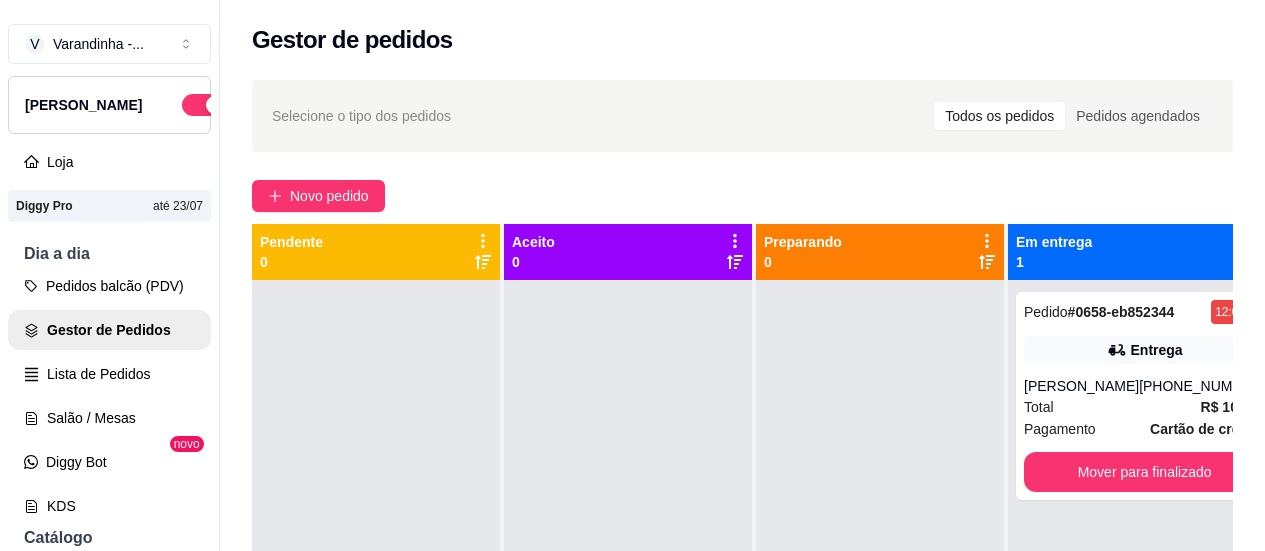 scroll, scrollTop: 0, scrollLeft: 0, axis: both 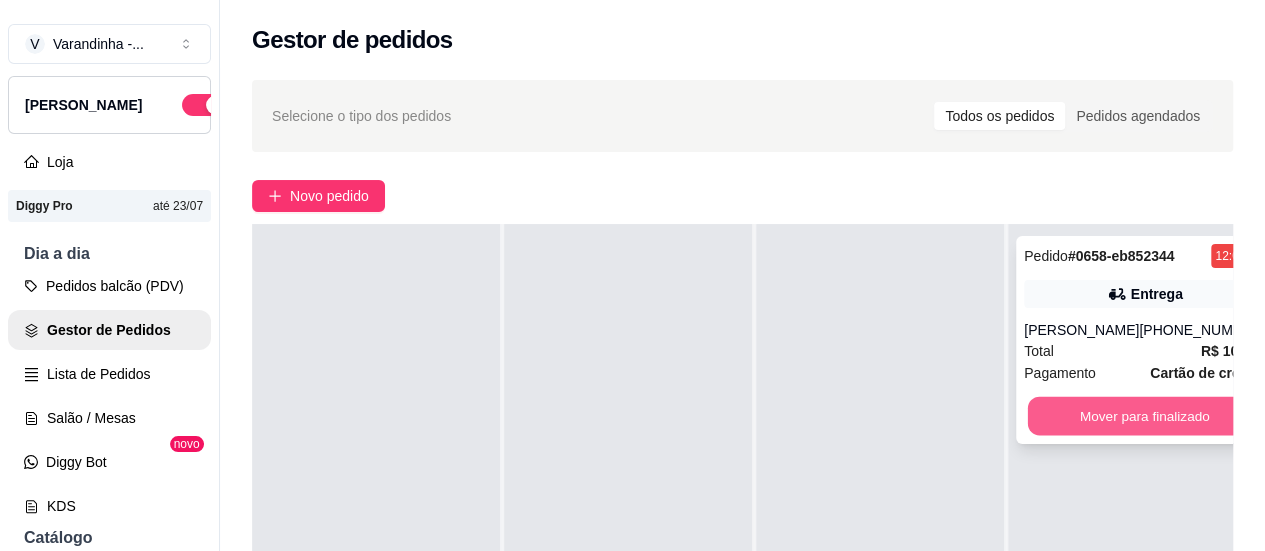 click on "Mover para finalizado" at bounding box center [1145, 416] 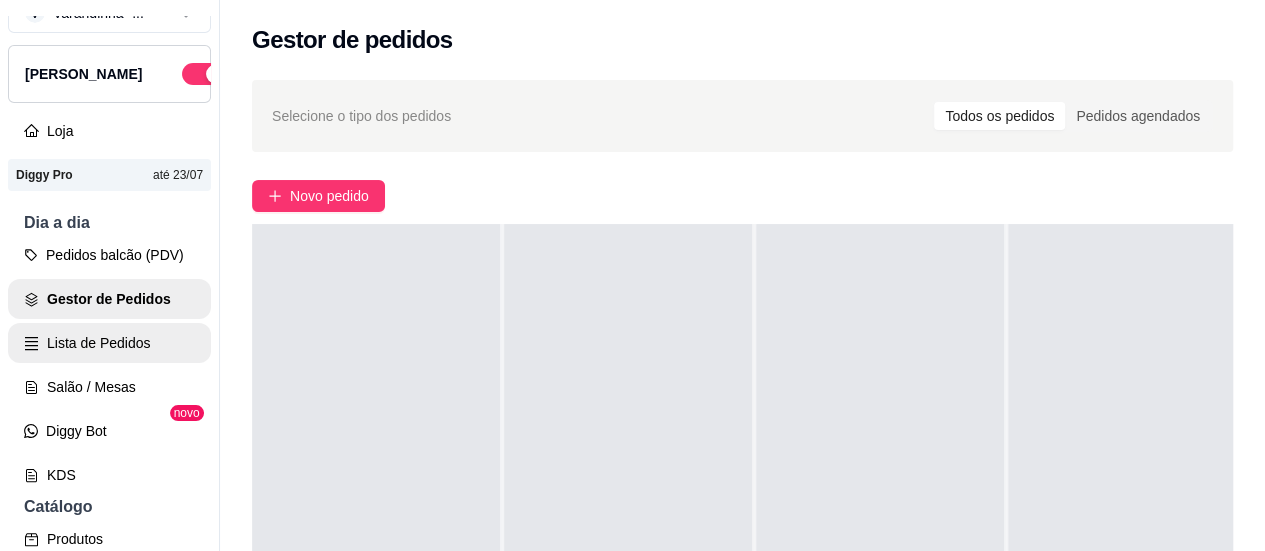 scroll, scrollTop: 0, scrollLeft: 0, axis: both 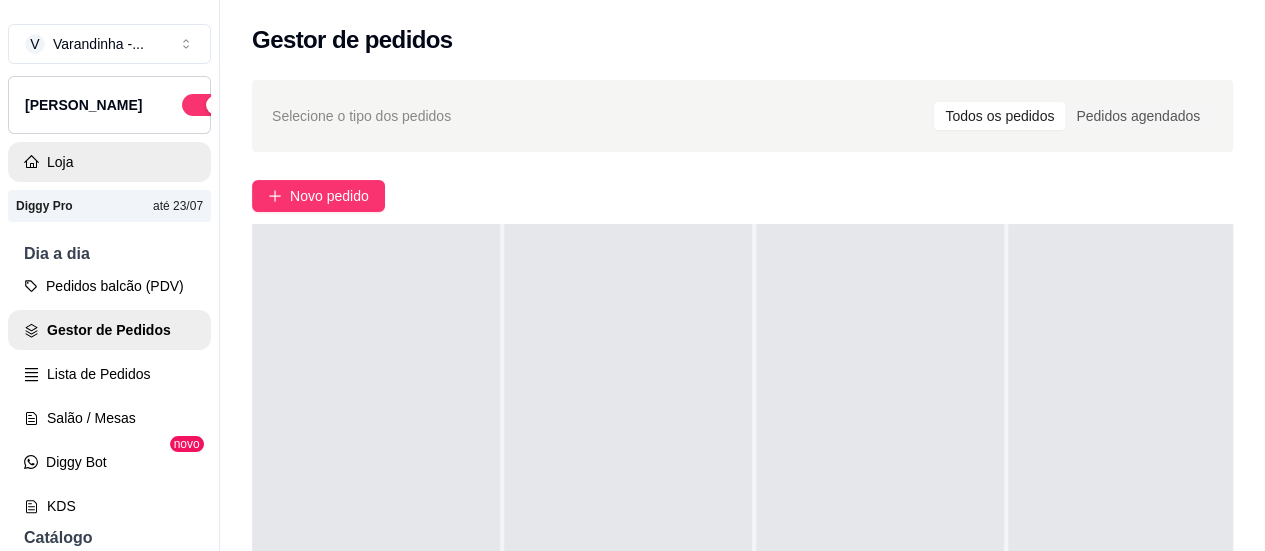 click on "Loja" at bounding box center [109, 162] 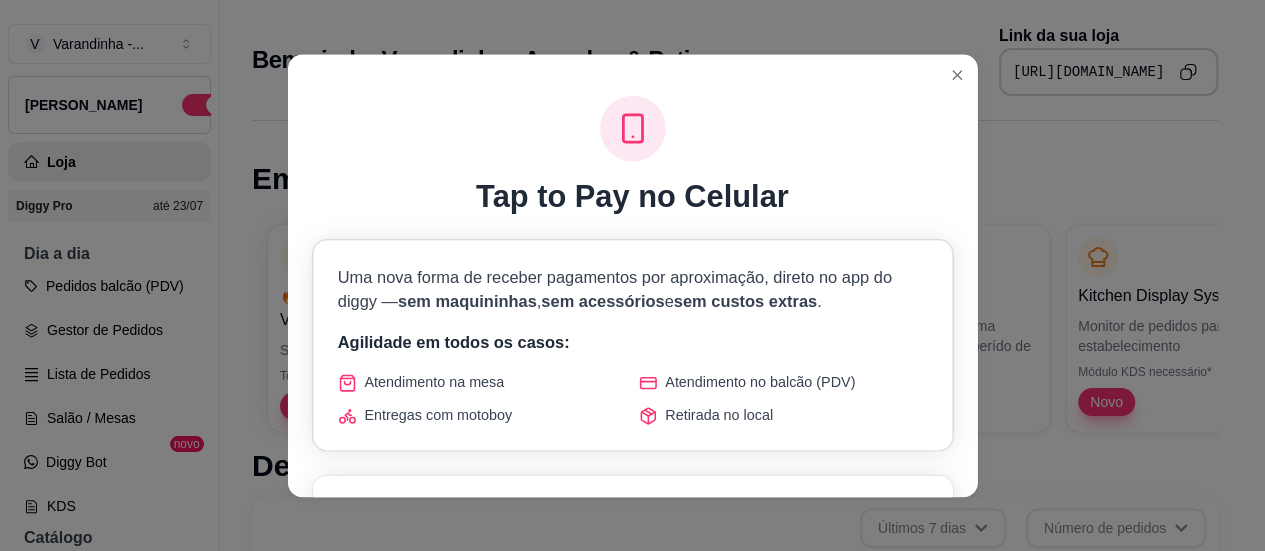 scroll, scrollTop: 32, scrollLeft: 0, axis: vertical 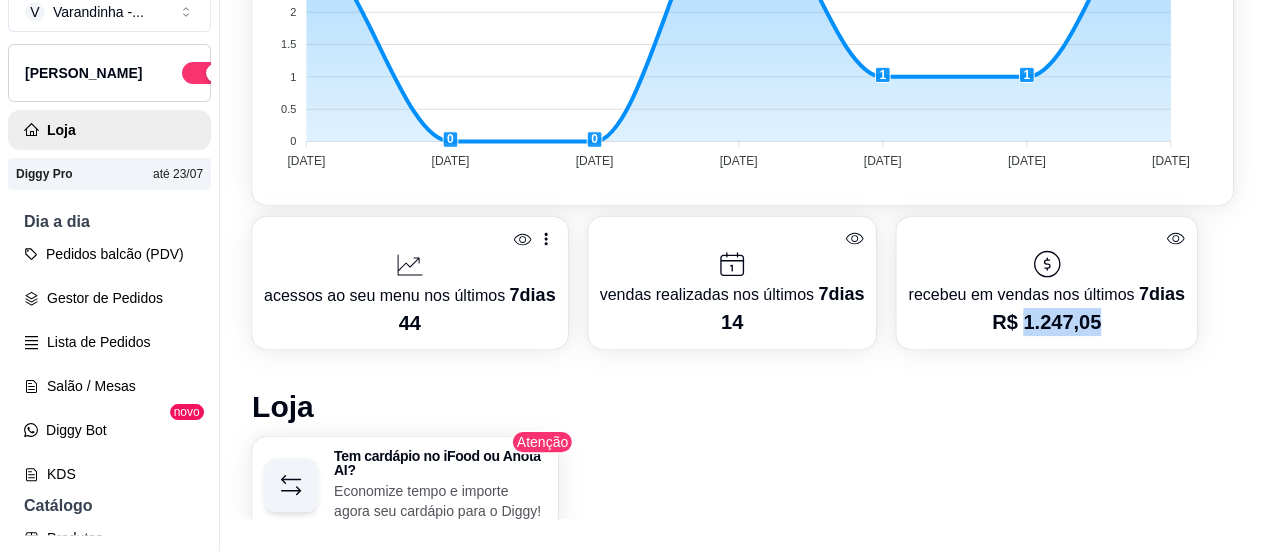 drag, startPoint x: 1015, startPoint y: 324, endPoint x: 1154, endPoint y: 339, distance: 139.807 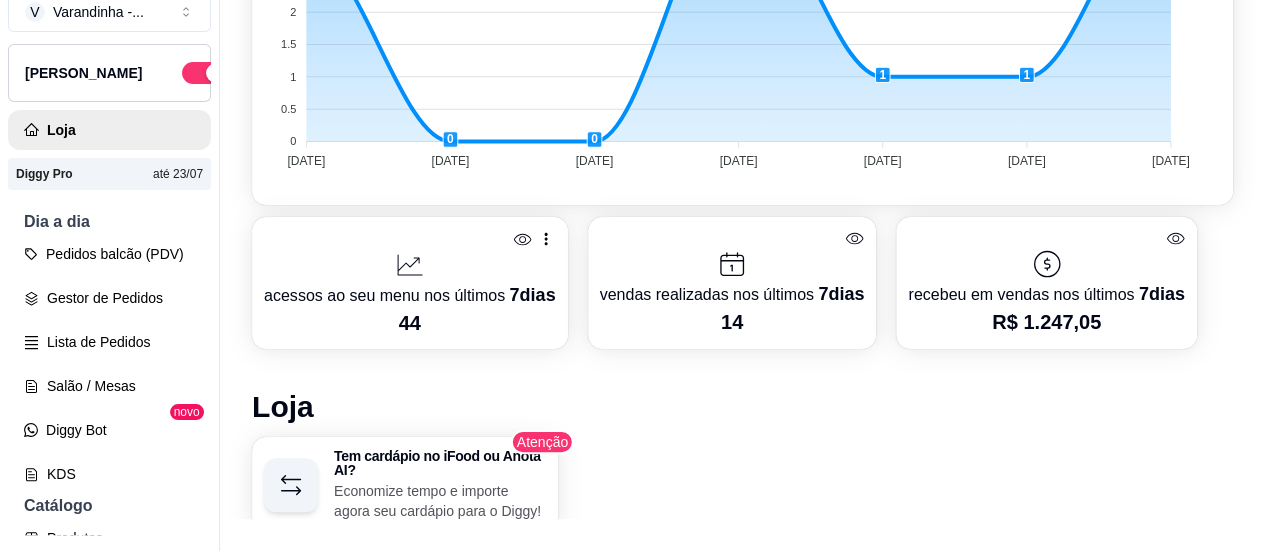 click on "Desempenho Últimos 7 dias Número de pedidos Você está vendo os pedidos recebidos na sua loja nos útimos 7 dias 4 4 3.5 3.5 3 3 2.5 2.5 2 2 1.5 1.5 1 1 0.5 0.5 0 0 3 0 0 4 1 1 4 [DATE] [DATE] [DATE] [DATE] [DATE] [DATE] [DATE] [DATE] [DATE] [DATE] [DATE] [DATE] [DATE] [DATE] [DATE] Pedidos:  4 [DATE] acessos ao seu menu nos últimos   7  dias 44 vendas realizadas nos últimos   7  dias 14 recebeu em vendas nos últimos   7  dias R$ 1.247,05 Loja Tem cardápio no iFood ou Anota AI? Economize tempo e importe agora seu cardápio para o Diggy! Atenção Gestão Qr Code Clique aqui para visualizar ou imprimir o QR CODE do seu menu Cashback Configure uma porcentagem de cashback para incentivar seus clientes a comprarem em sua loja Novo Outros Avaliações Veja o que seus clientes estão falando sobre sua loja Instagram Siga o Diggy no Instagram para ficar por dentro de todas as Novidades Aprenda a usar Aprenda todas as funcionalidades do Diggy no nosso canal do Youtube" at bounding box center [742, 351] 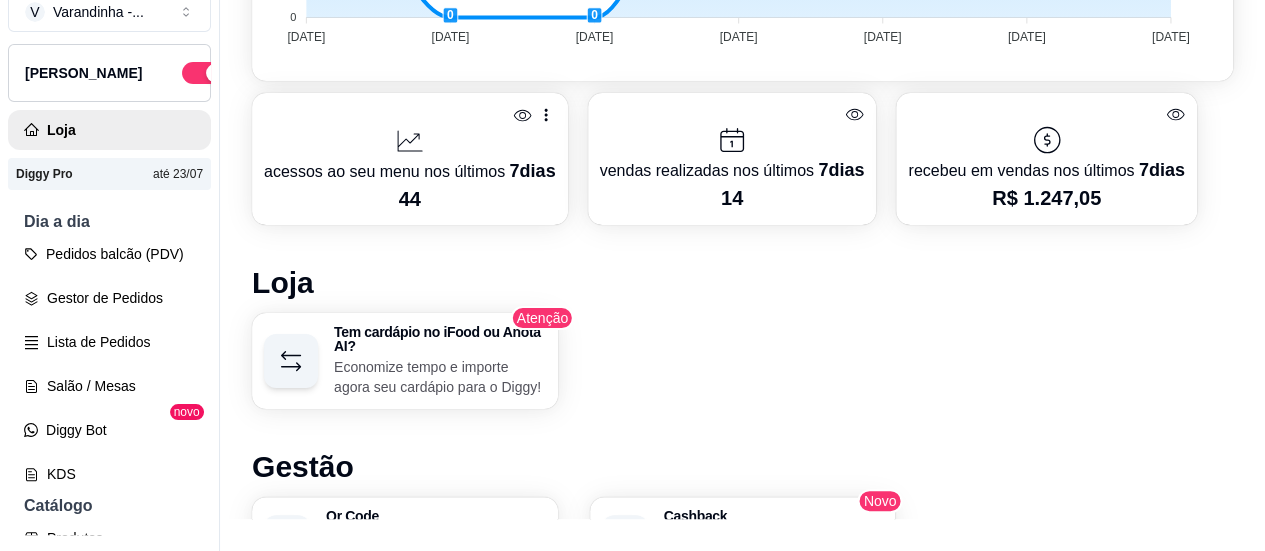 scroll, scrollTop: 700, scrollLeft: 0, axis: vertical 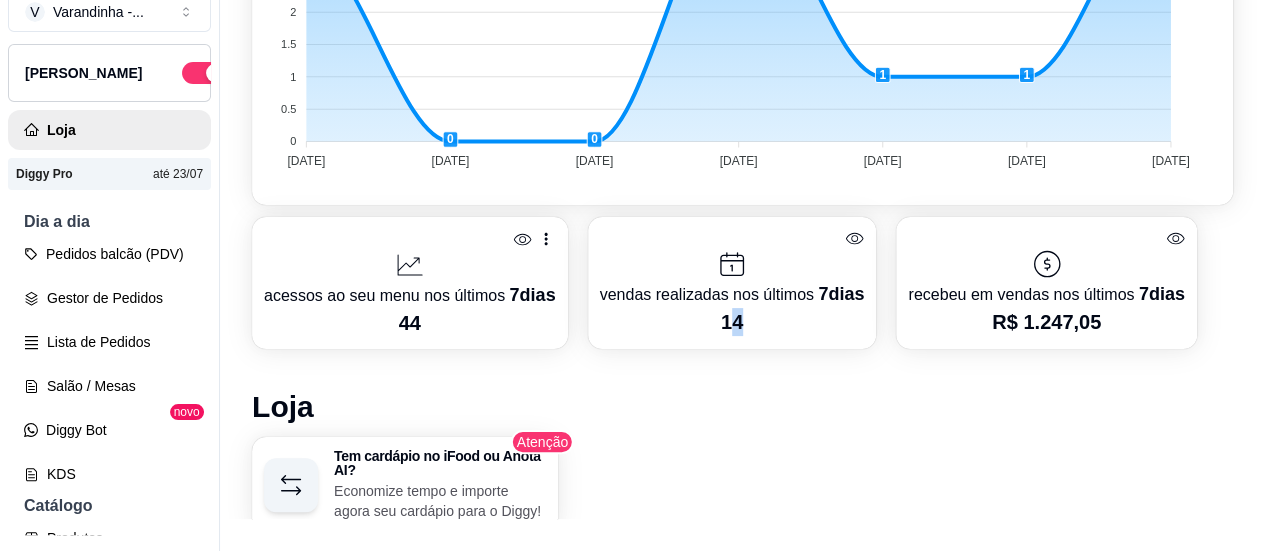 drag, startPoint x: 720, startPoint y: 324, endPoint x: 779, endPoint y: 324, distance: 59 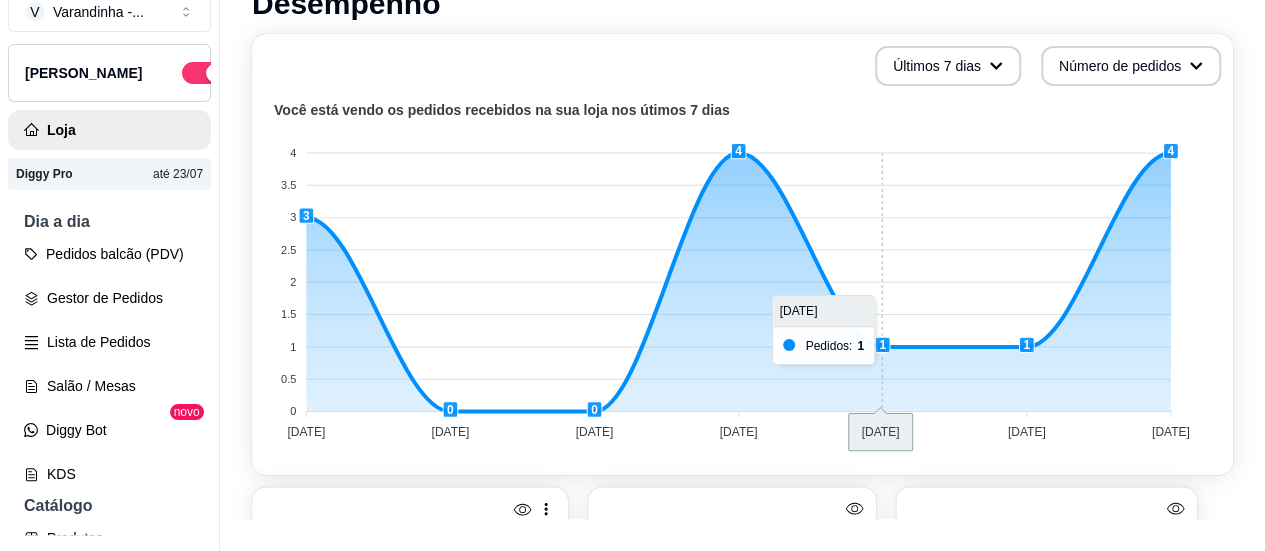 scroll, scrollTop: 461, scrollLeft: 0, axis: vertical 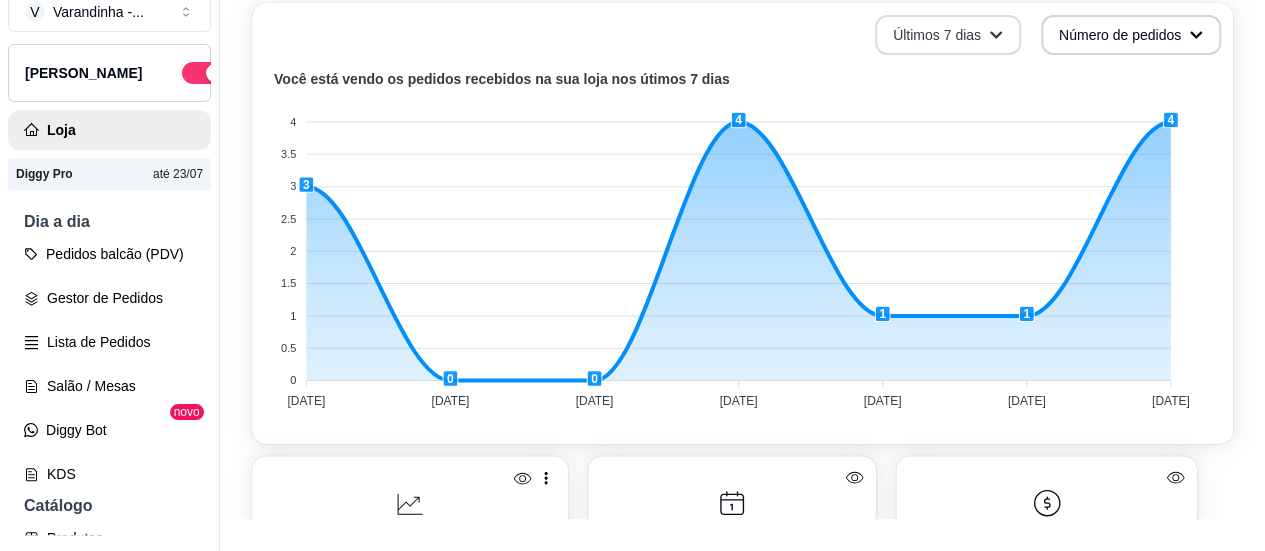 click on "Últimos 7 dias" at bounding box center (948, 35) 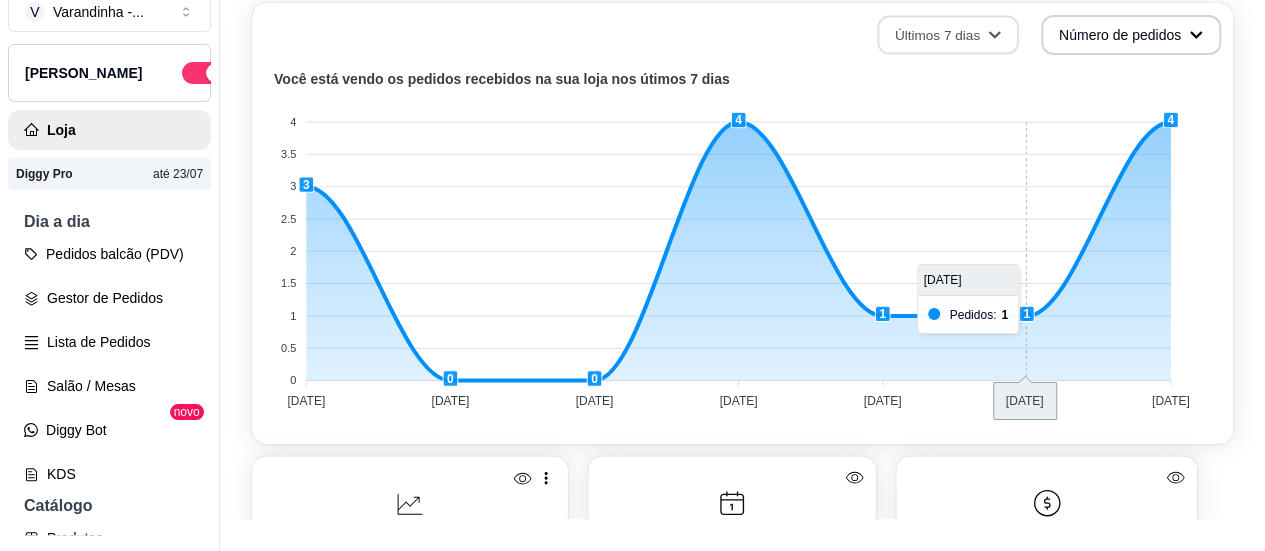 click 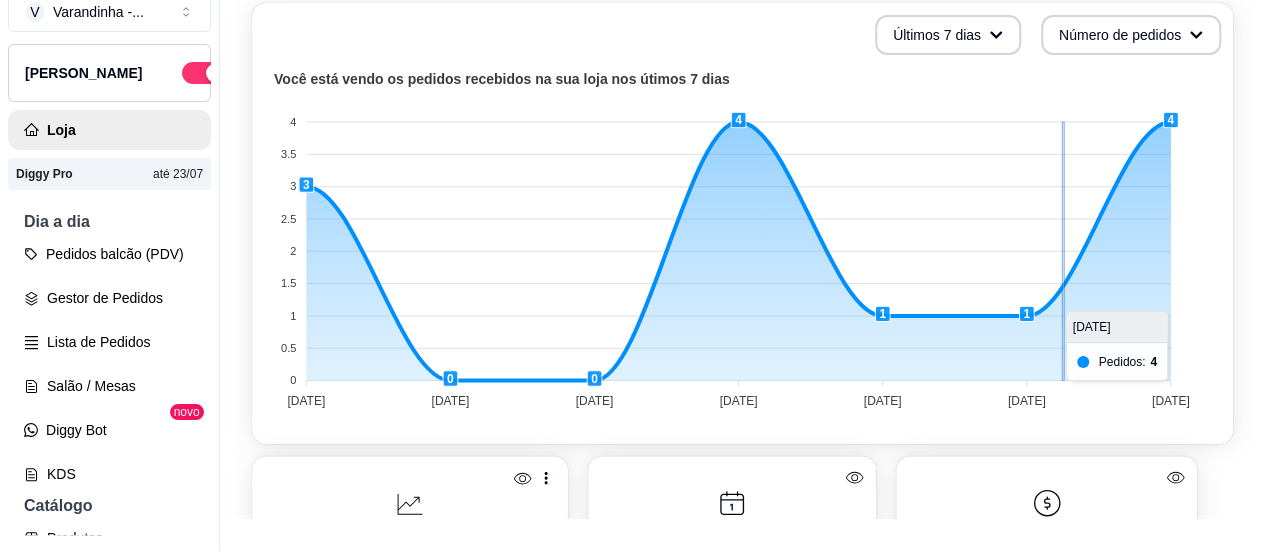 click 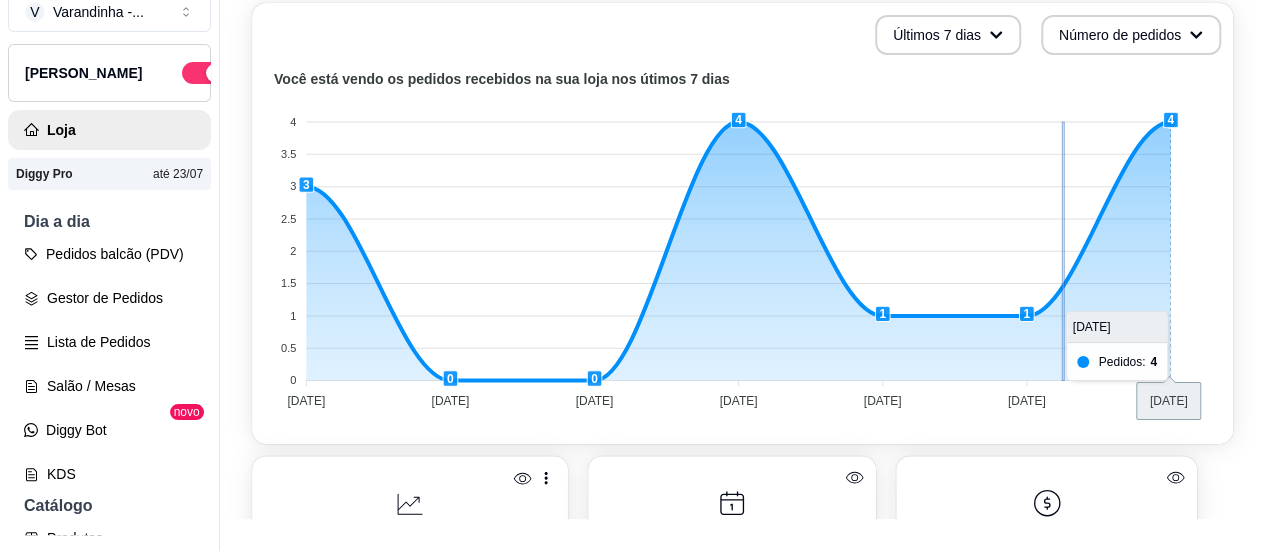 click 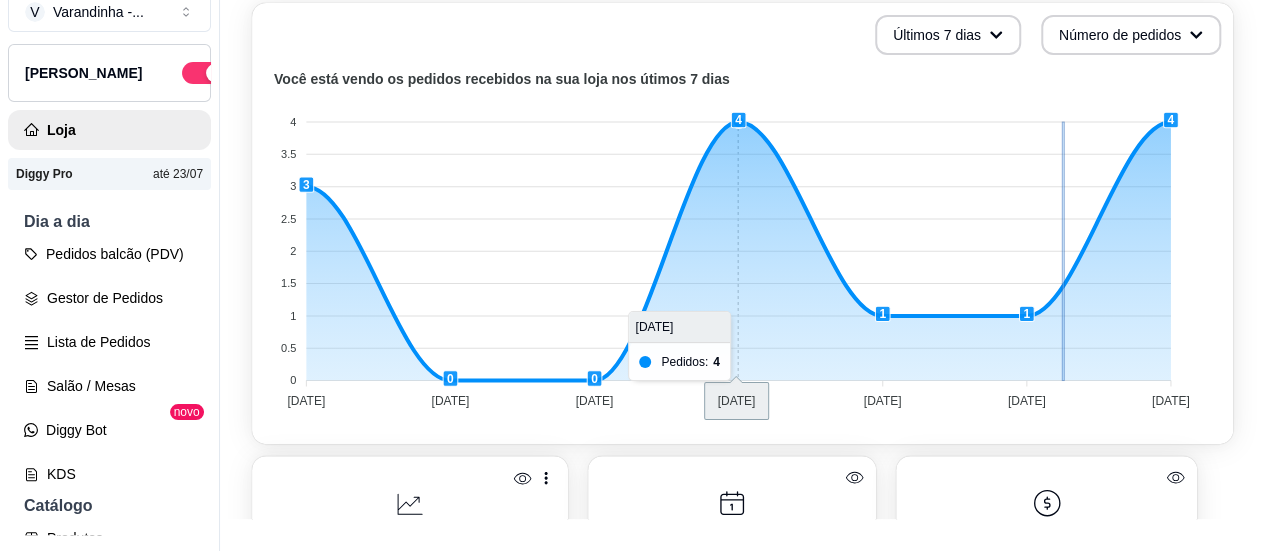 click 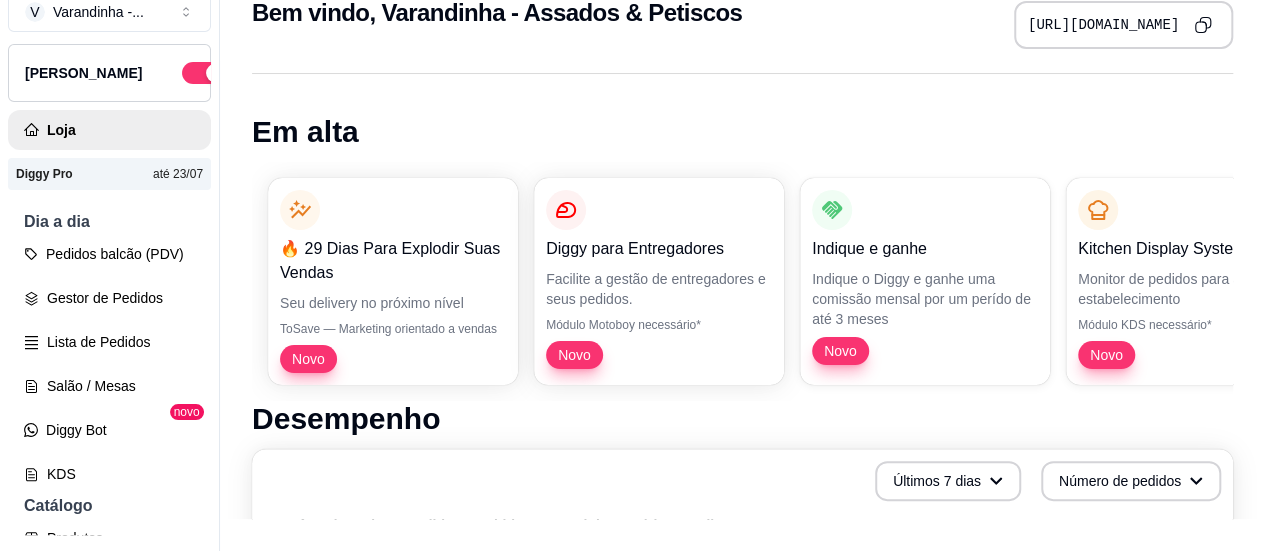 scroll, scrollTop: 0, scrollLeft: 0, axis: both 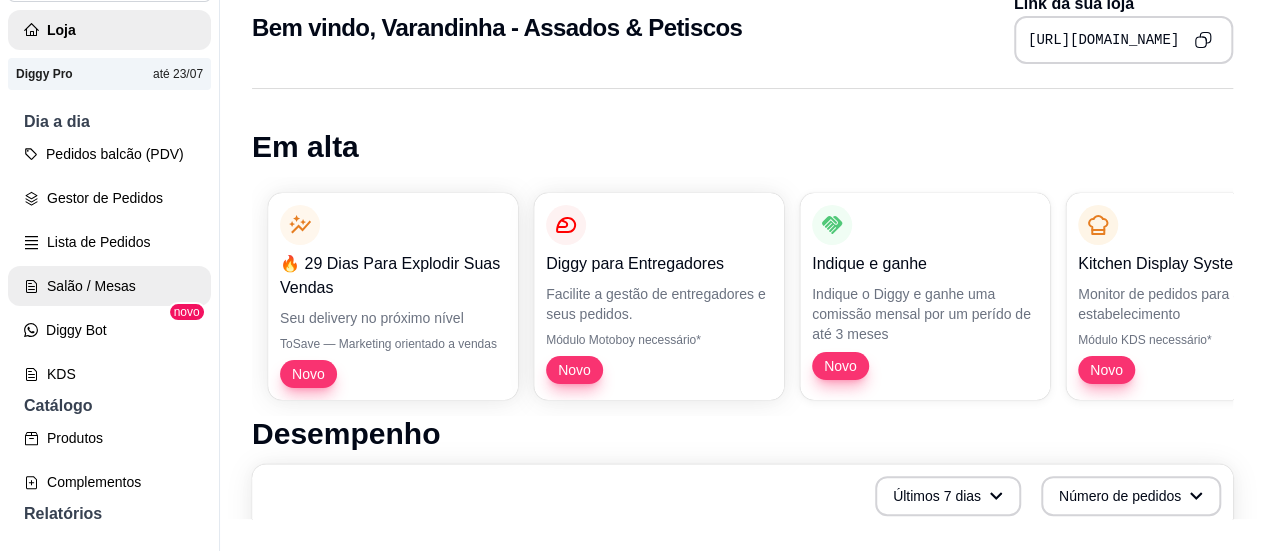 click on "Salão / Mesas" at bounding box center (109, 286) 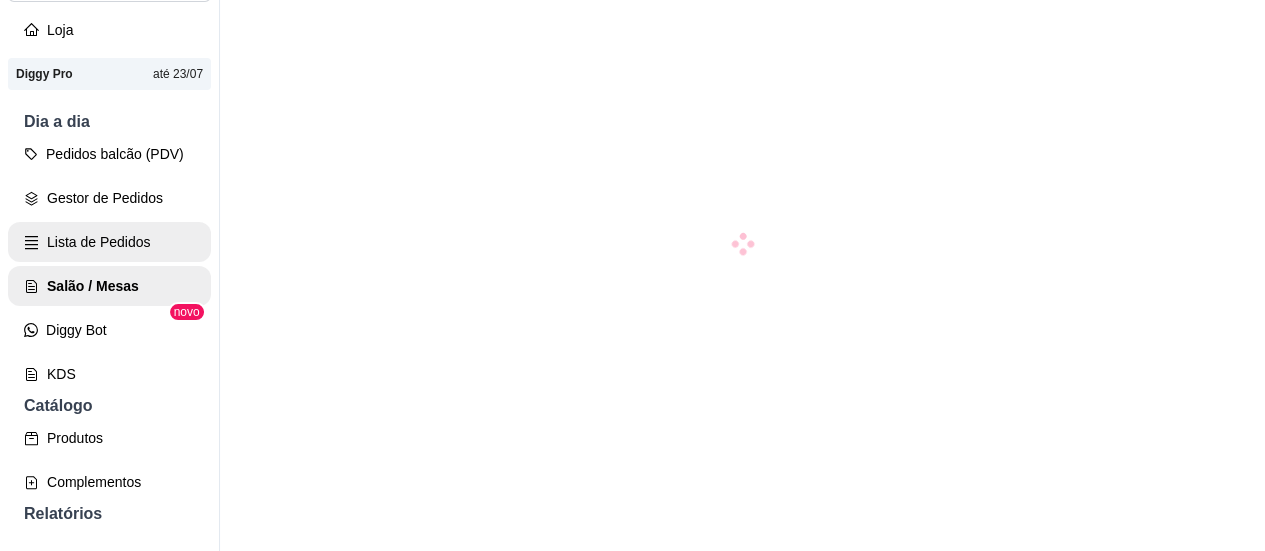 scroll, scrollTop: 0, scrollLeft: 0, axis: both 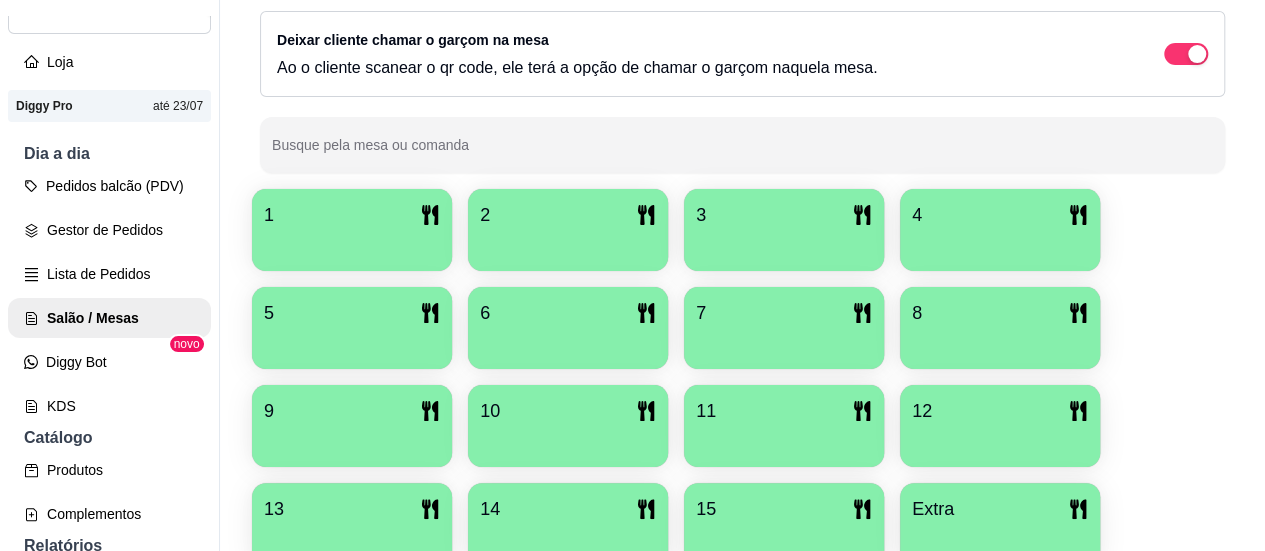 click on "1" at bounding box center (352, 215) 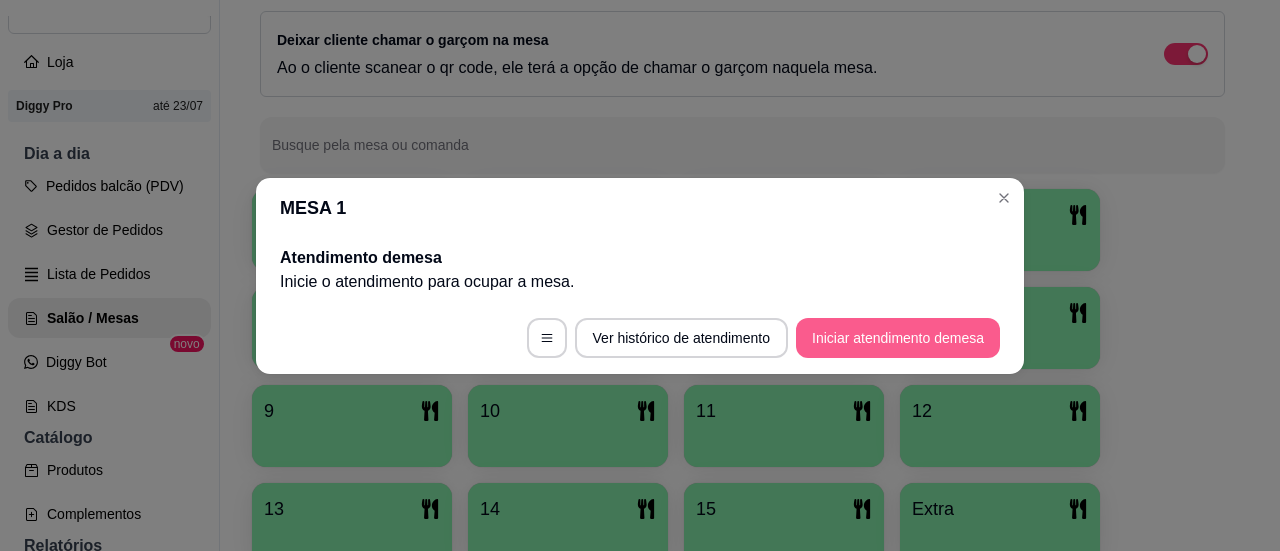 click on "Iniciar atendimento de  mesa" at bounding box center (898, 338) 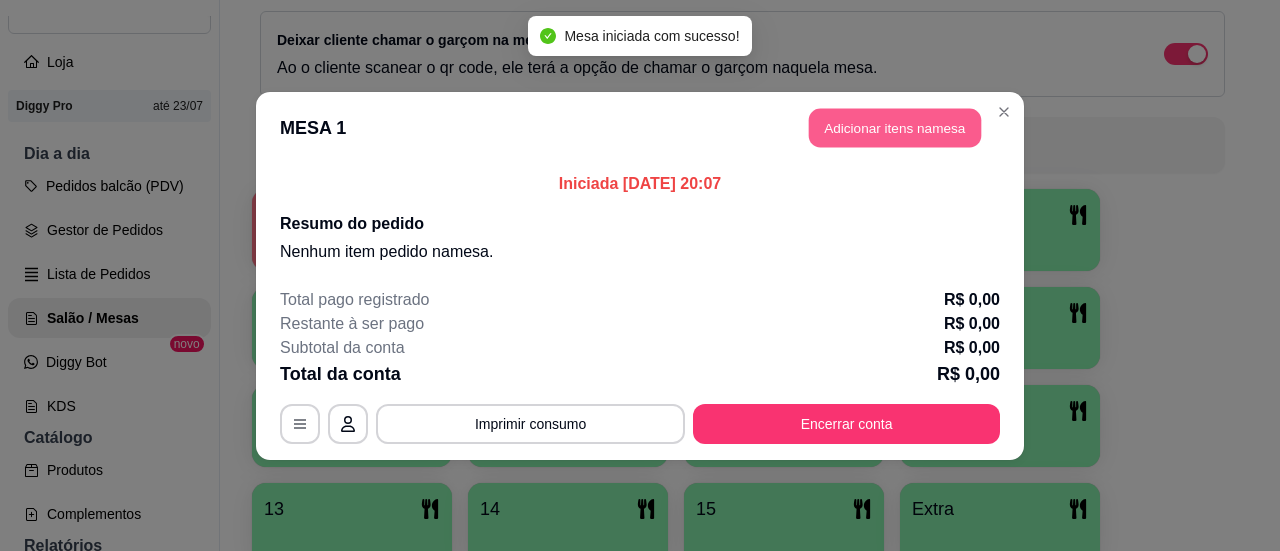 click on "Adicionar itens na  mesa" at bounding box center (895, 127) 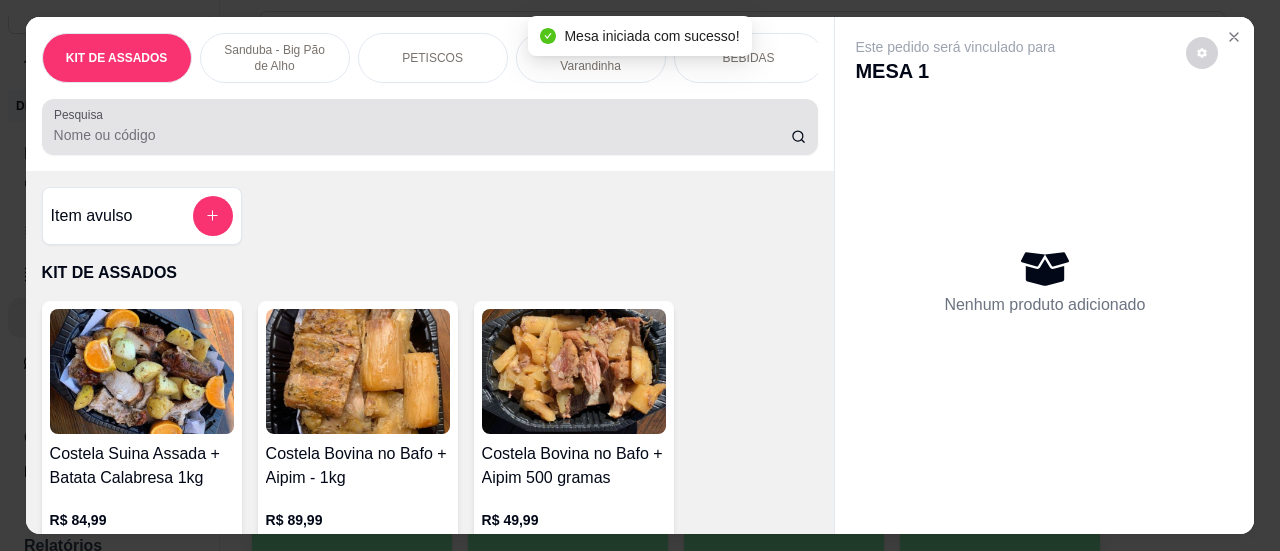 click on "Pesquisa" at bounding box center [422, 135] 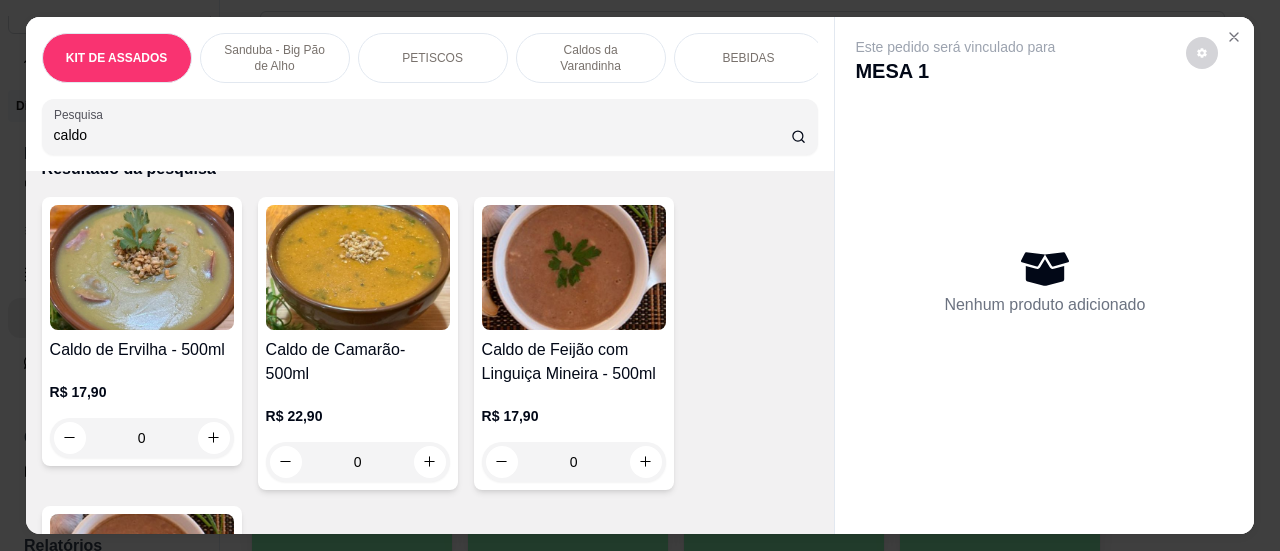 scroll, scrollTop: 100, scrollLeft: 0, axis: vertical 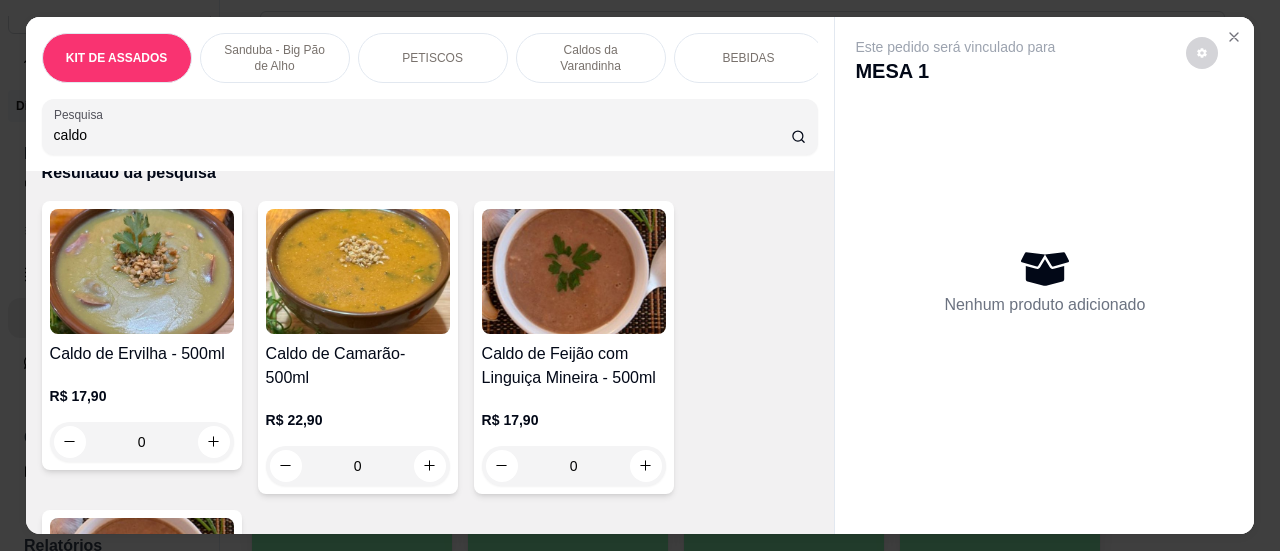 type on "caldo" 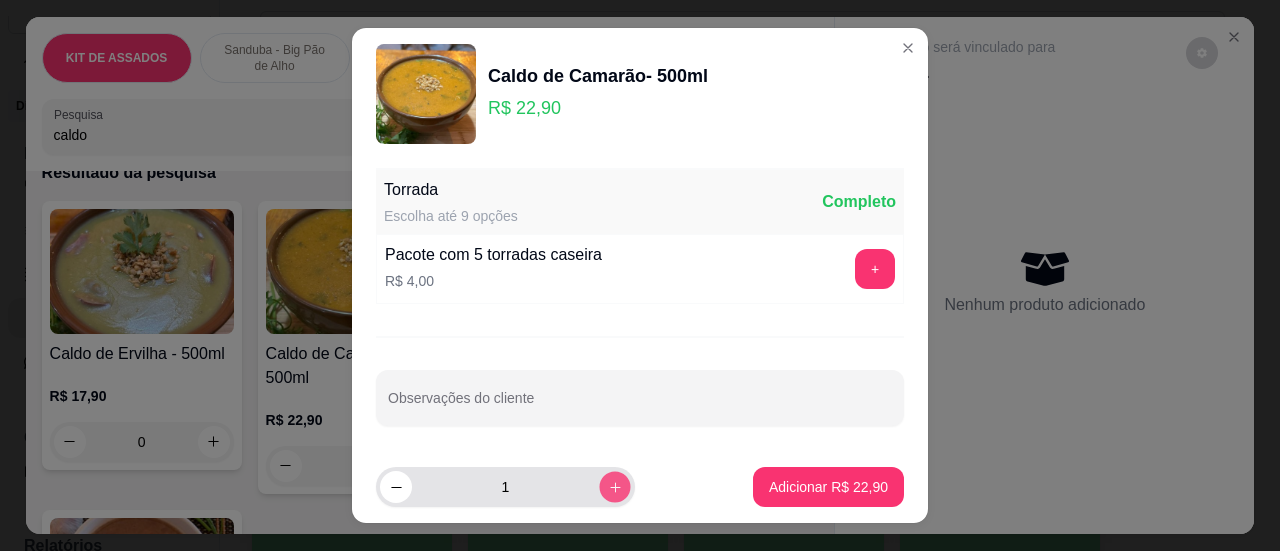 click at bounding box center [614, 487] 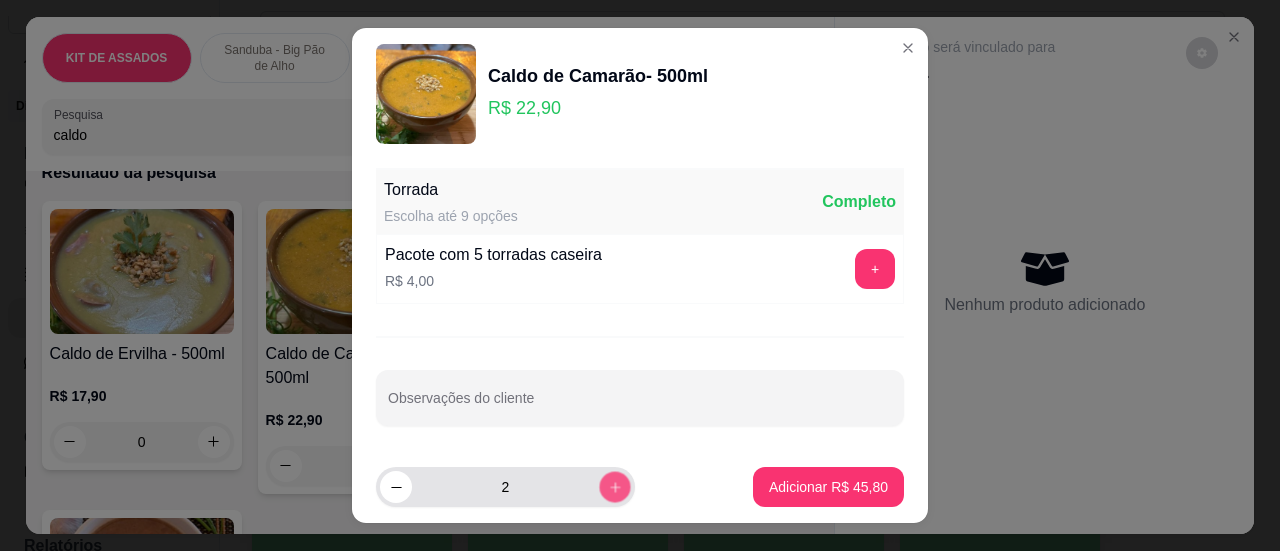 click at bounding box center [614, 487] 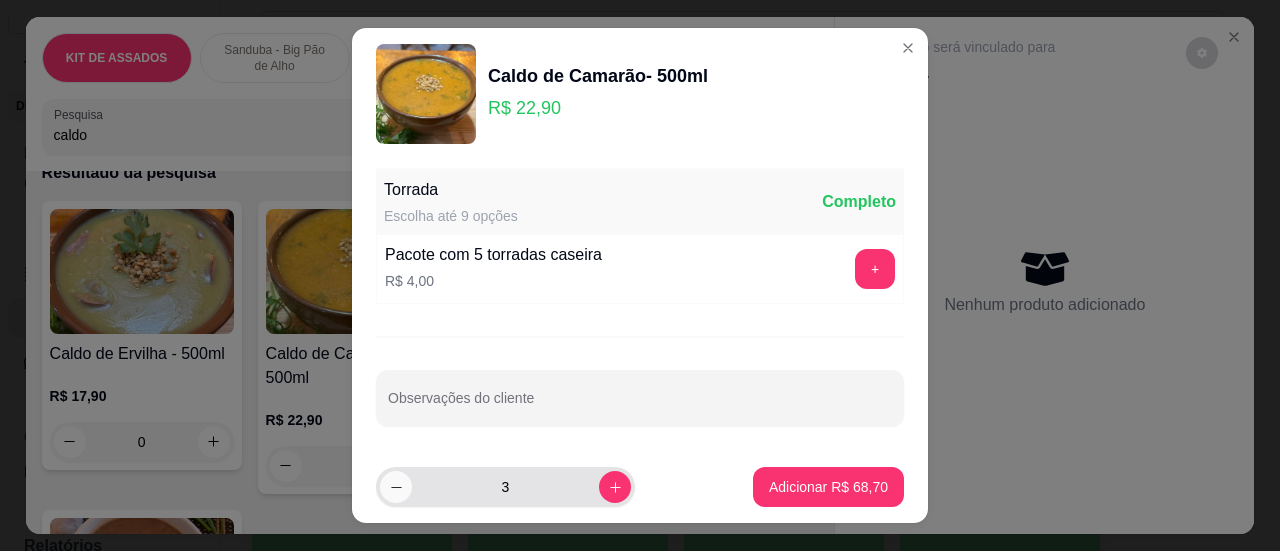 click 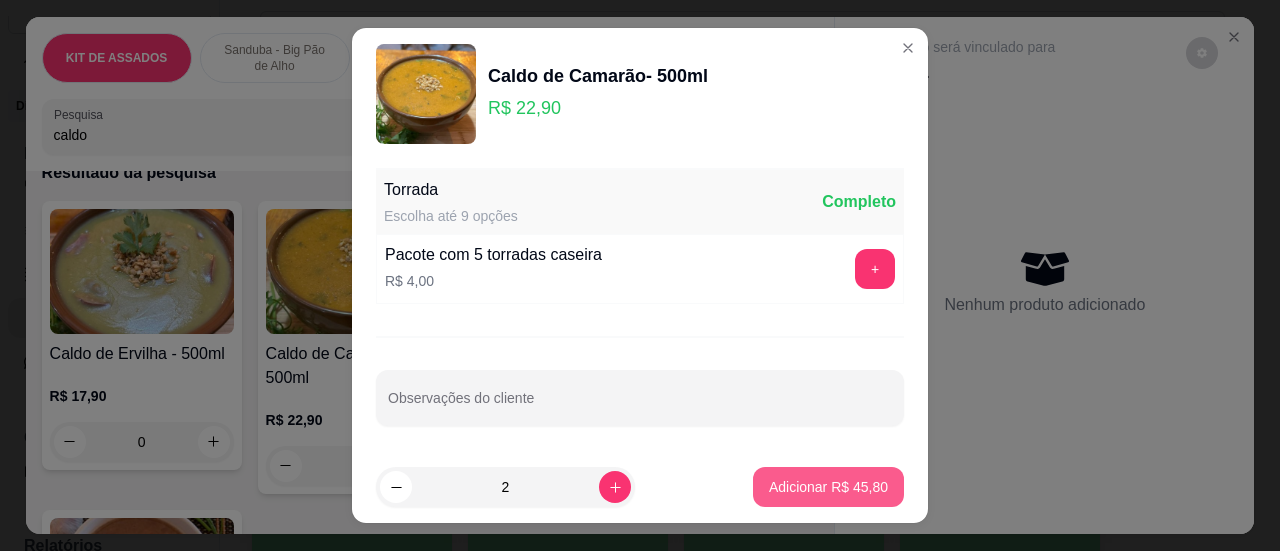 click on "Adicionar   R$ 45,80" at bounding box center [828, 487] 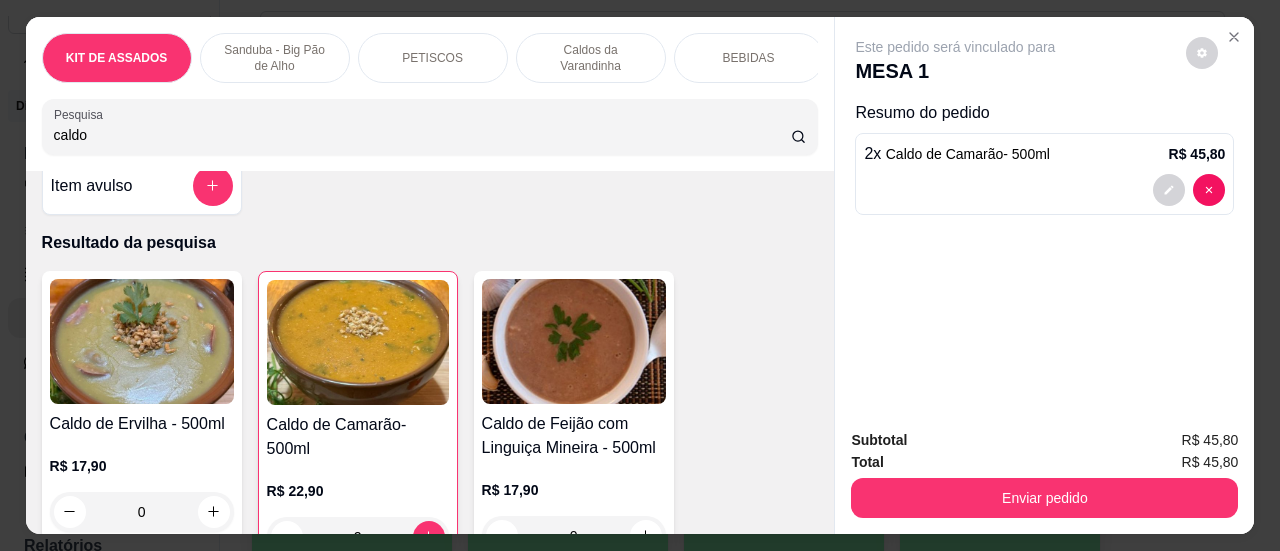 scroll, scrollTop: 0, scrollLeft: 0, axis: both 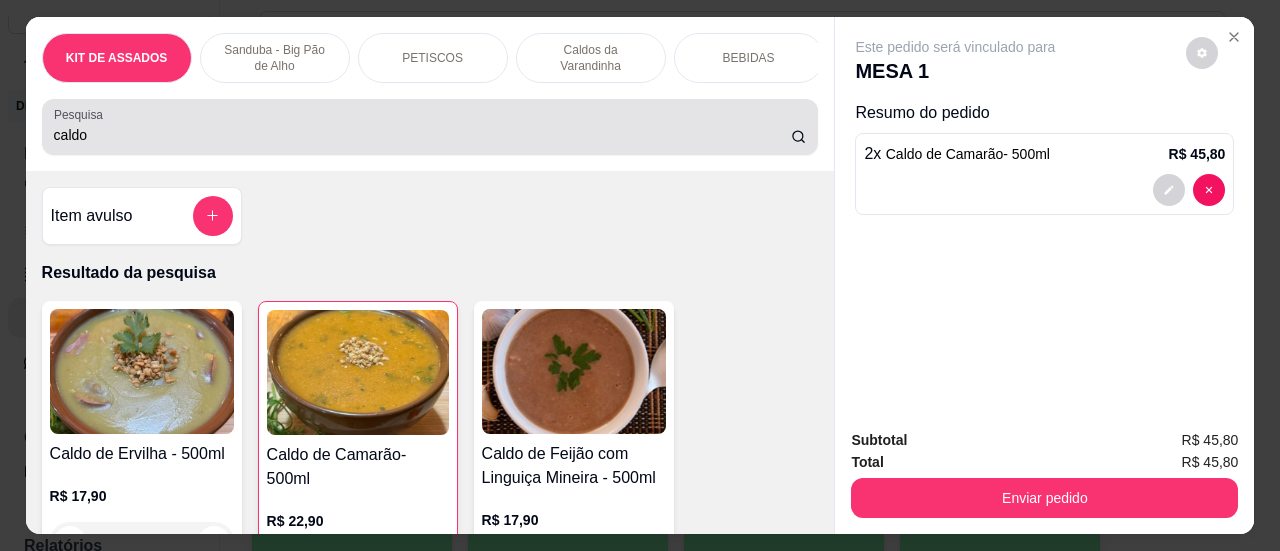 click on "caldo" at bounding box center (422, 135) 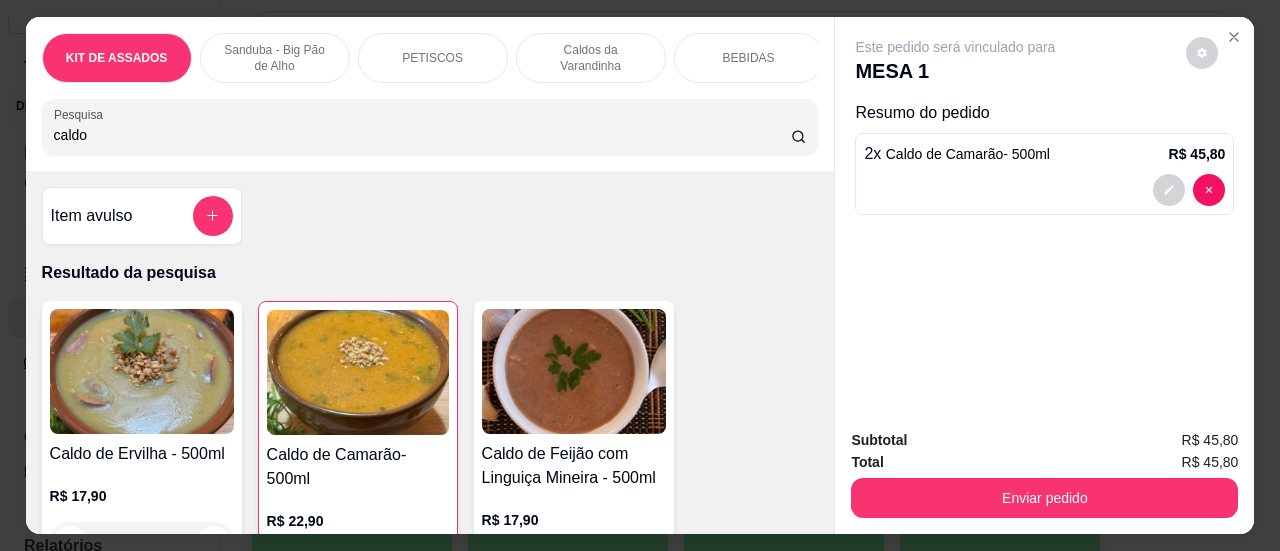 drag, startPoint x: 238, startPoint y: 134, endPoint x: 0, endPoint y: 125, distance: 238.1701 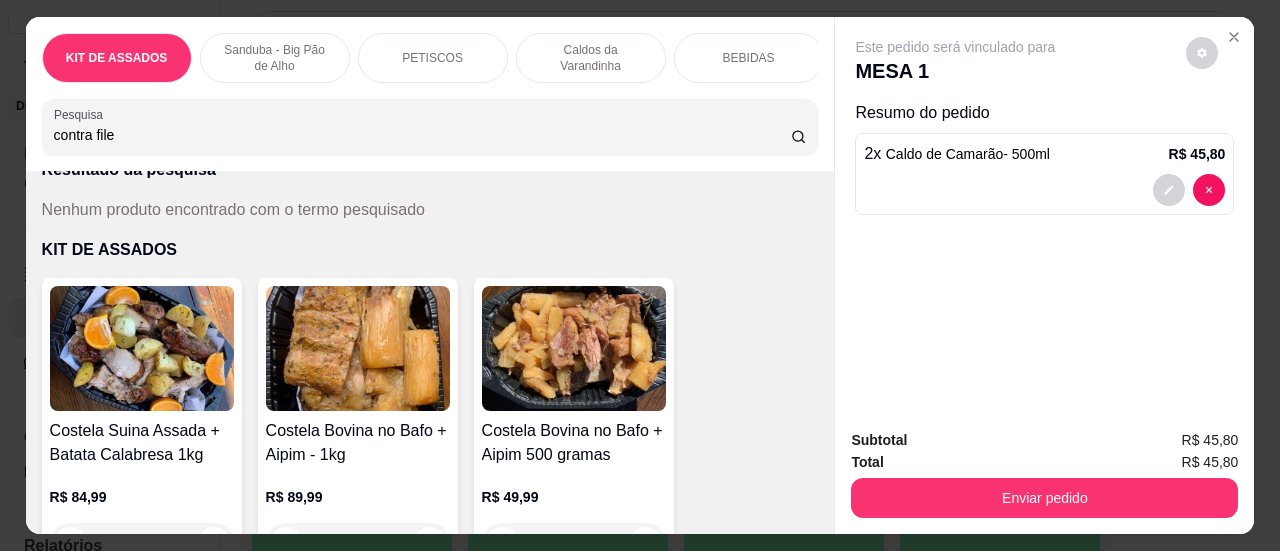 scroll, scrollTop: 0, scrollLeft: 0, axis: both 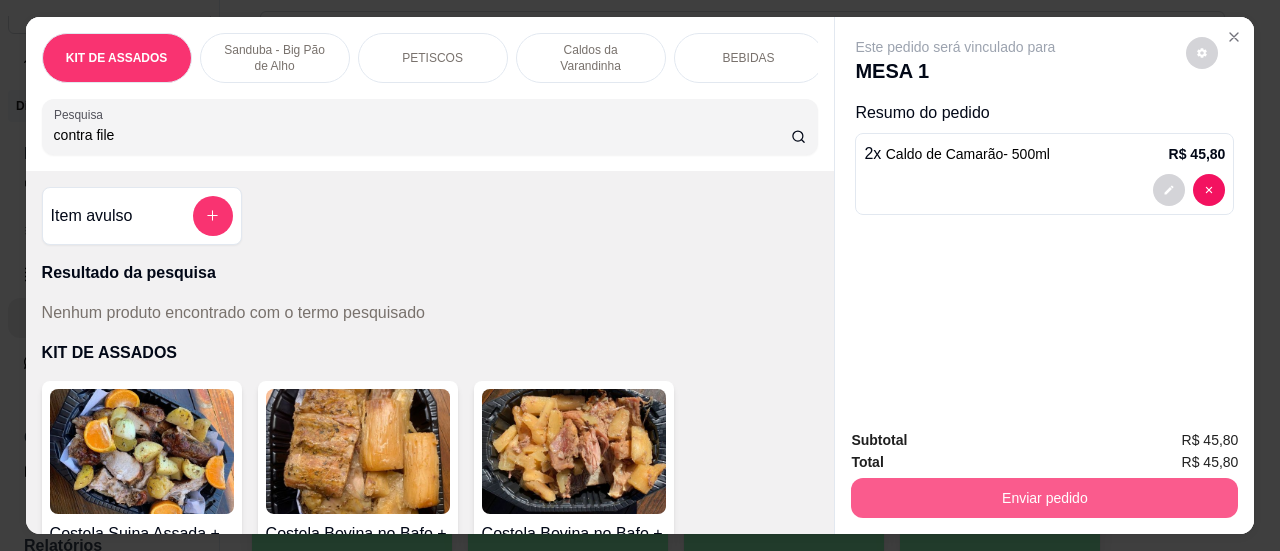 type on "contra file" 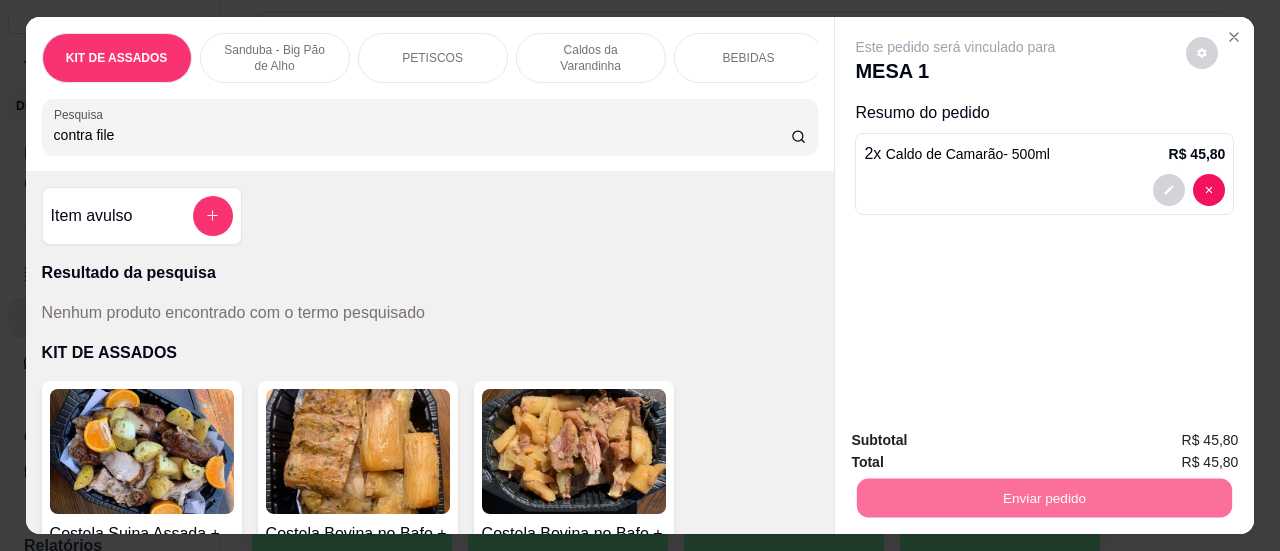 click on "Sim, quero registrar" at bounding box center [1168, 442] 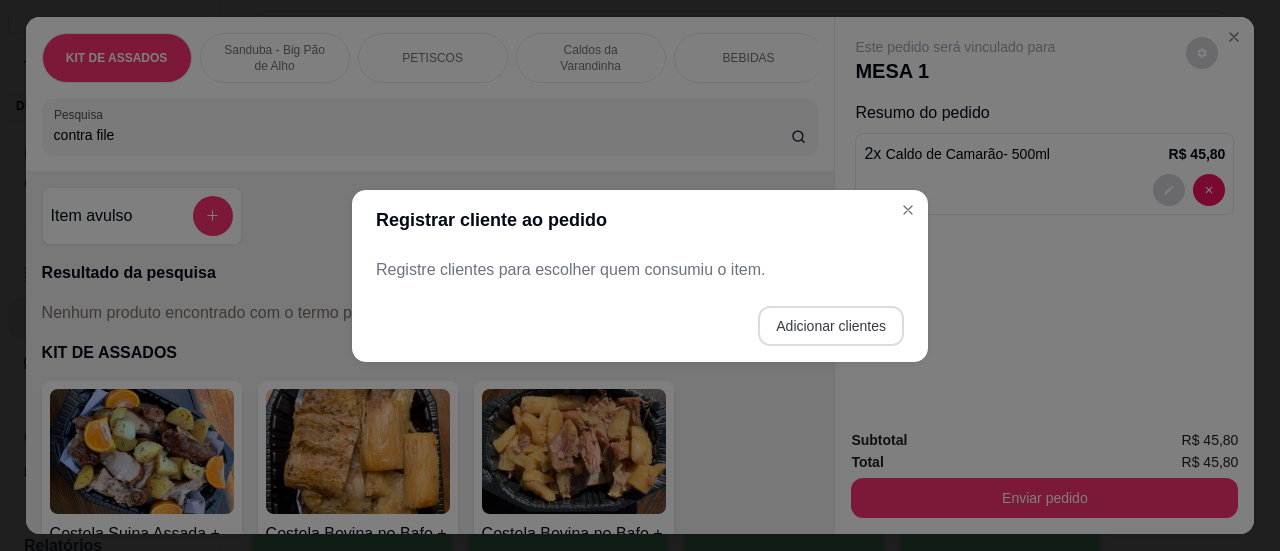 click on "Adicionar clientes" at bounding box center (831, 326) 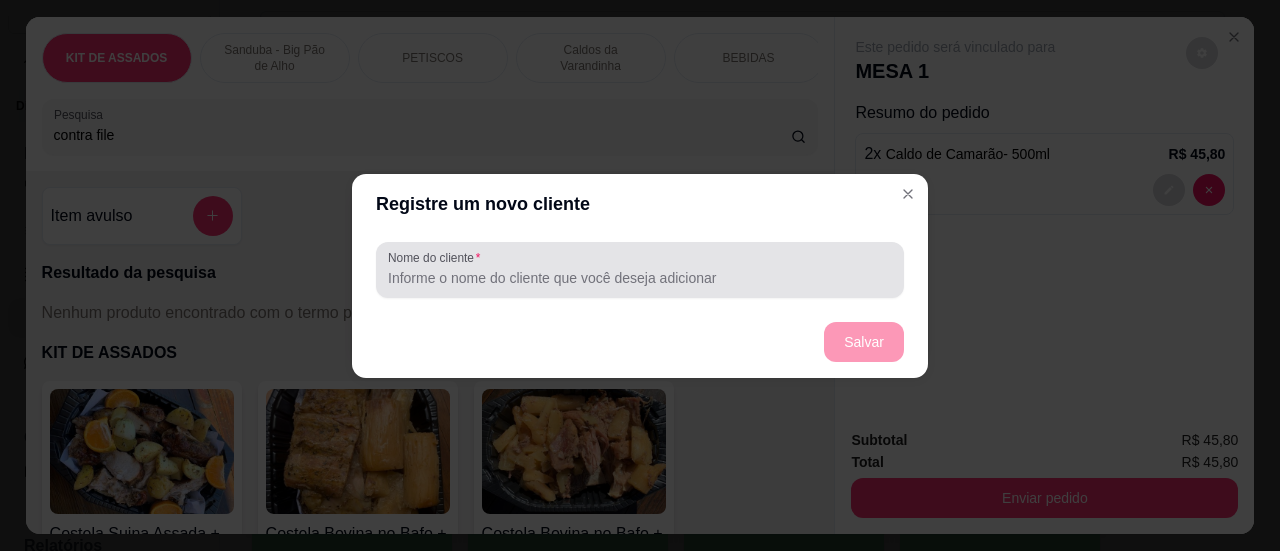 click on "Nome do cliente" at bounding box center (640, 278) 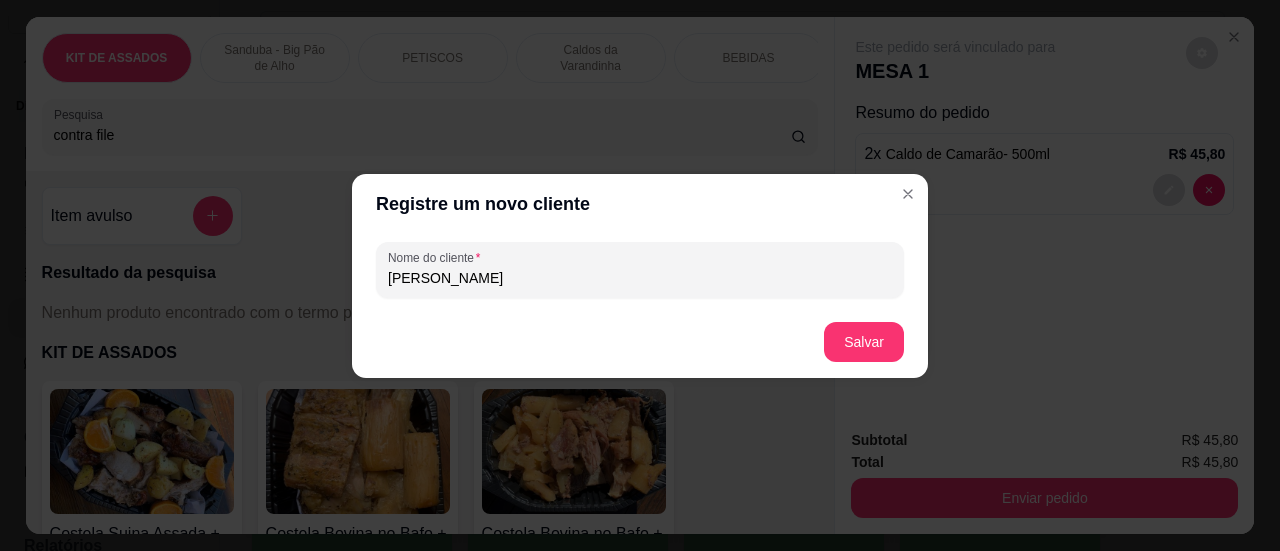 type on "[PERSON_NAME]" 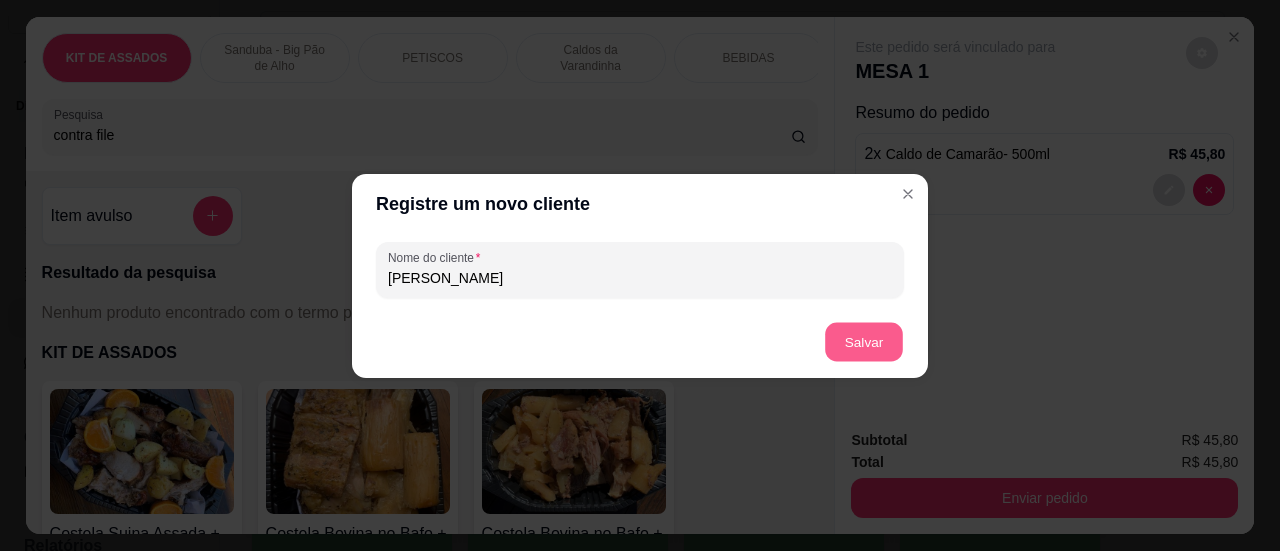 click on "Salvar" at bounding box center (864, 341) 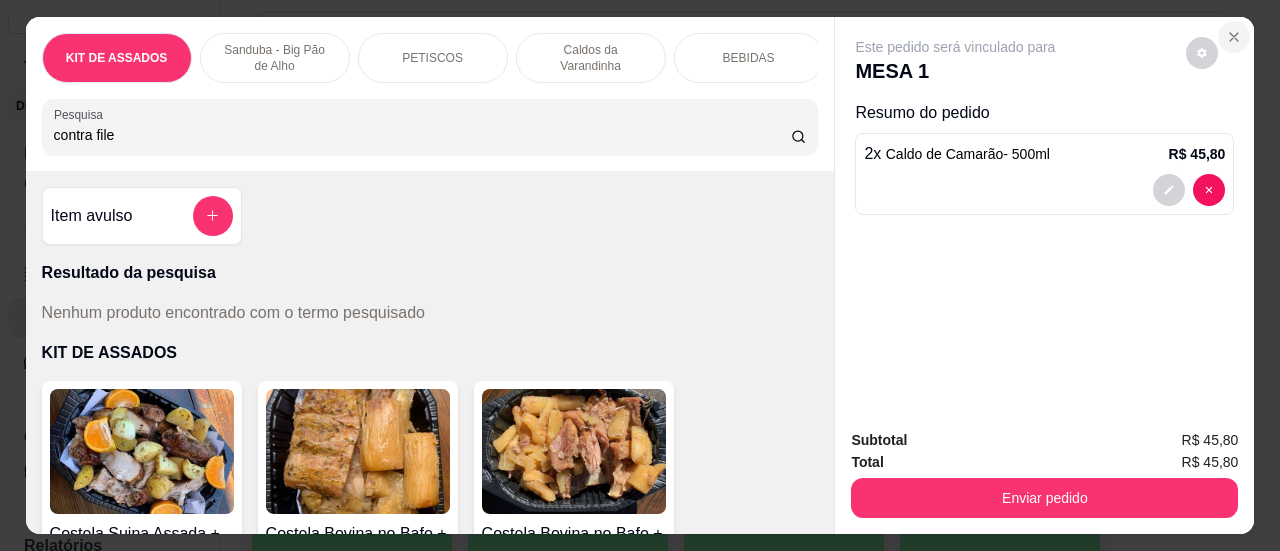 click at bounding box center [1234, 37] 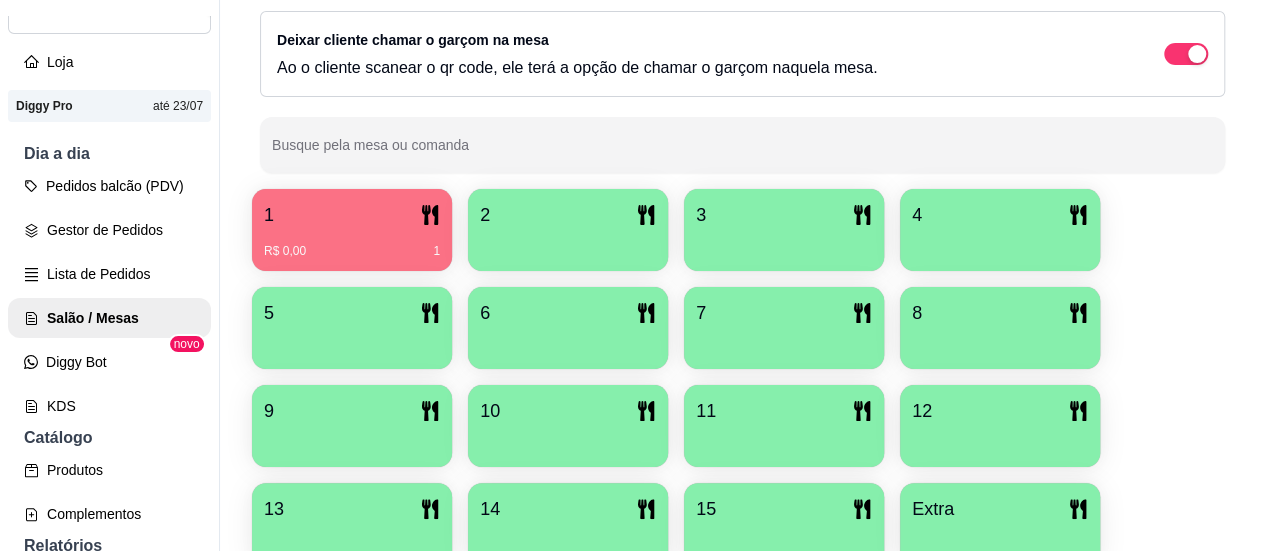 click on "1" at bounding box center (352, 215) 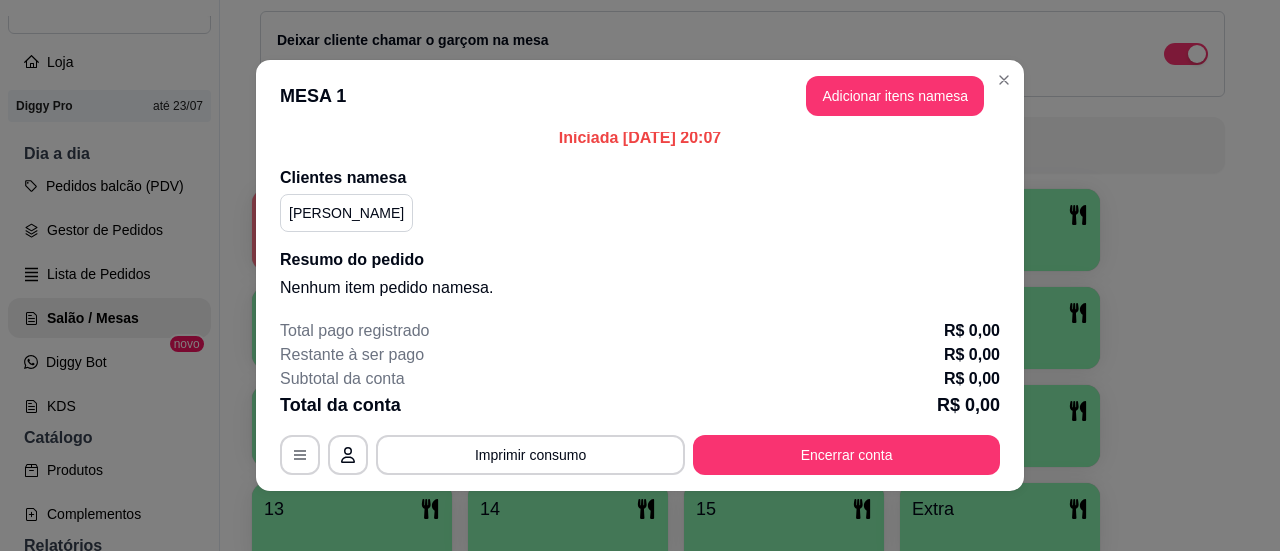 scroll, scrollTop: 18, scrollLeft: 0, axis: vertical 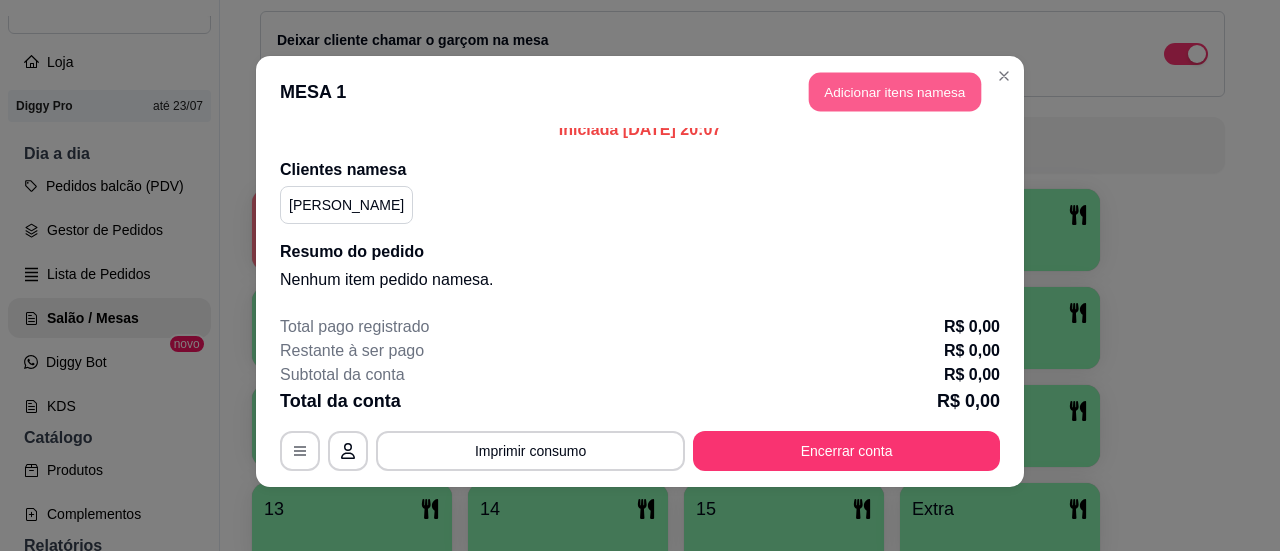click on "Adicionar itens na  mesa" at bounding box center (895, 92) 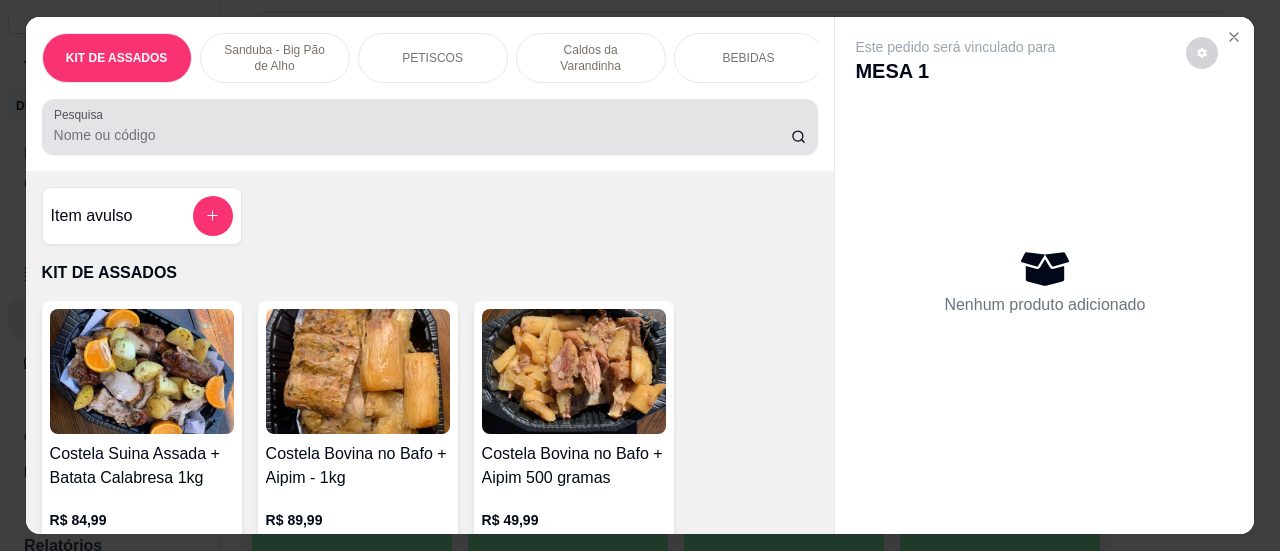 click on "Pesquisa" at bounding box center [422, 135] 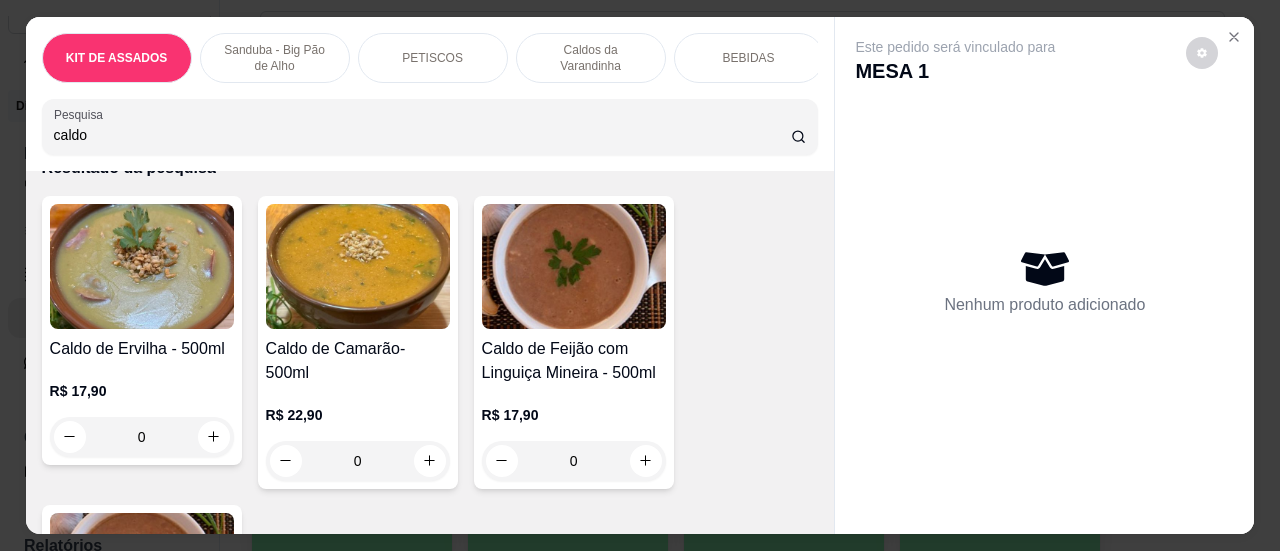 scroll, scrollTop: 200, scrollLeft: 0, axis: vertical 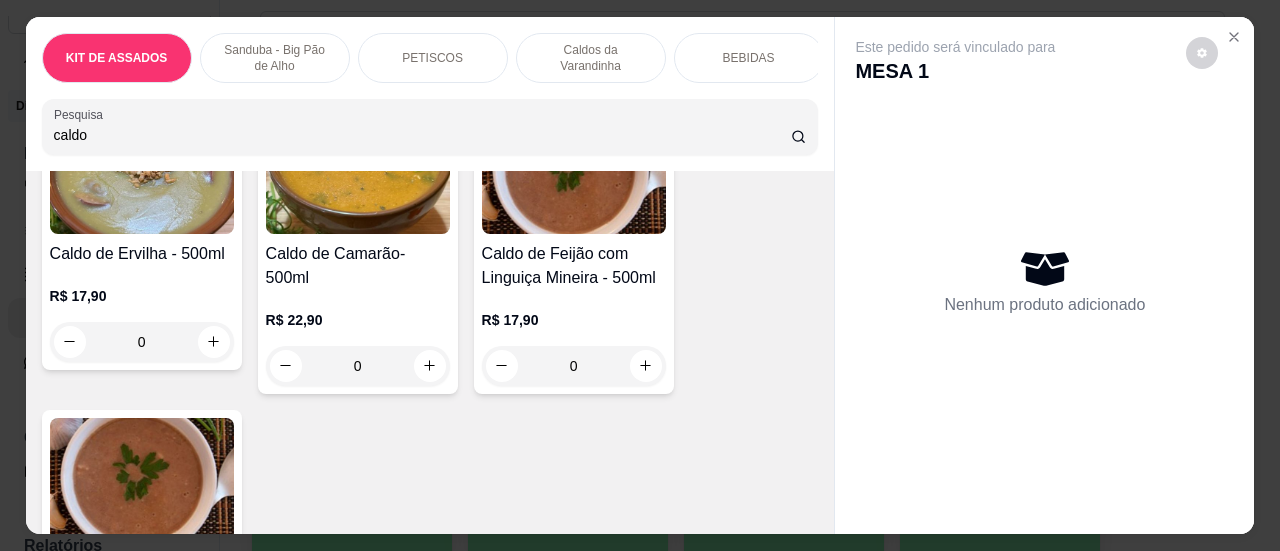 type on "caldo" 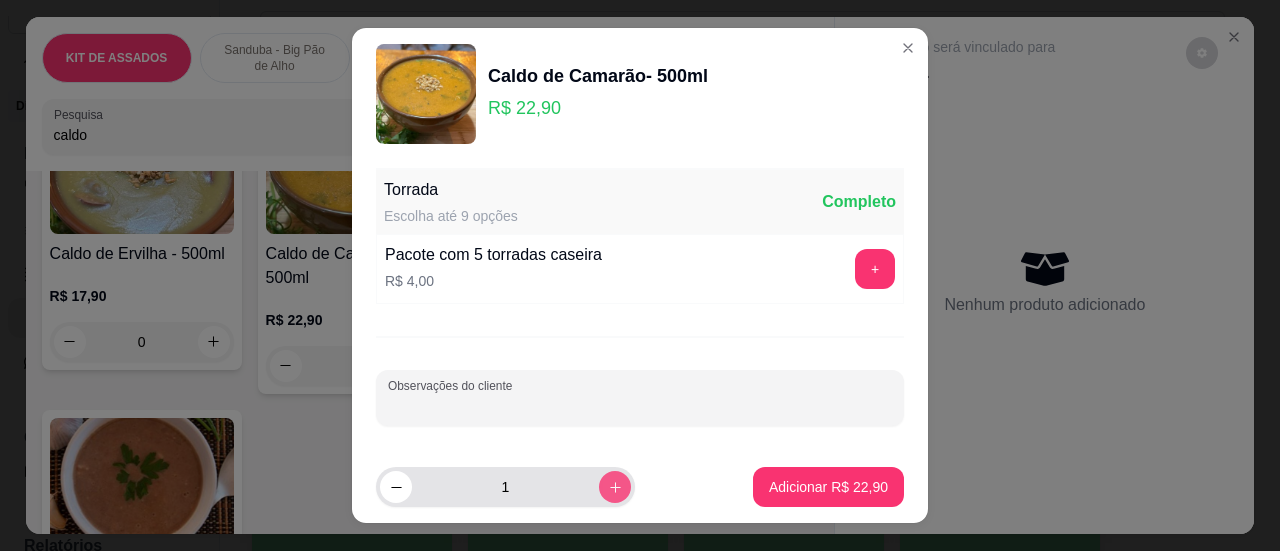 click 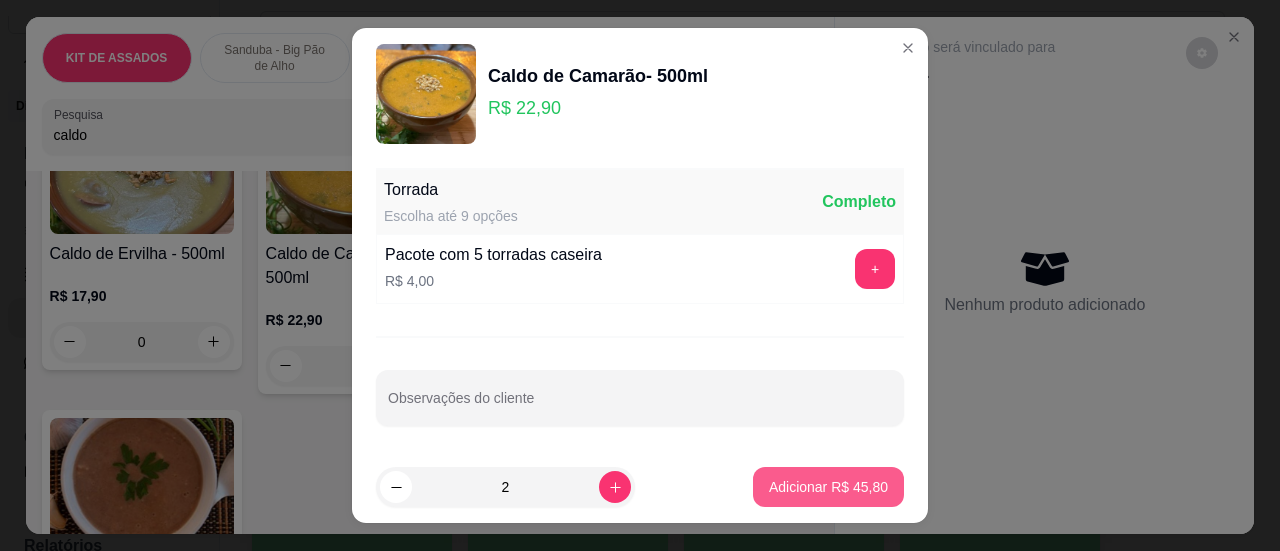 click on "Adicionar   R$ 45,80" at bounding box center (828, 487) 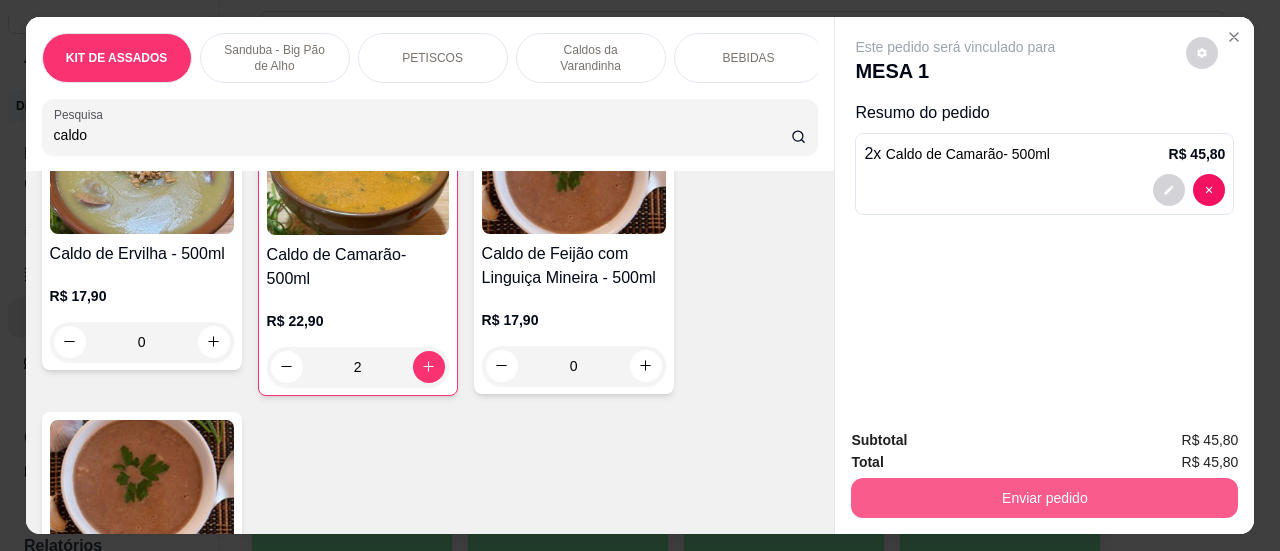 click on "Enviar pedido" at bounding box center (1044, 498) 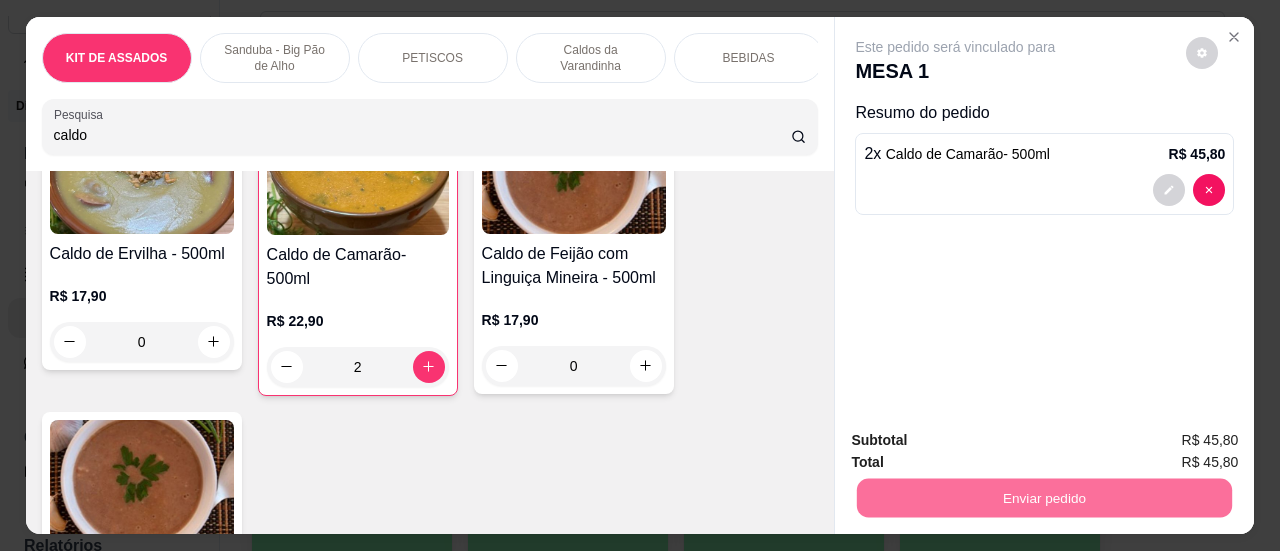 click on "Sim, quero registrar" at bounding box center (1168, 441) 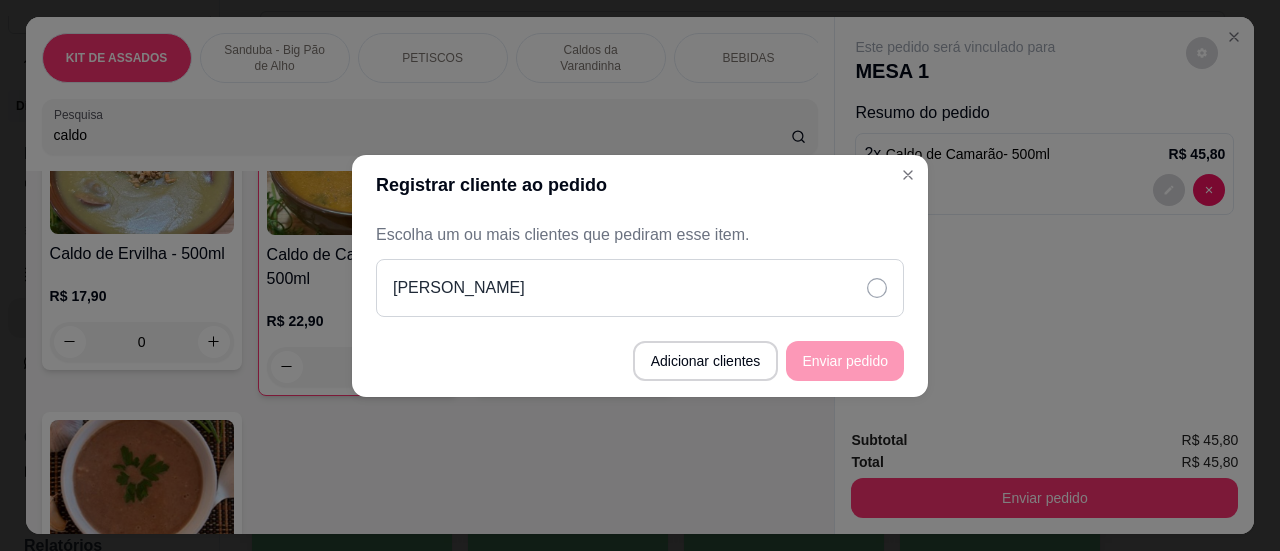 click on "[PERSON_NAME]" at bounding box center (640, 288) 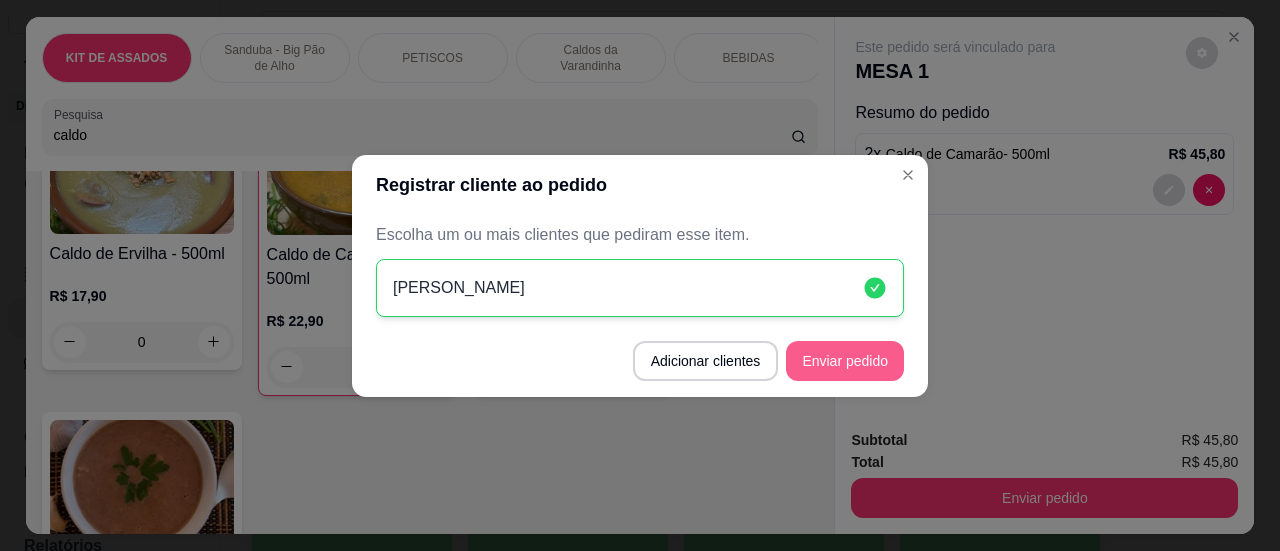 click on "Enviar pedido" at bounding box center [845, 361] 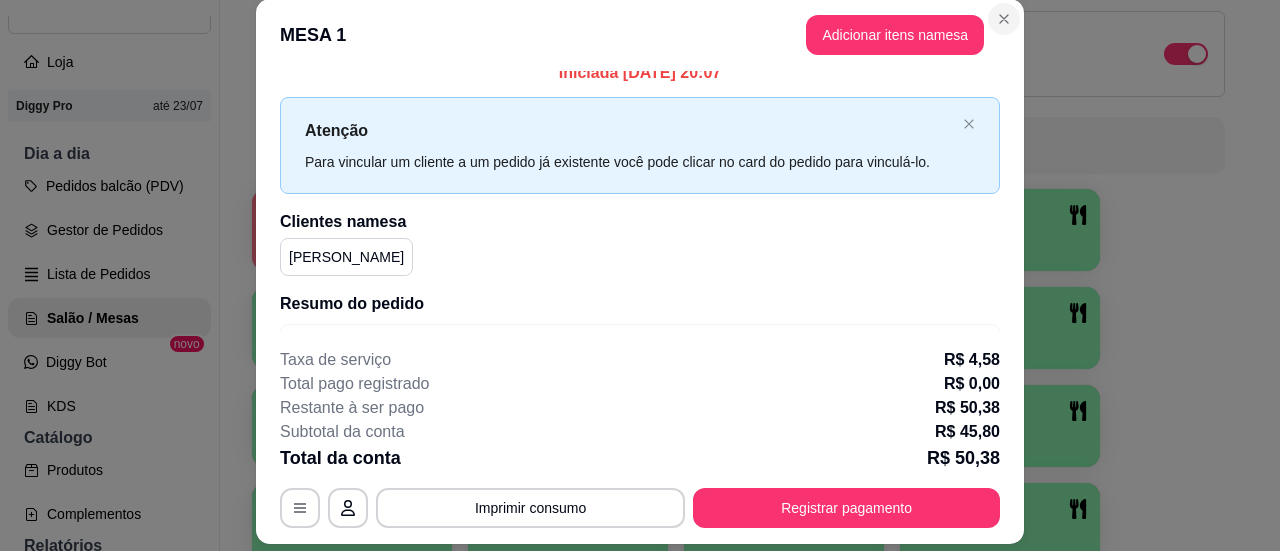 click on "**********" at bounding box center (640, 271) 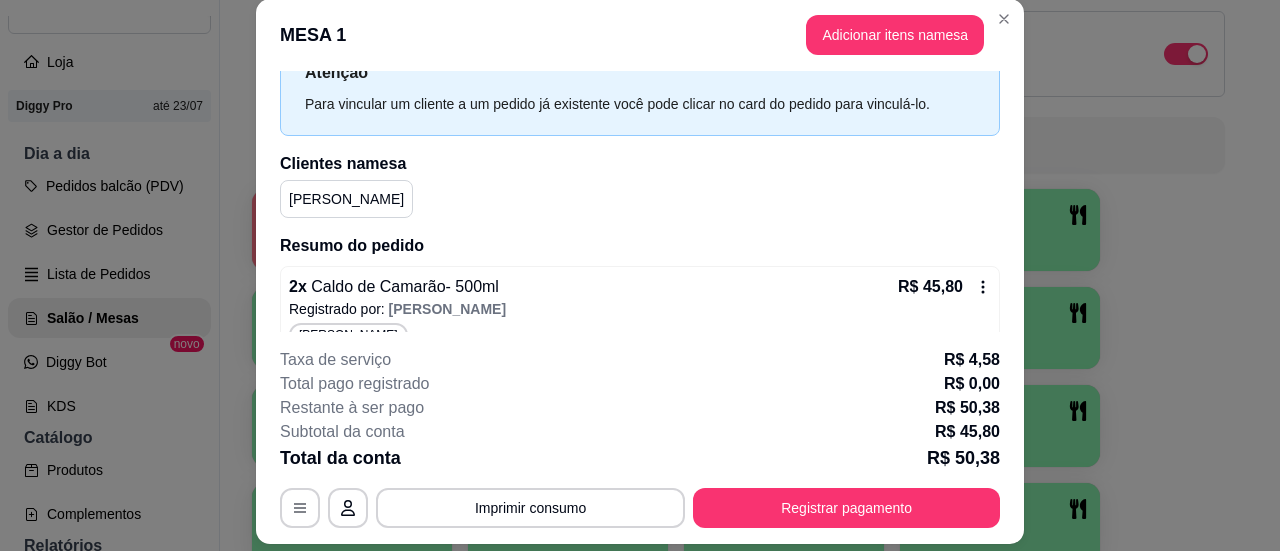 scroll, scrollTop: 105, scrollLeft: 0, axis: vertical 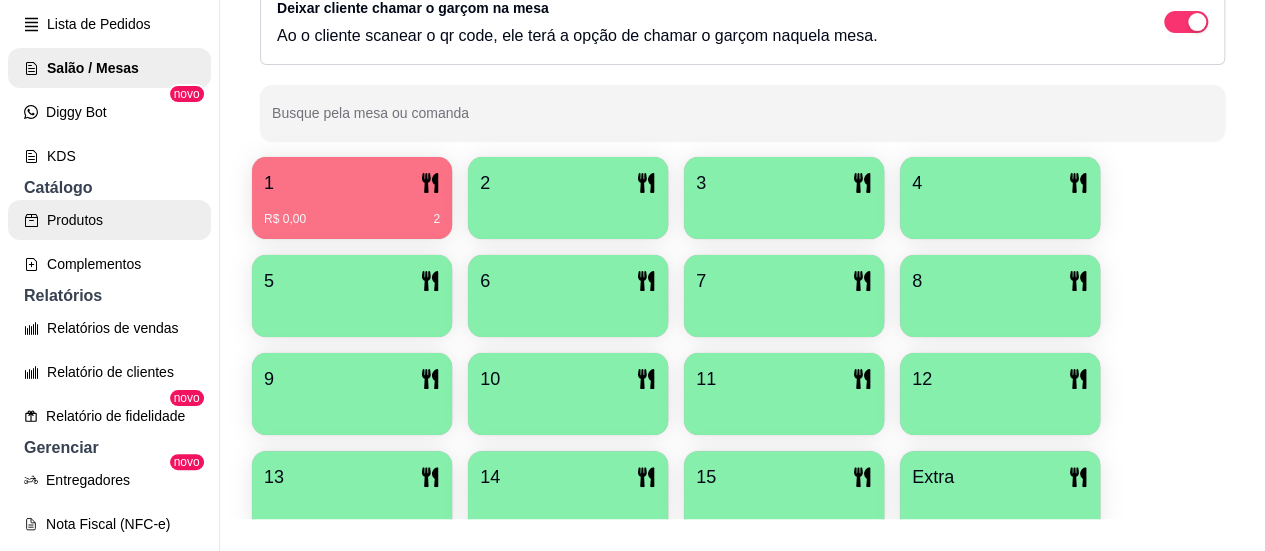 click on "Produtos" at bounding box center [109, 220] 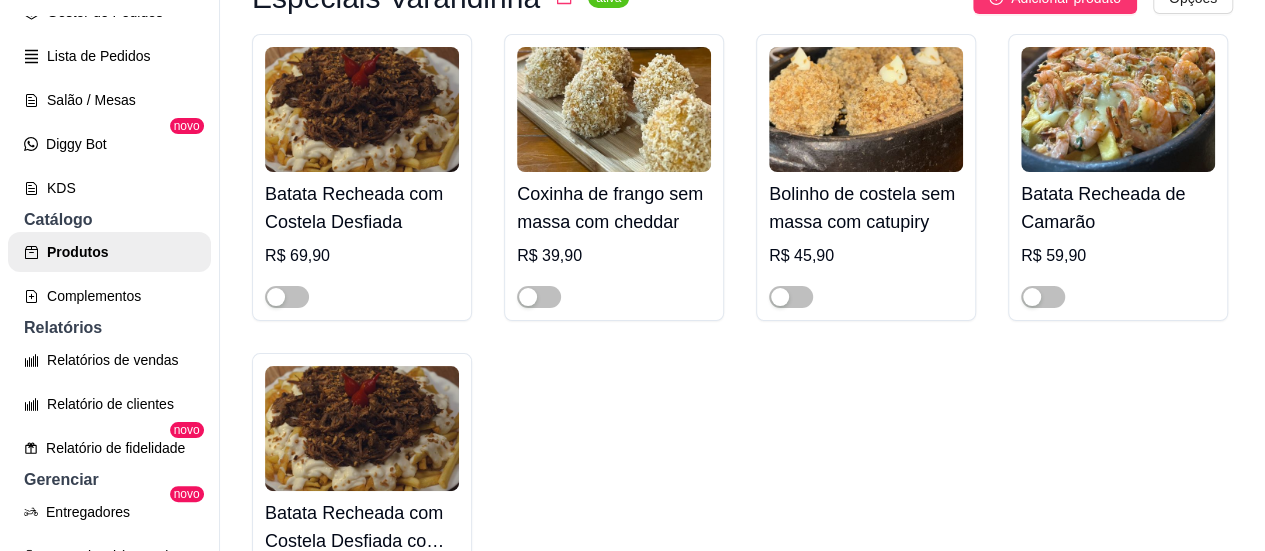 scroll, scrollTop: 5200, scrollLeft: 0, axis: vertical 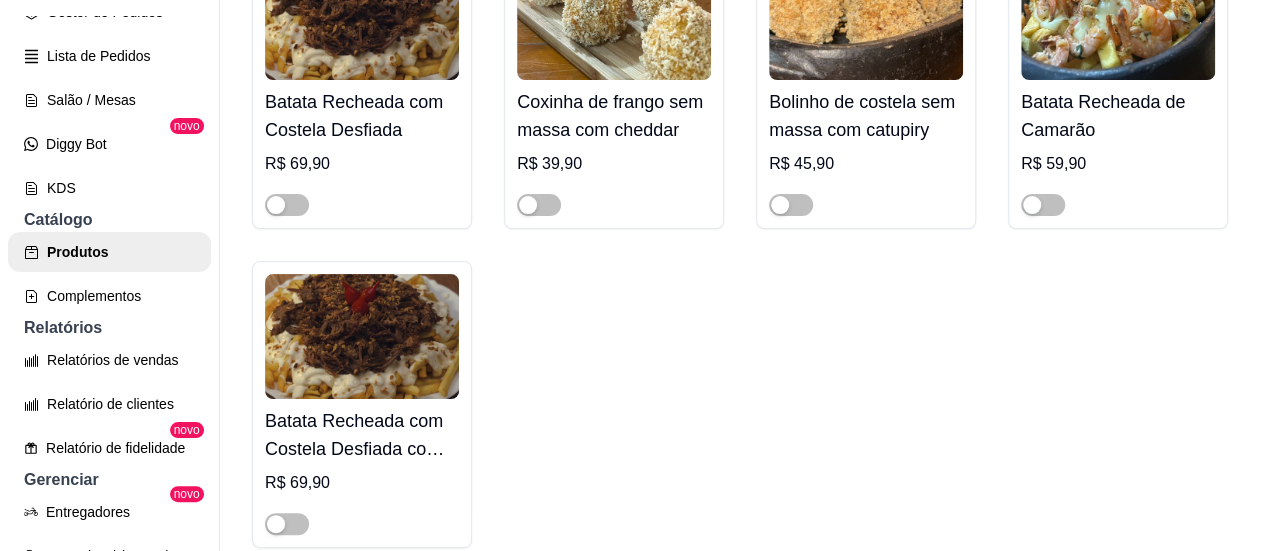 click at bounding box center (539, -593) 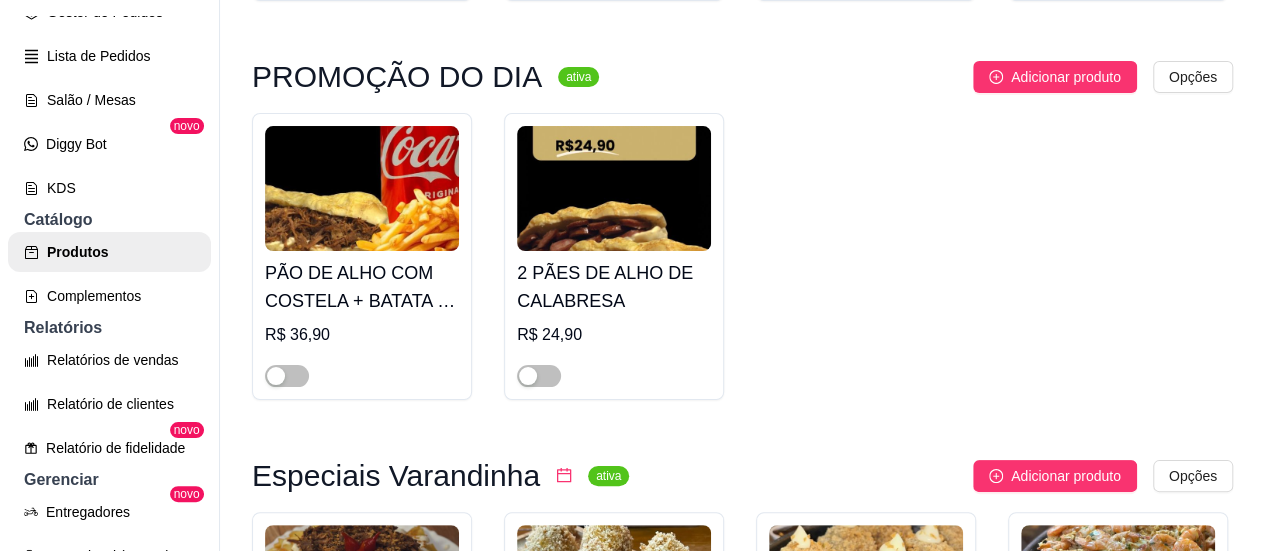 scroll, scrollTop: 4600, scrollLeft: 0, axis: vertical 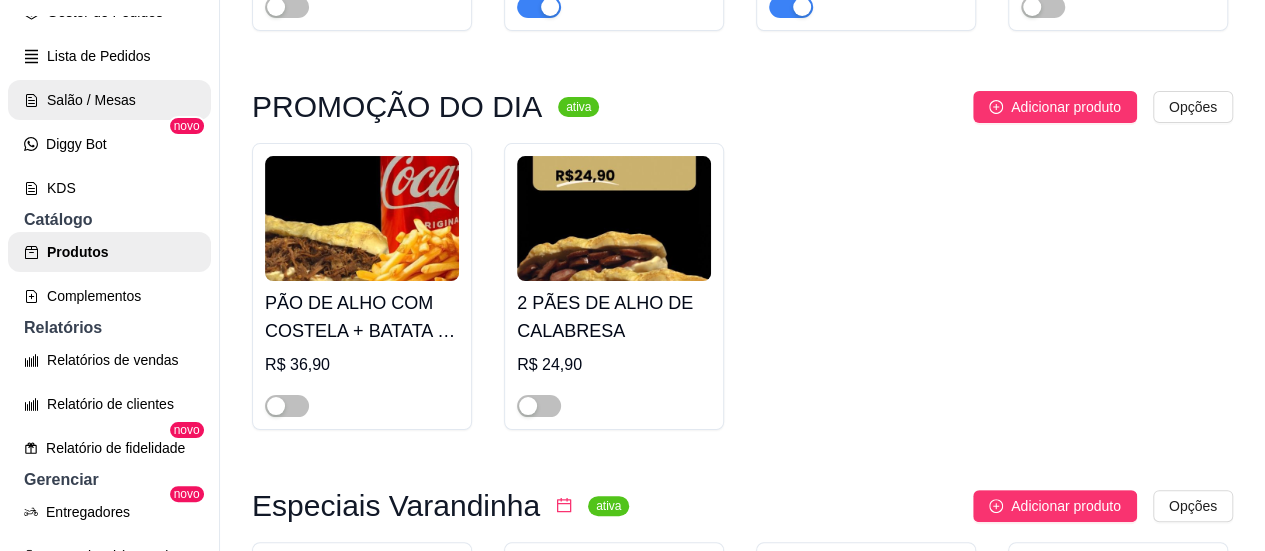 click on "Salão / Mesas" at bounding box center [109, 100] 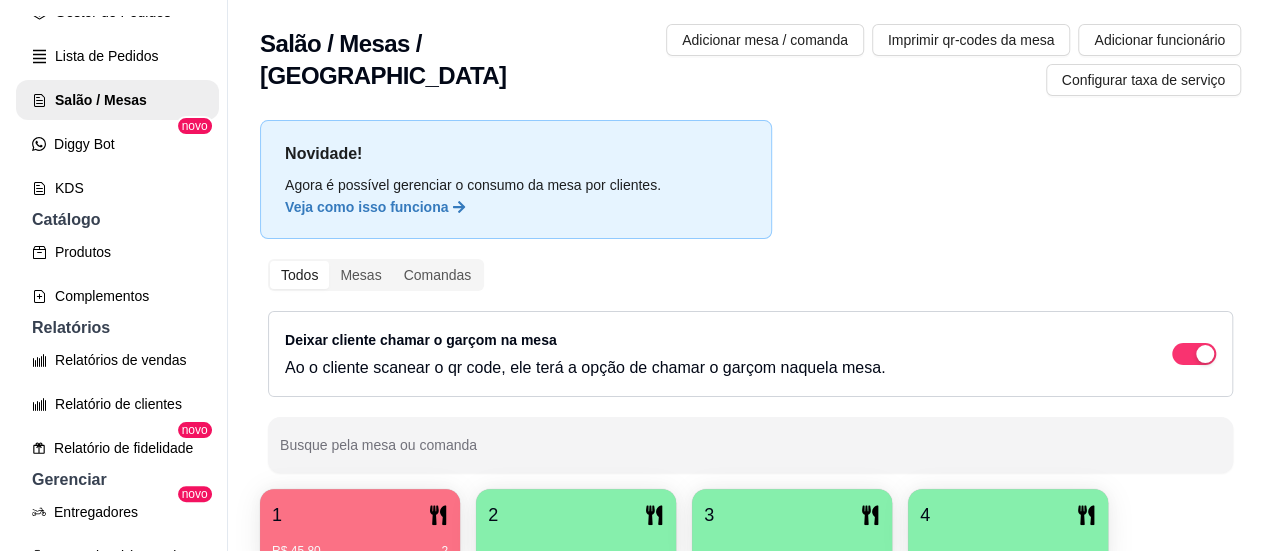 scroll, scrollTop: 100, scrollLeft: 0, axis: vertical 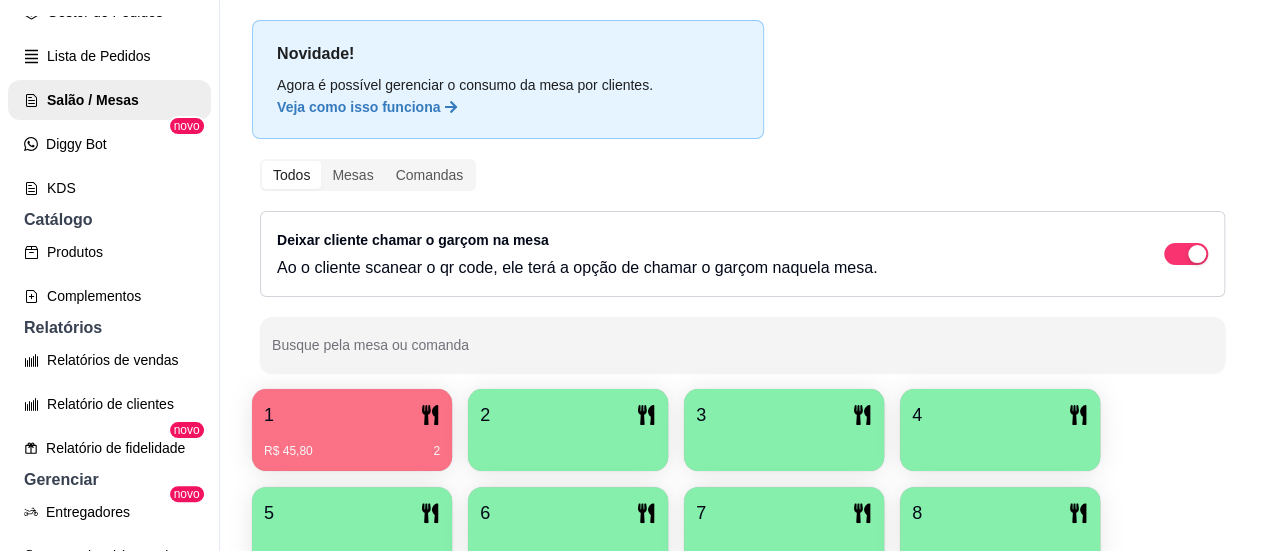 click on "R$ 45,80 2" at bounding box center [352, 444] 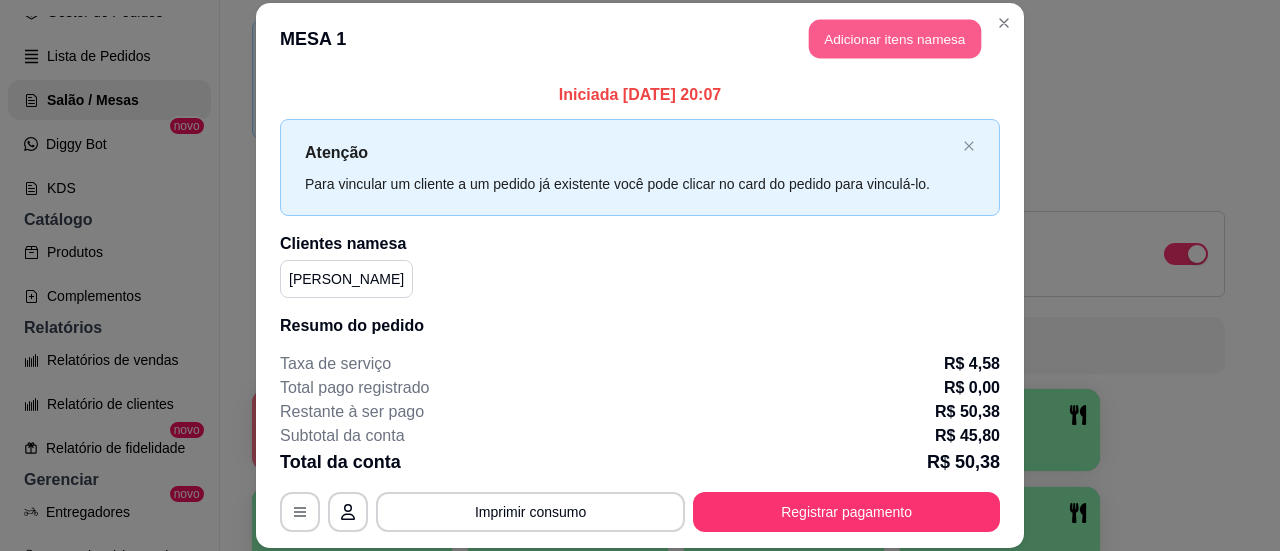 click on "Adicionar itens na  mesa" at bounding box center (895, 38) 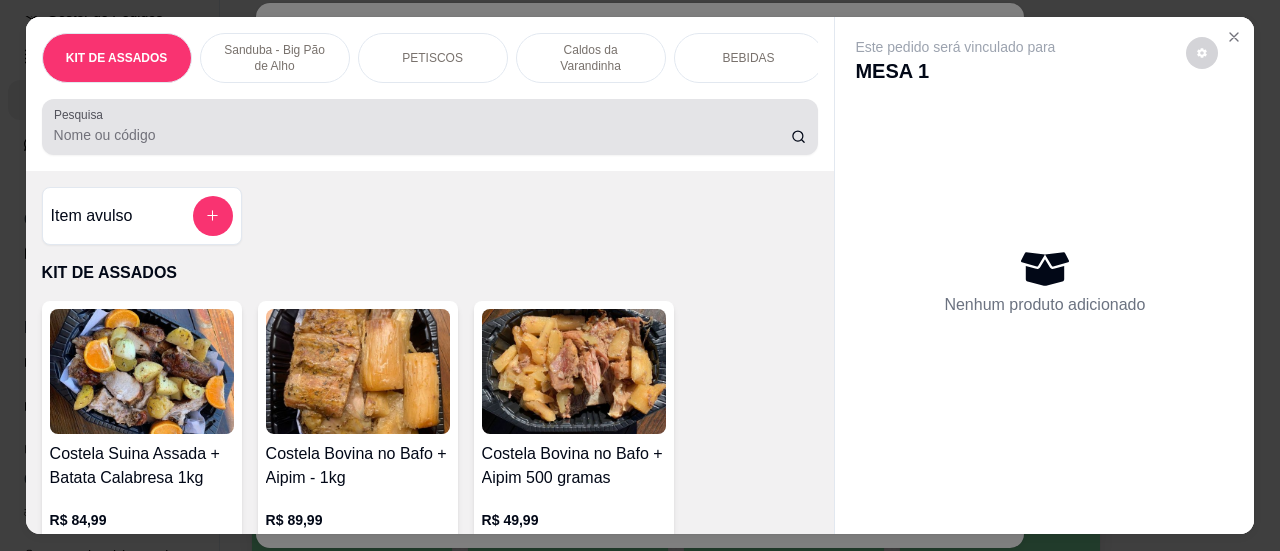 click on "Pesquisa" at bounding box center [422, 135] 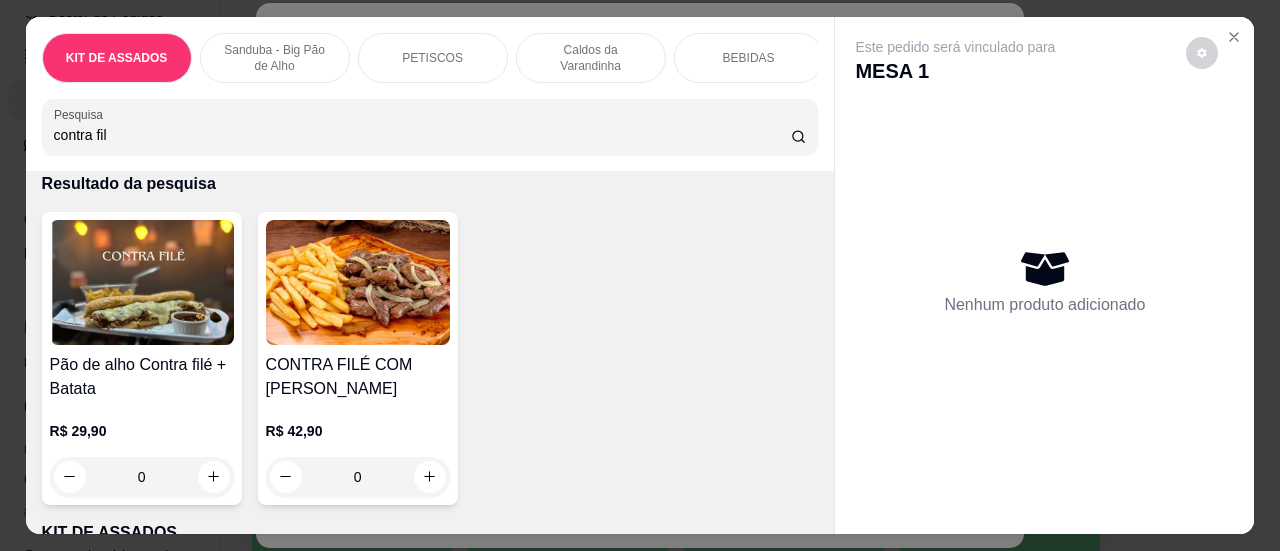 scroll, scrollTop: 300, scrollLeft: 0, axis: vertical 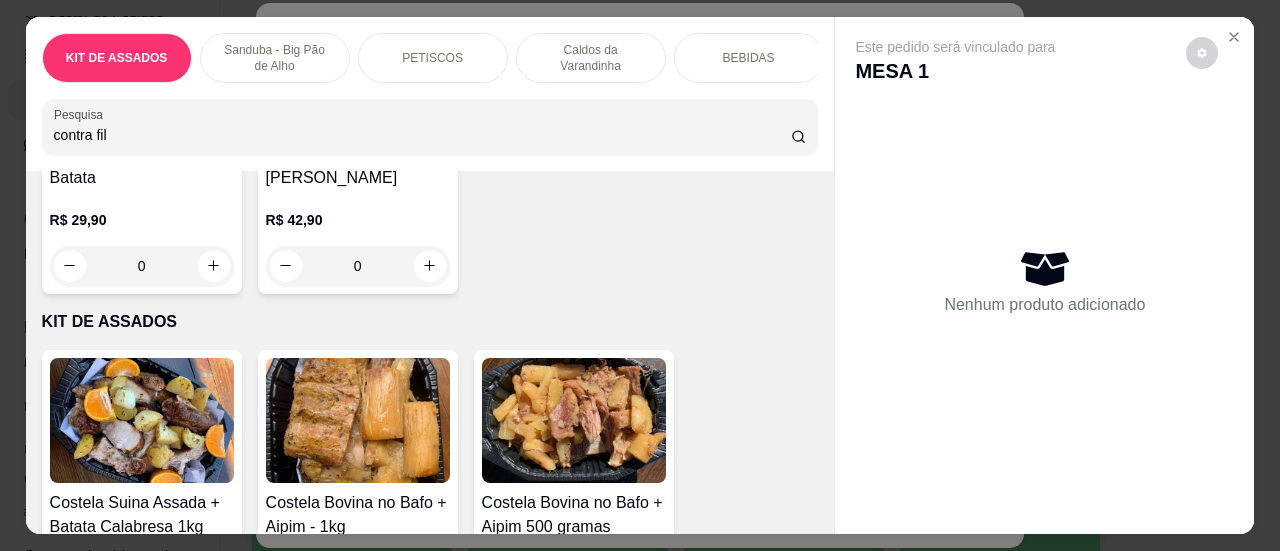 type on "contra fil" 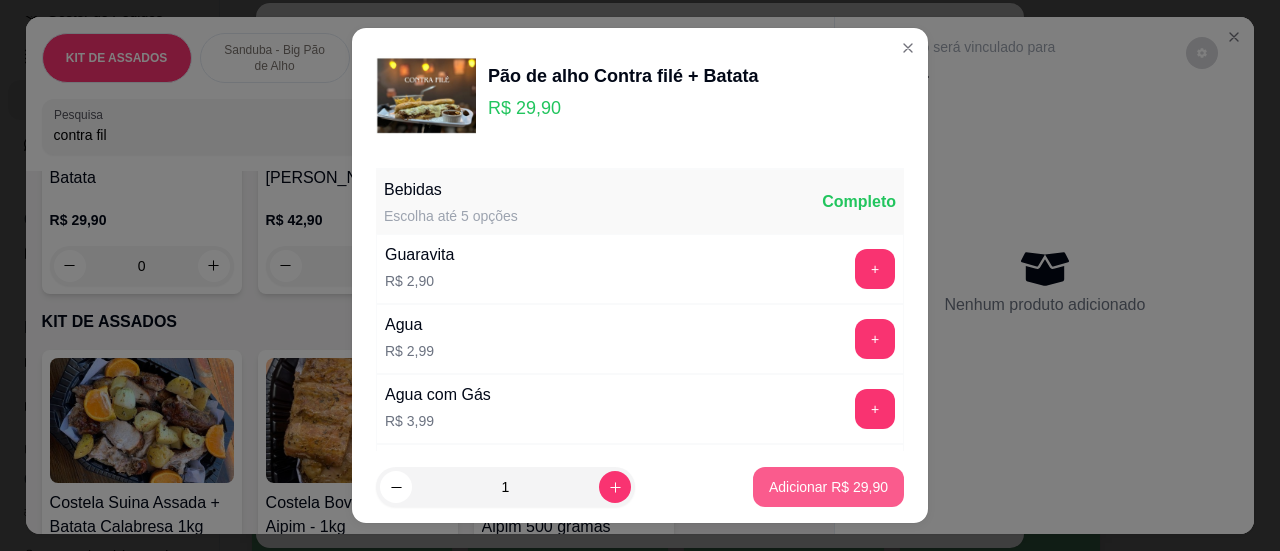 click on "Adicionar   R$ 29,90" at bounding box center (828, 487) 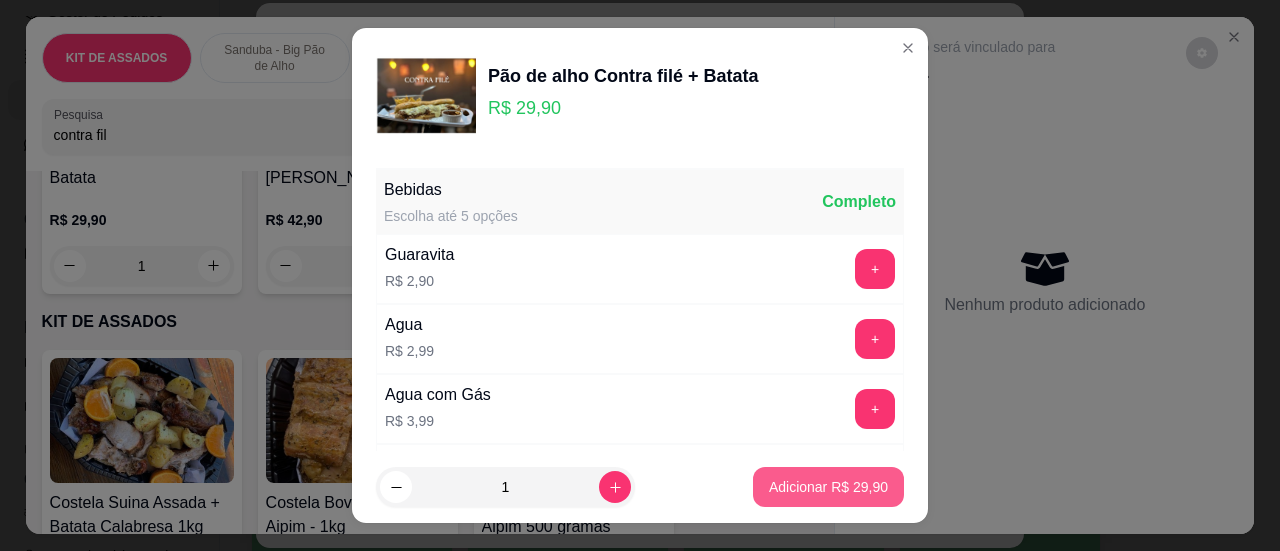 scroll, scrollTop: 300, scrollLeft: 0, axis: vertical 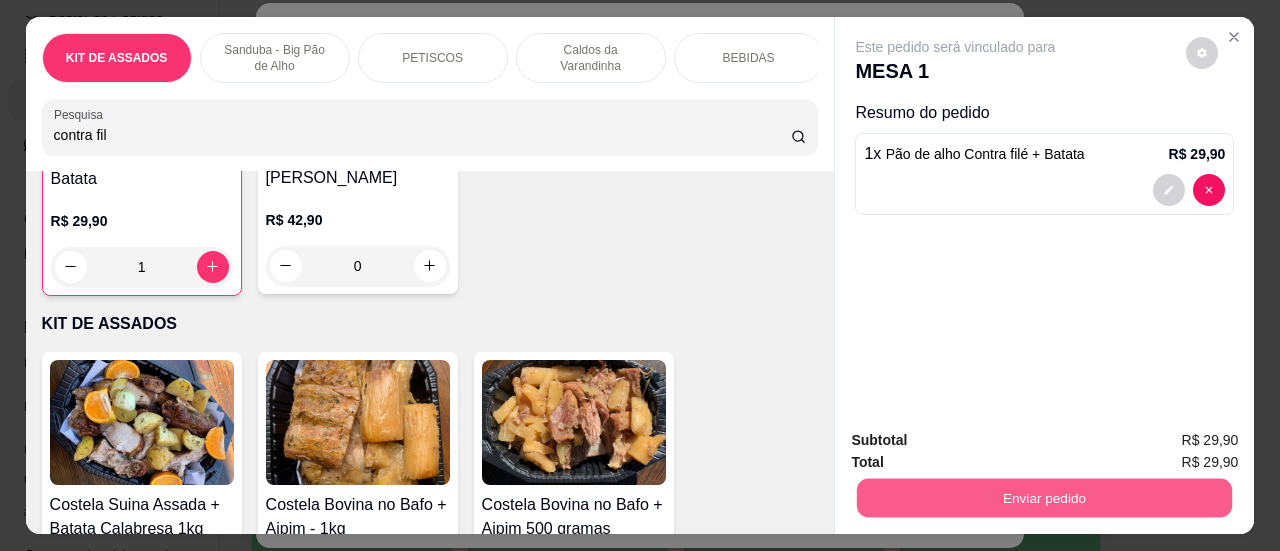 click on "Enviar pedido" at bounding box center (1044, 498) 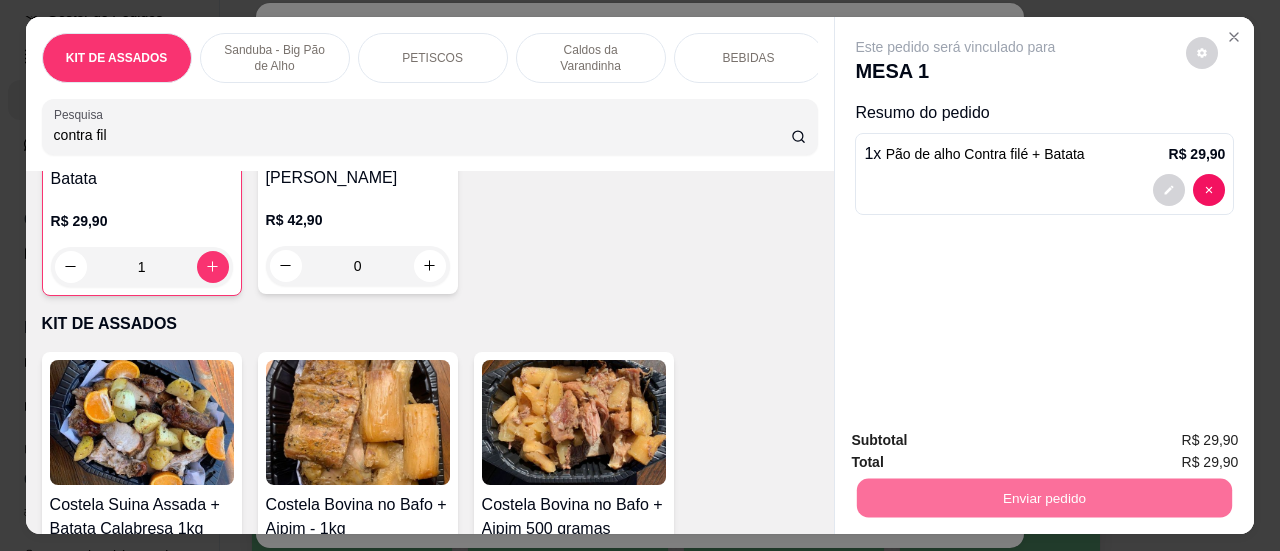 click on "Sim, quero registrar" at bounding box center [1168, 442] 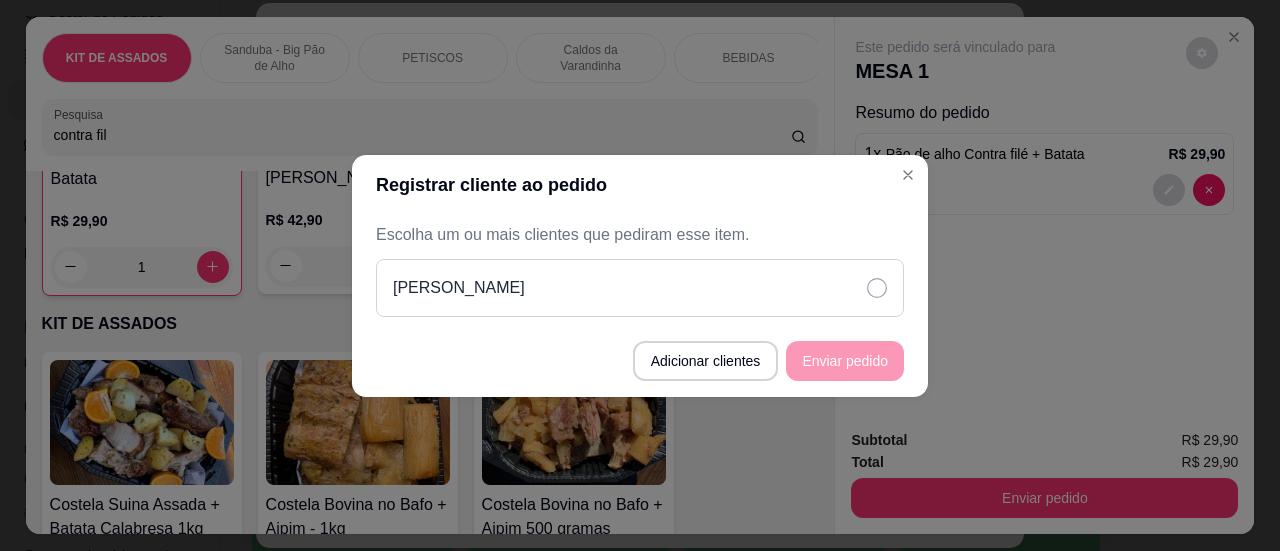 click 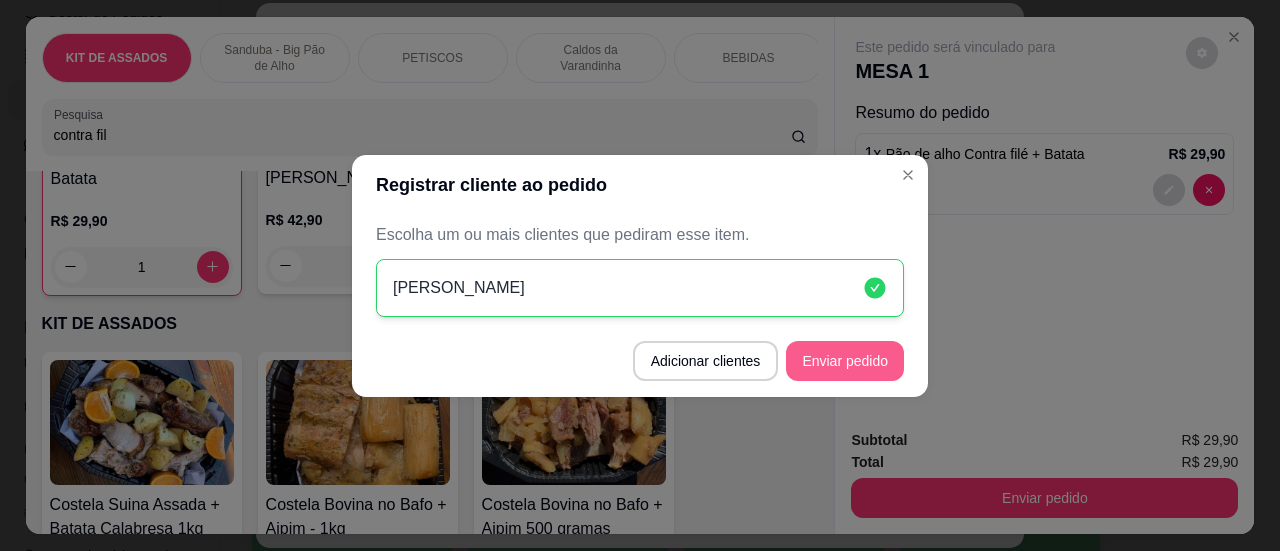 click on "Enviar pedido" at bounding box center [845, 361] 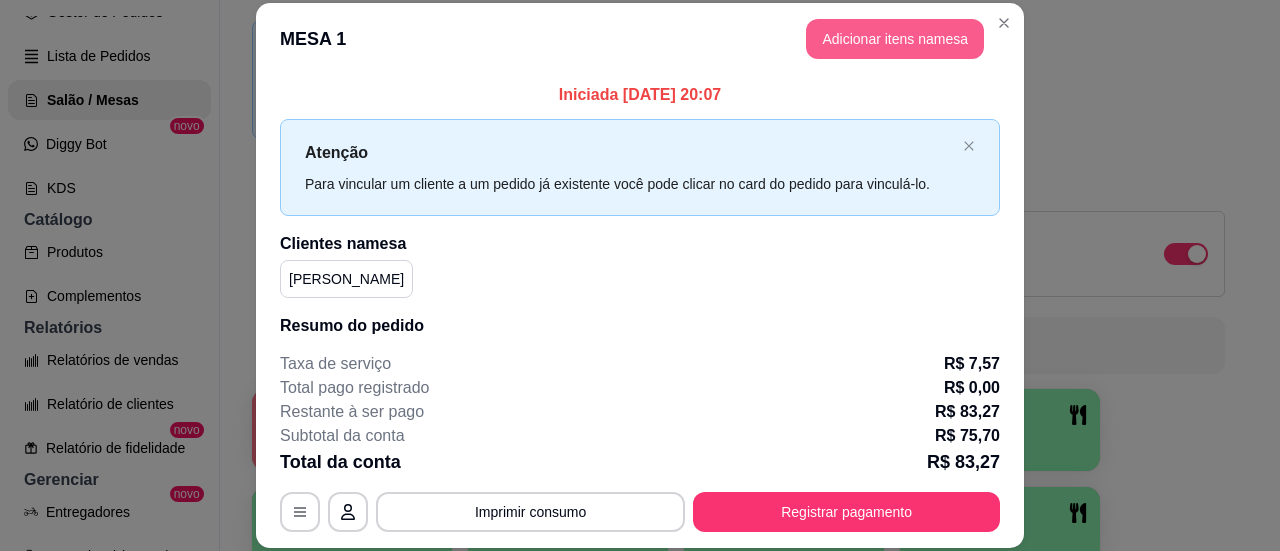 click on "Adicionar itens na  mesa" at bounding box center (895, 39) 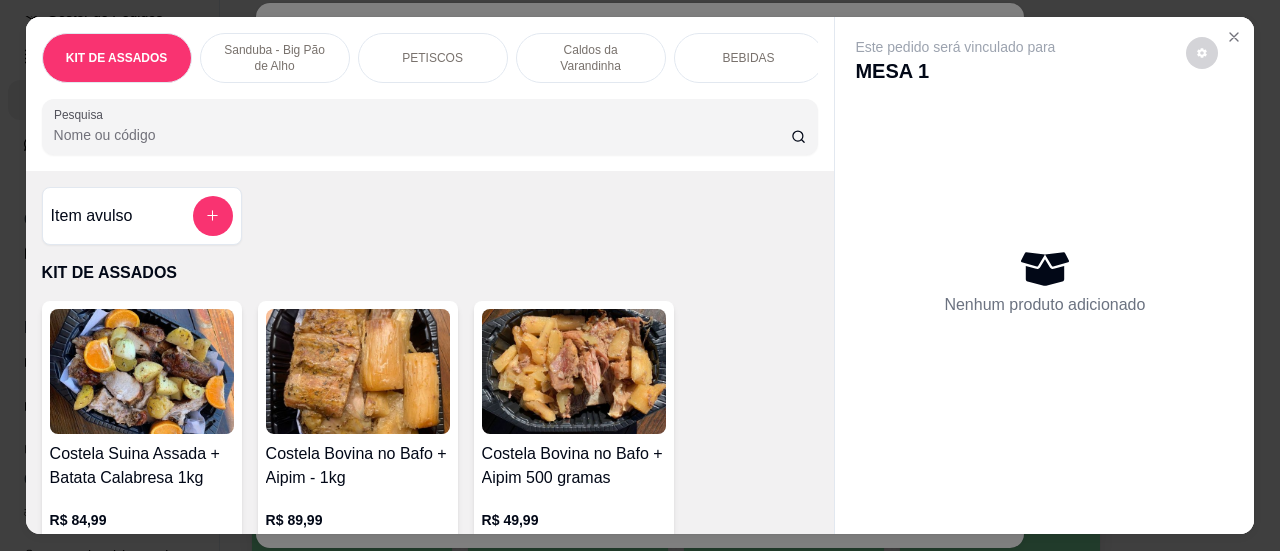 click on "Pesquisa" at bounding box center (422, 135) 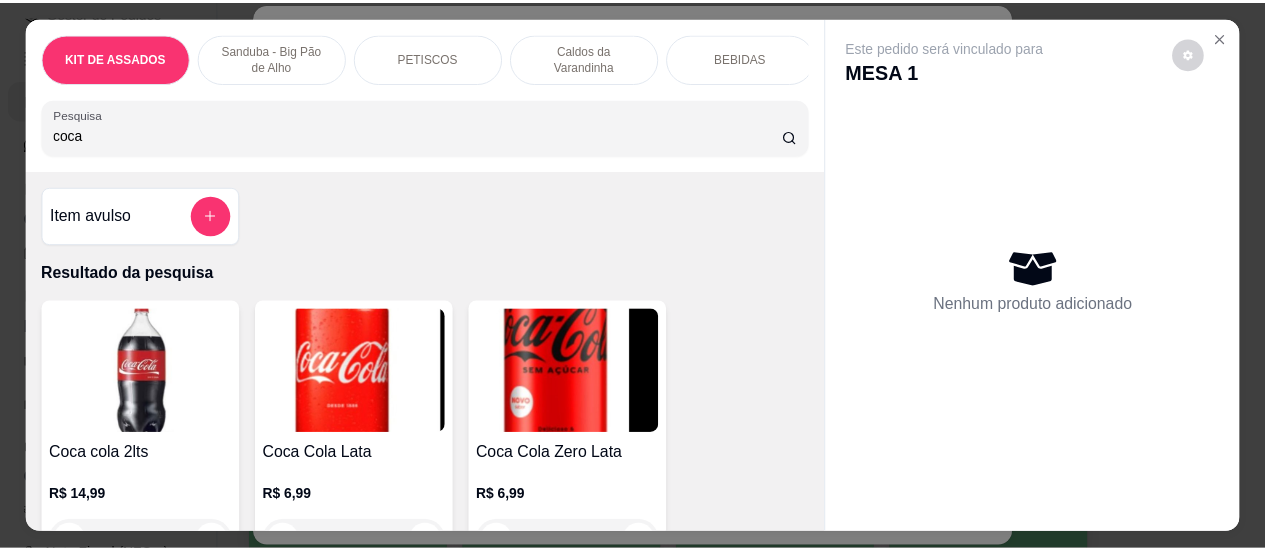 scroll, scrollTop: 100, scrollLeft: 0, axis: vertical 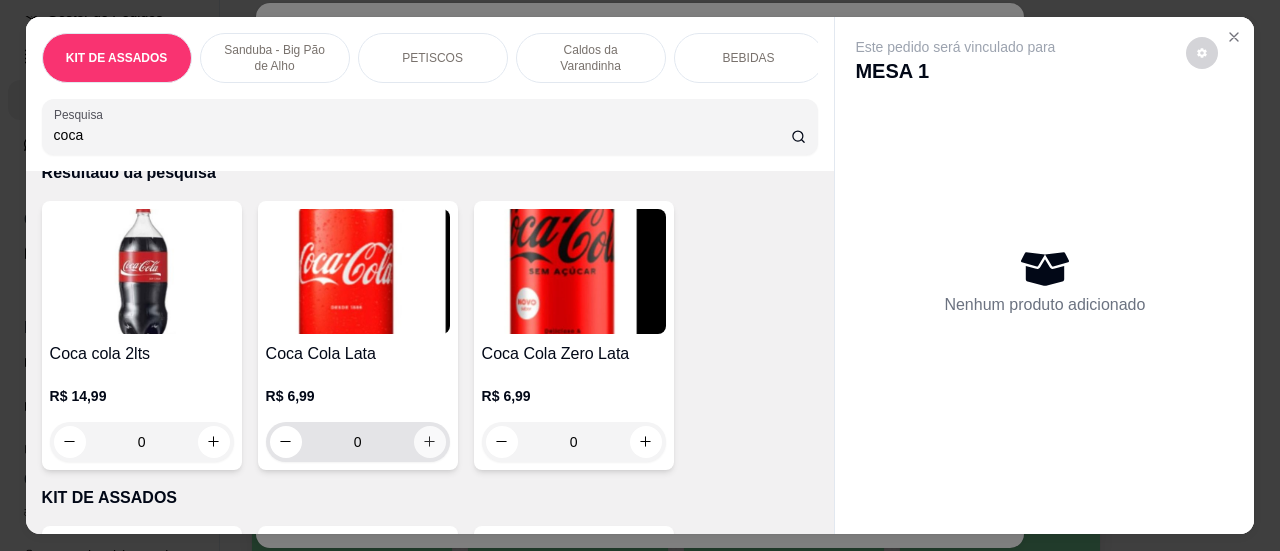 type on "coca" 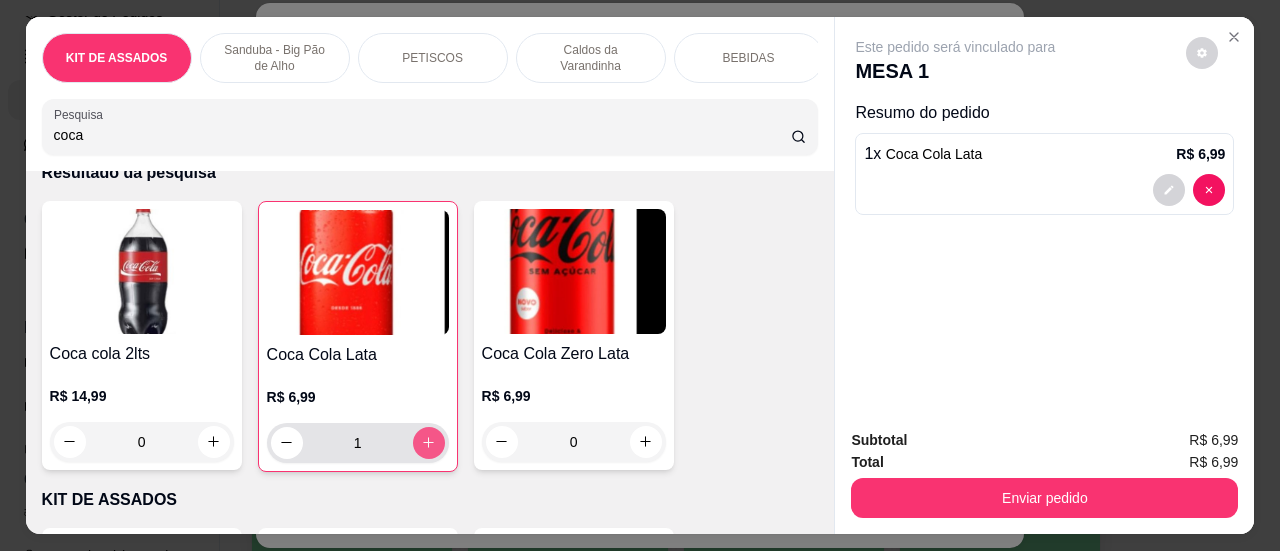 click 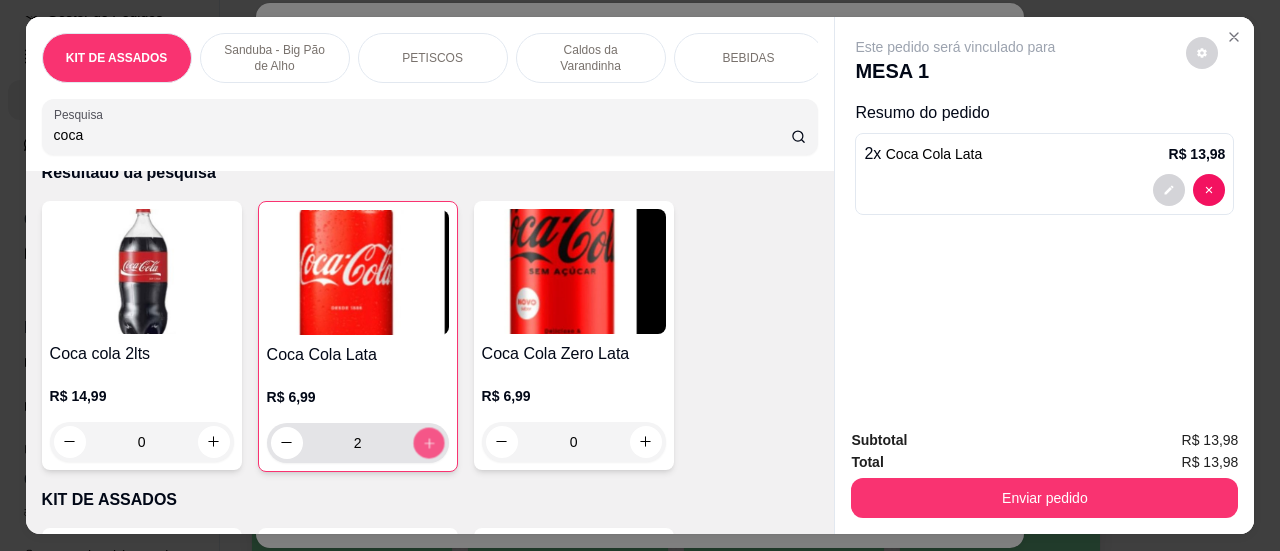 click 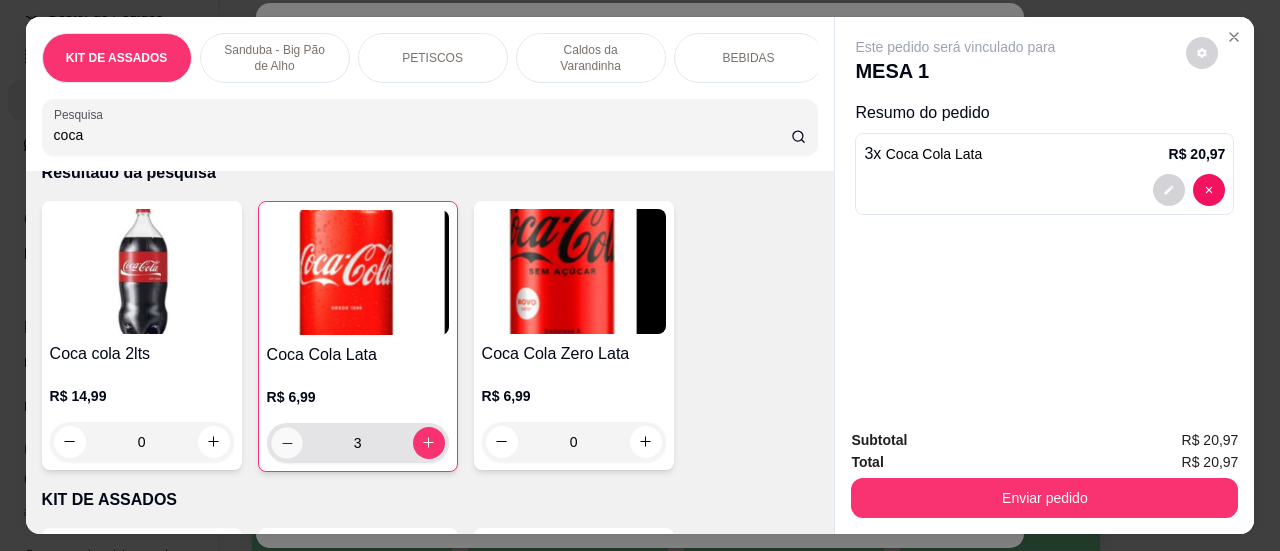 click 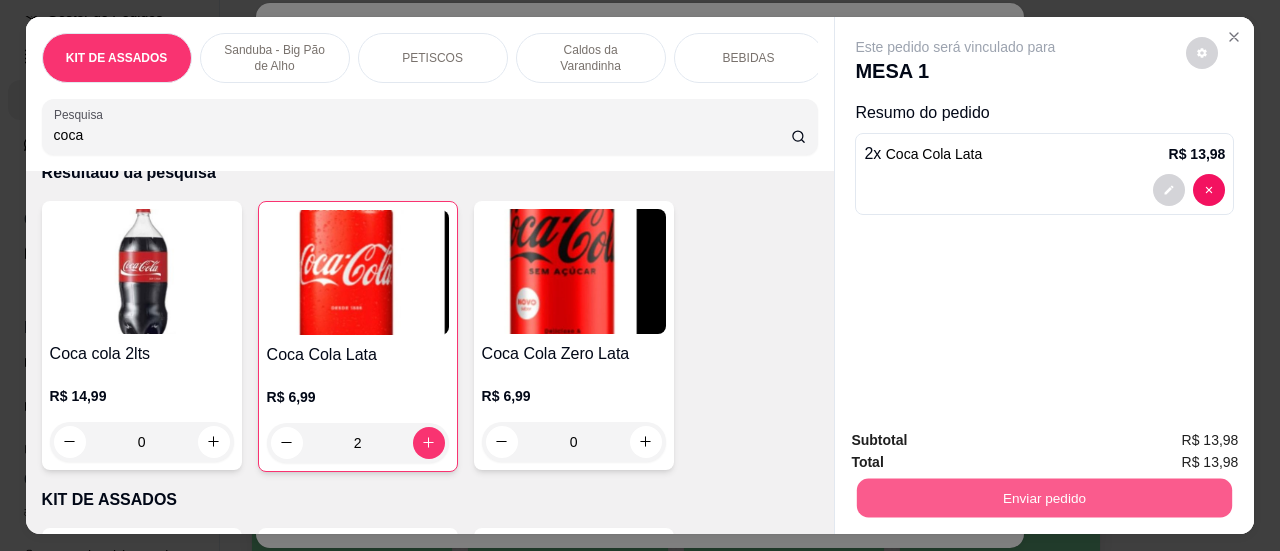 click on "Enviar pedido" at bounding box center (1044, 498) 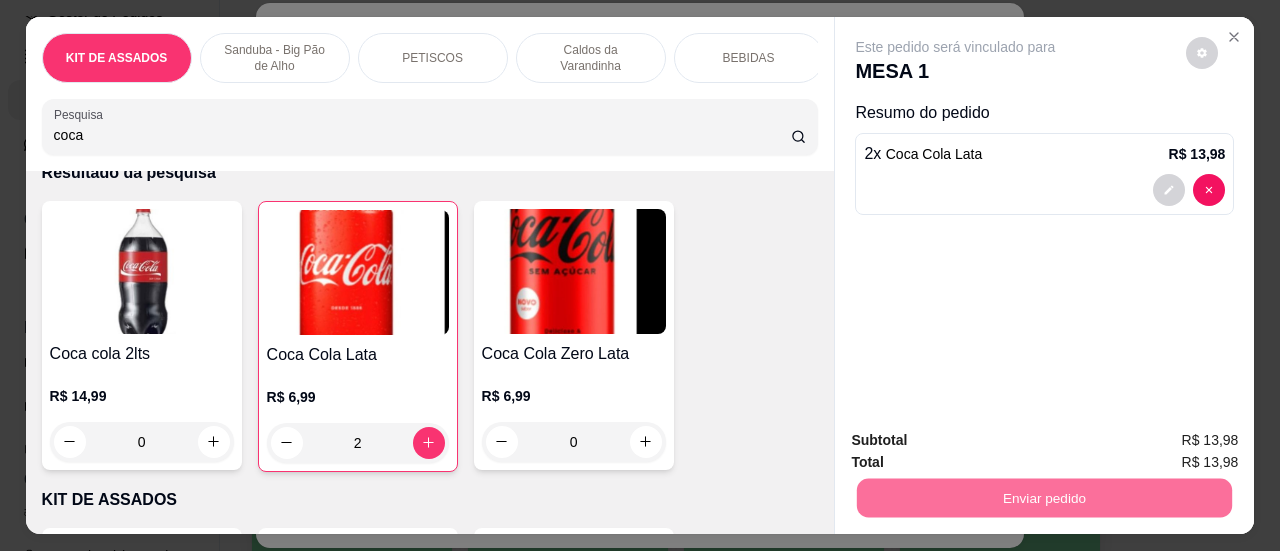click on "Sim, quero registrar" at bounding box center (1168, 442) 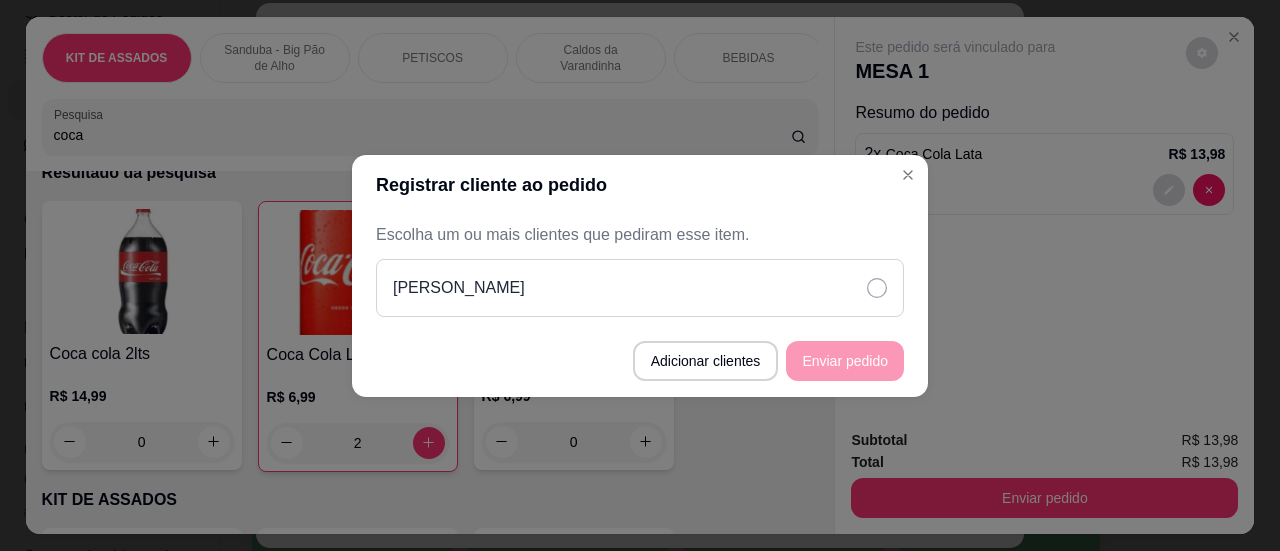 click 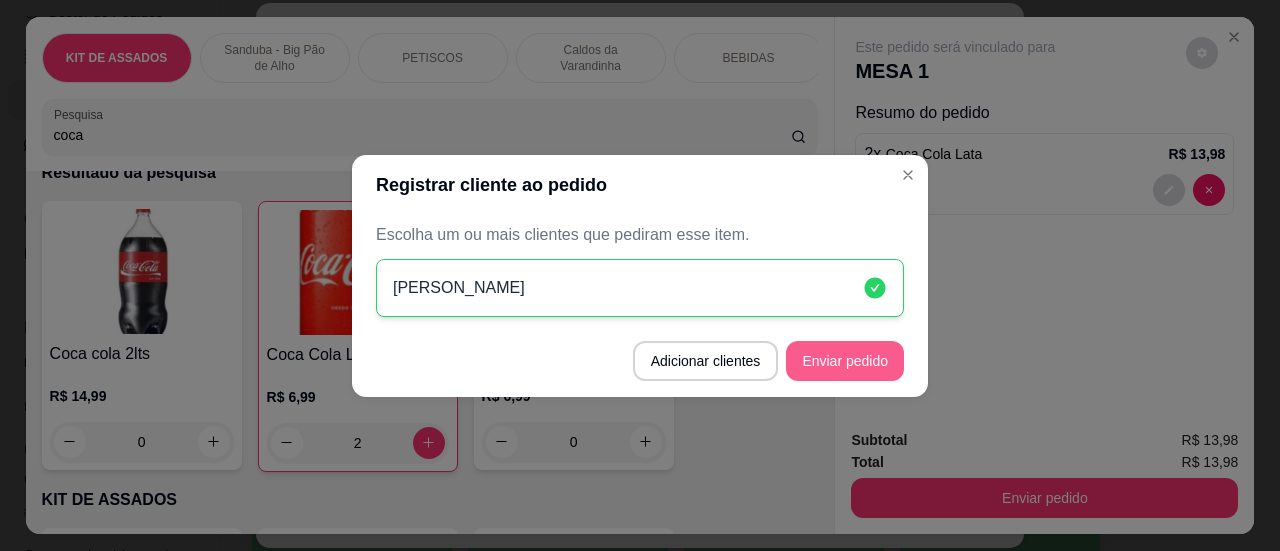 click on "Enviar pedido" at bounding box center [845, 361] 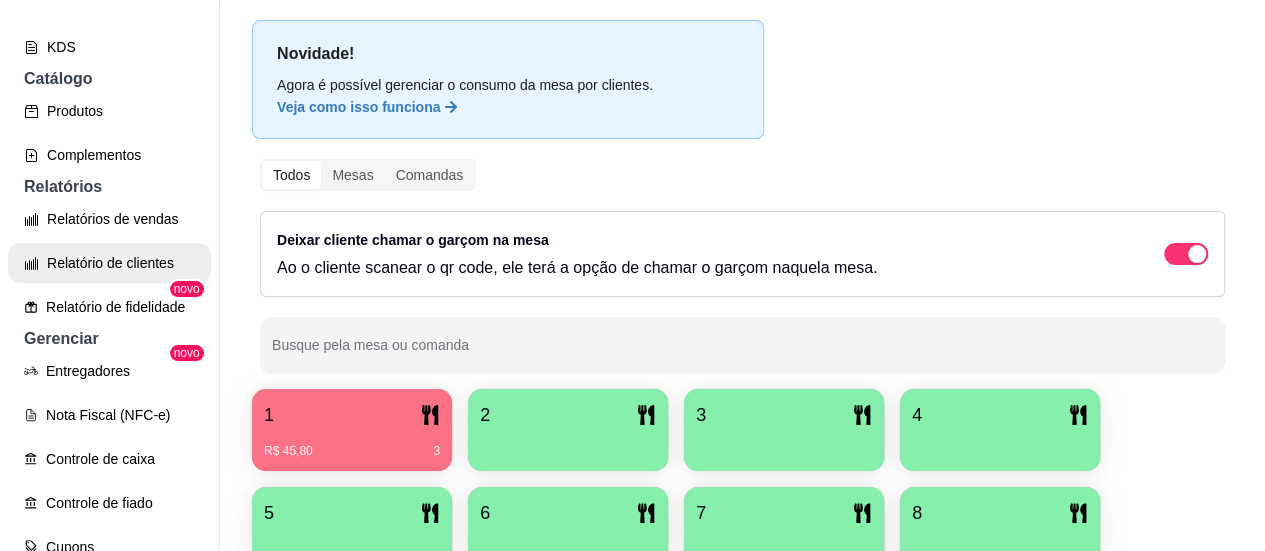scroll, scrollTop: 318, scrollLeft: 0, axis: vertical 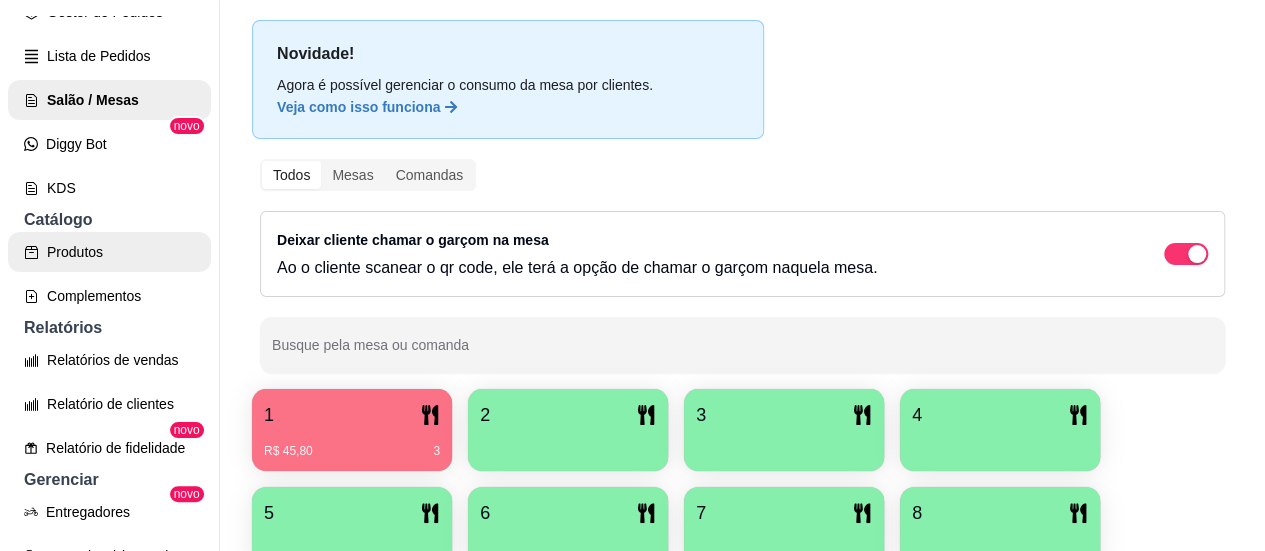 click on "Produtos" at bounding box center (109, 252) 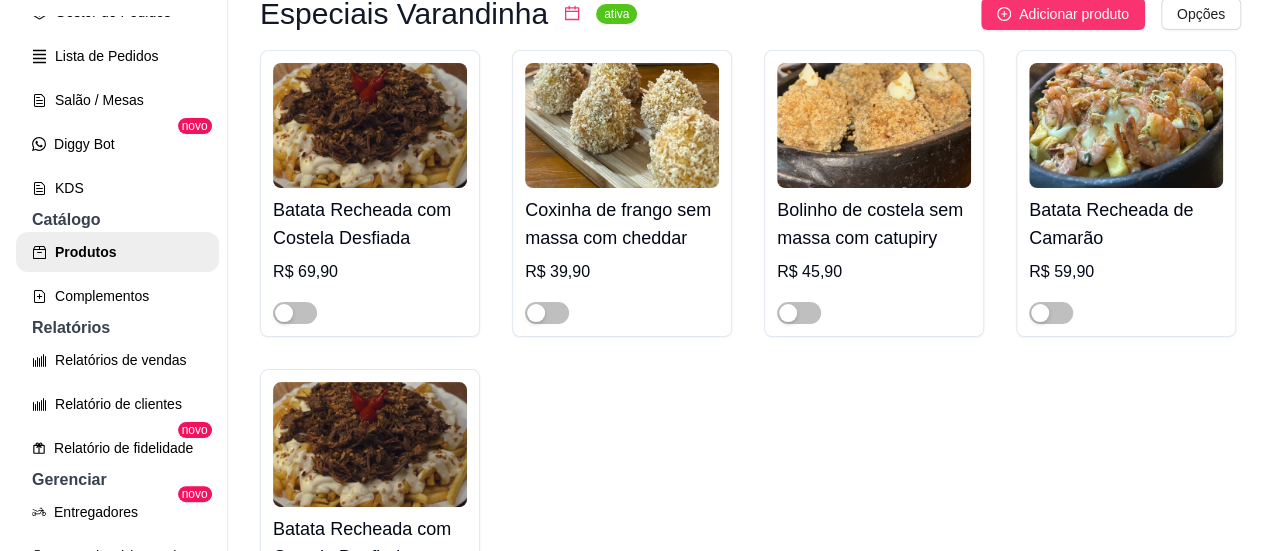 scroll, scrollTop: 5100, scrollLeft: 0, axis: vertical 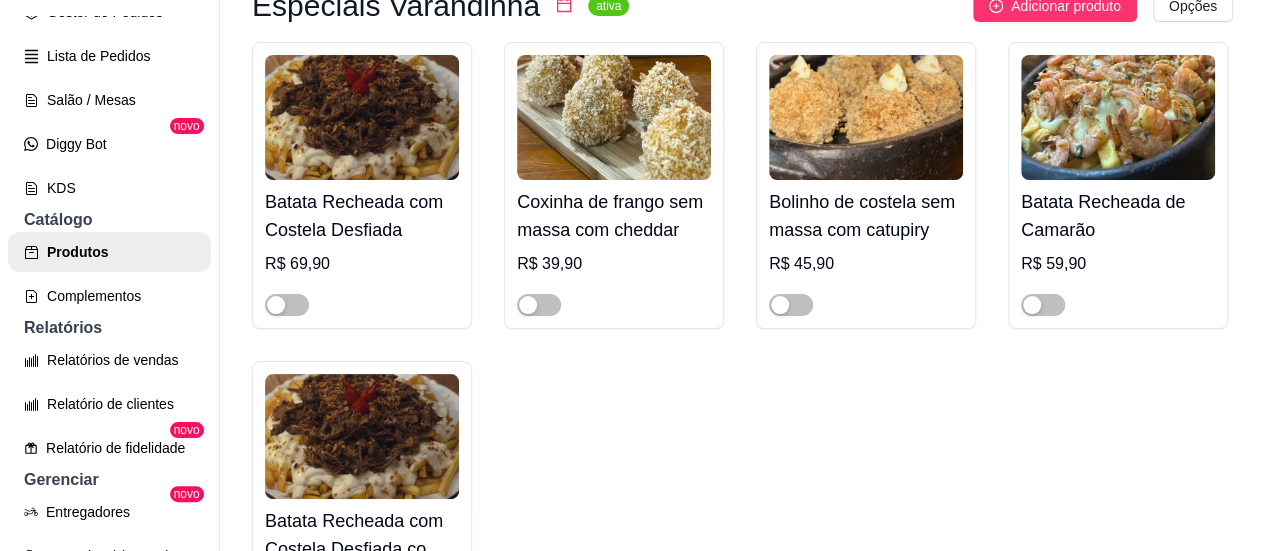 click on "Pão de alho Contra filé + Batata" at bounding box center [614, -582] 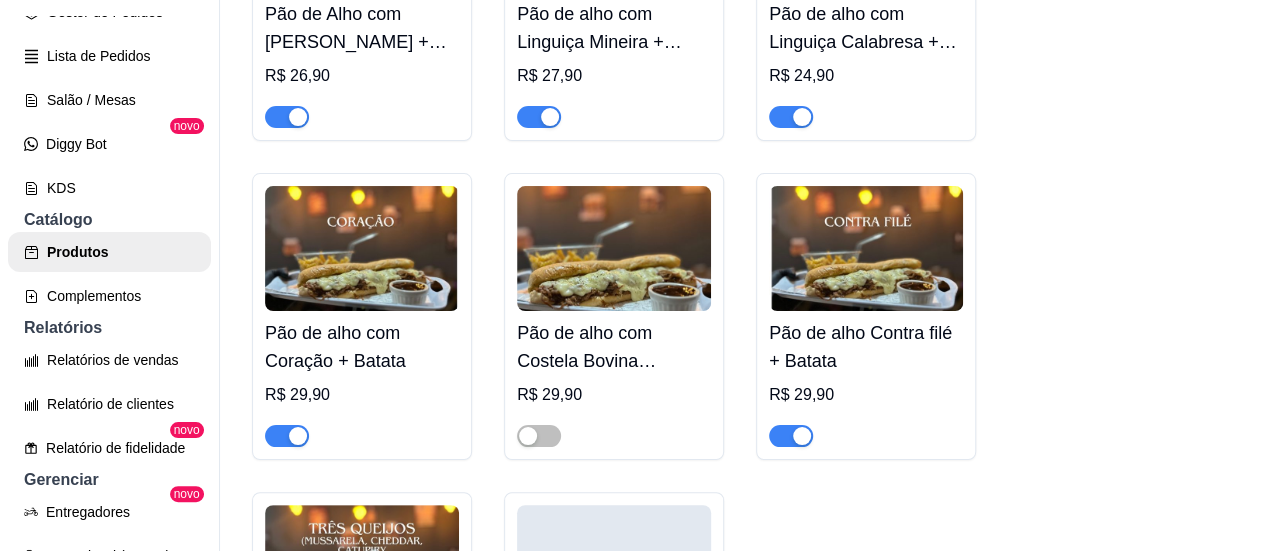 type 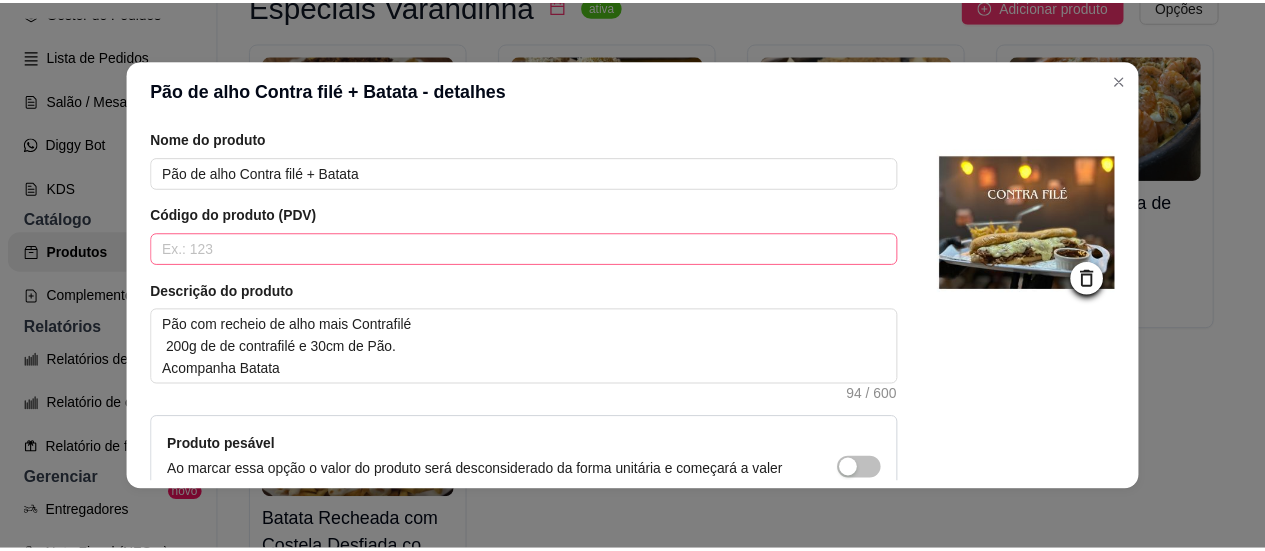 scroll, scrollTop: 100, scrollLeft: 0, axis: vertical 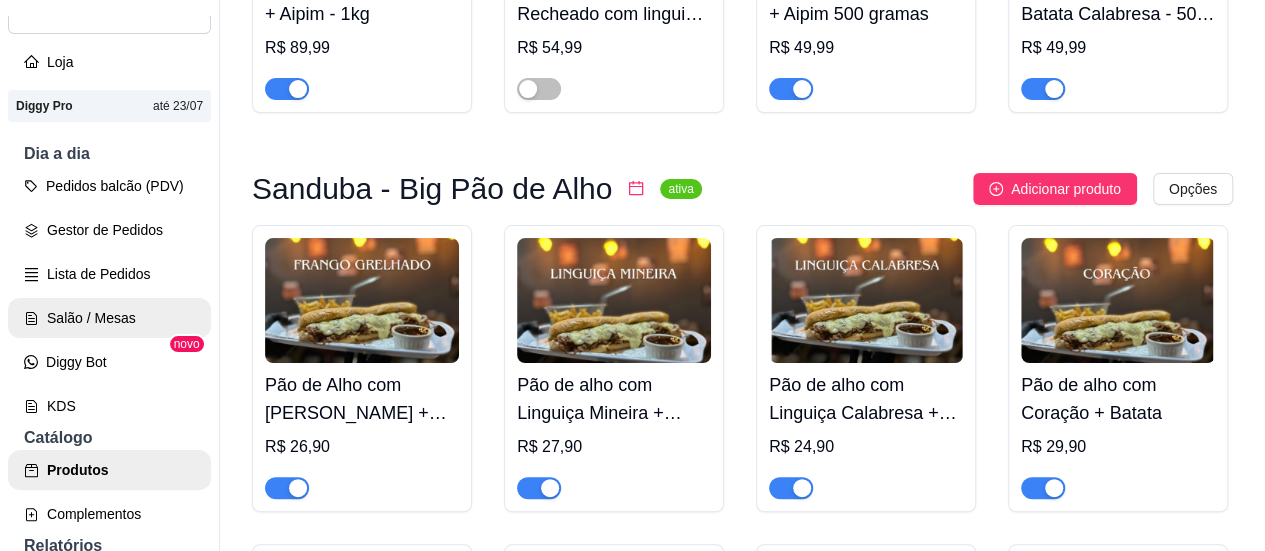 click on "Salão / Mesas" at bounding box center (109, 318) 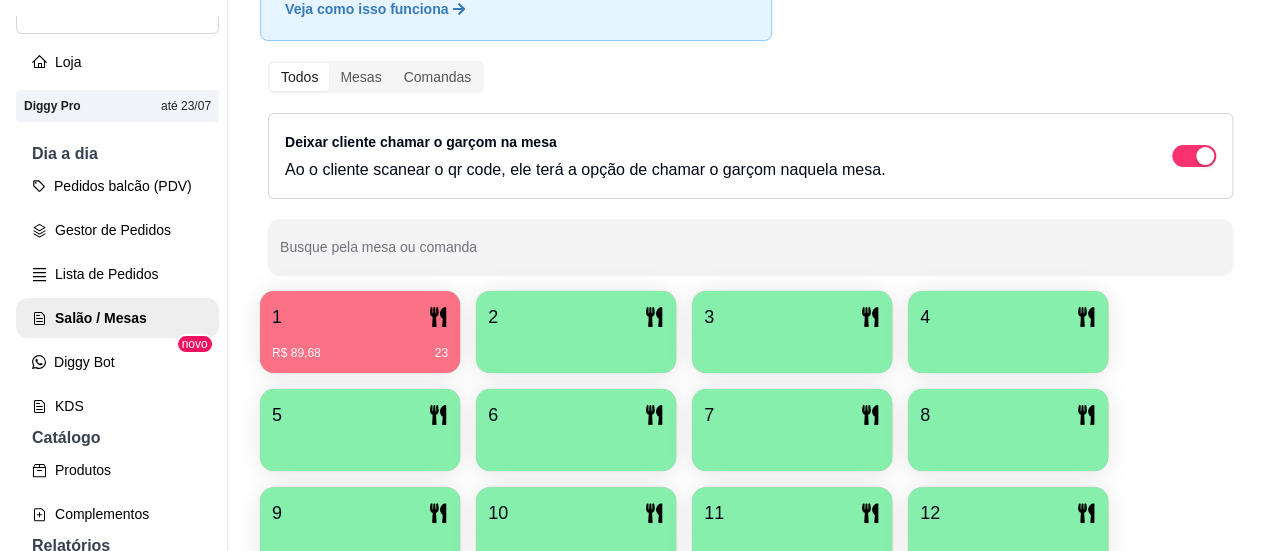scroll, scrollTop: 100, scrollLeft: 0, axis: vertical 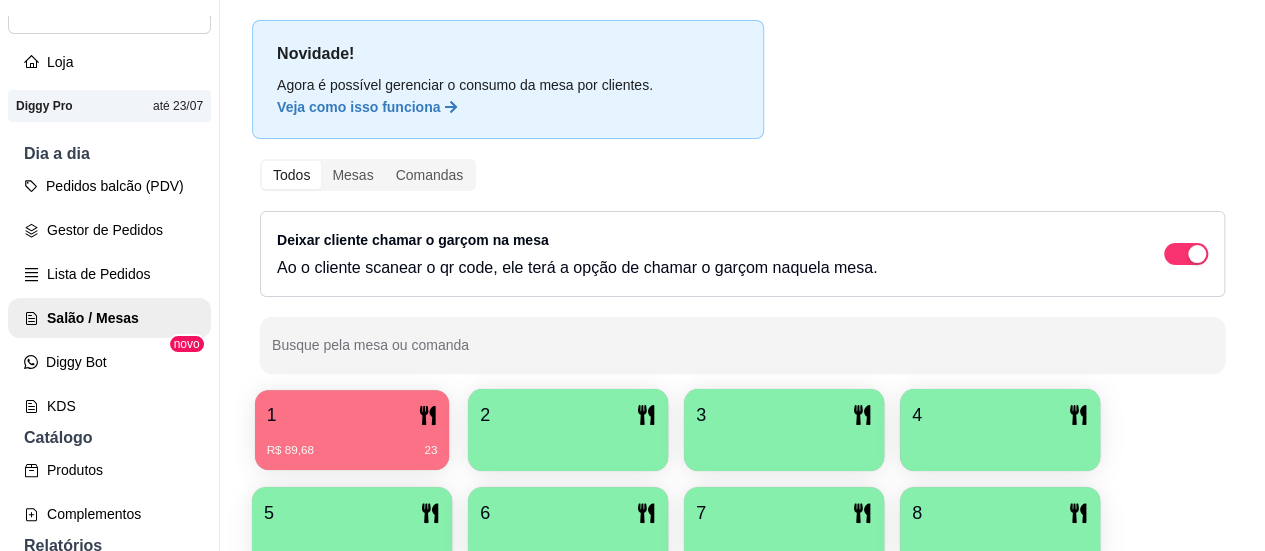 click on "1" at bounding box center [352, 415] 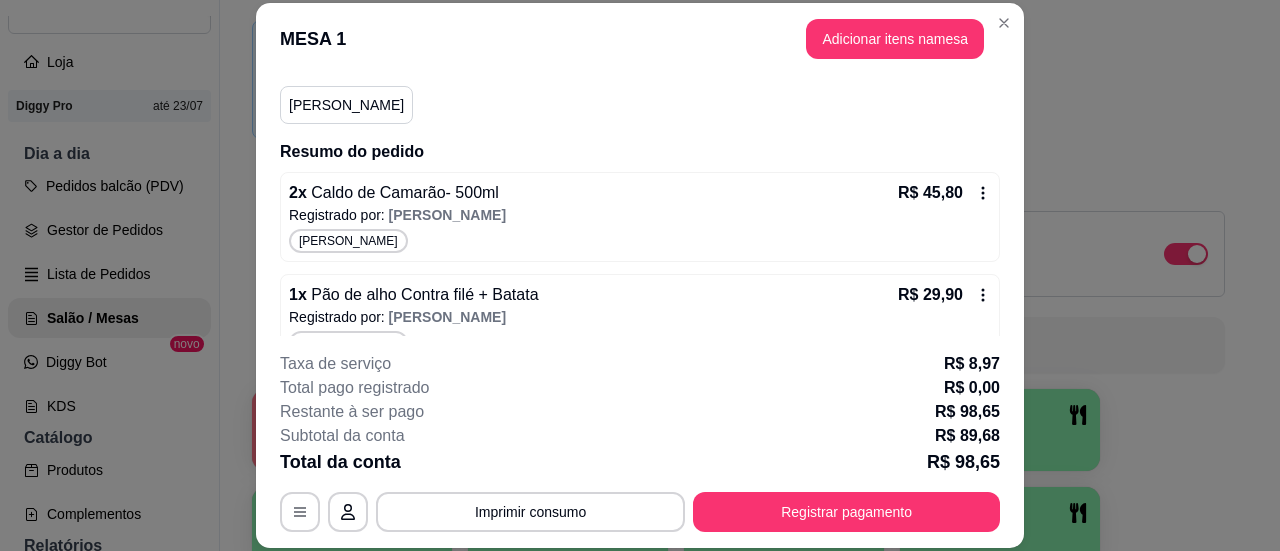 scroll, scrollTop: 308, scrollLeft: 0, axis: vertical 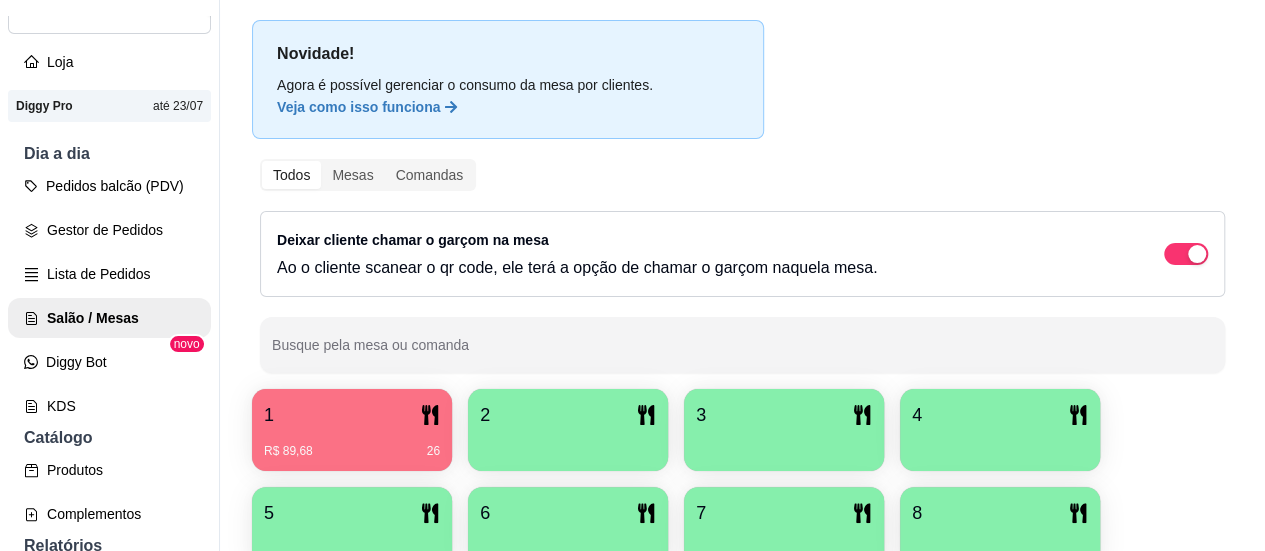 click on "2" at bounding box center [568, 415] 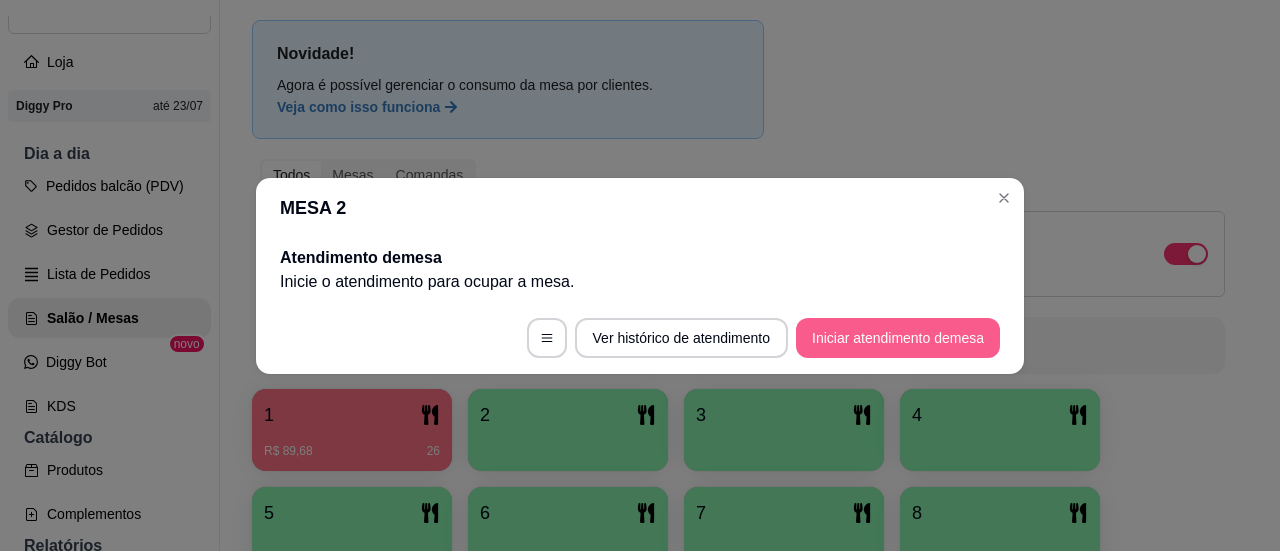click on "Iniciar atendimento de  mesa" at bounding box center [898, 338] 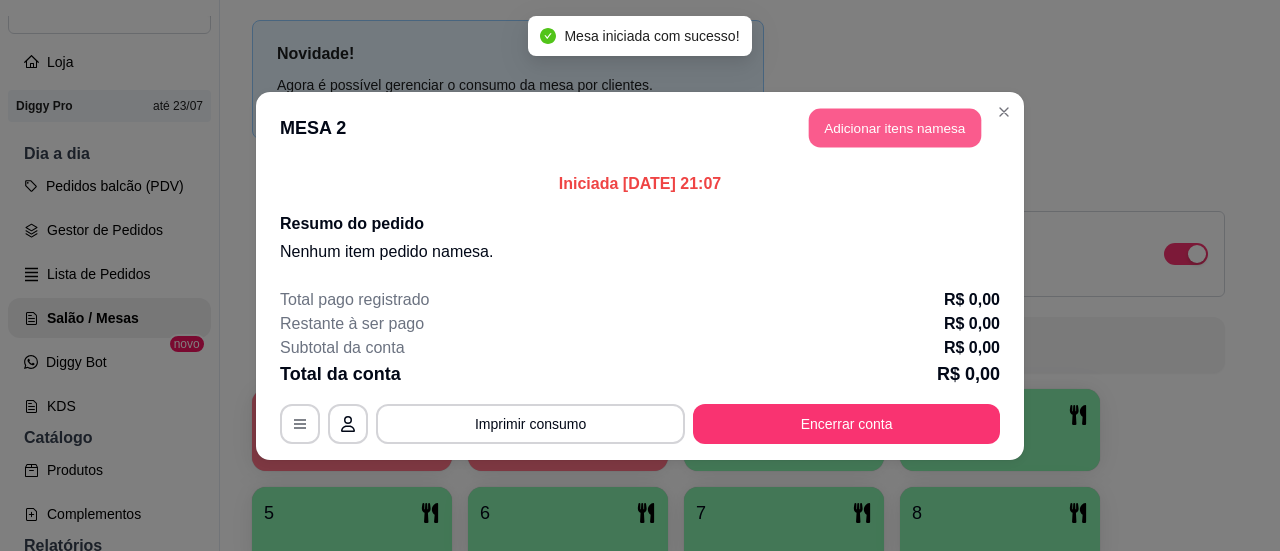 click on "Adicionar itens na  mesa" at bounding box center (895, 127) 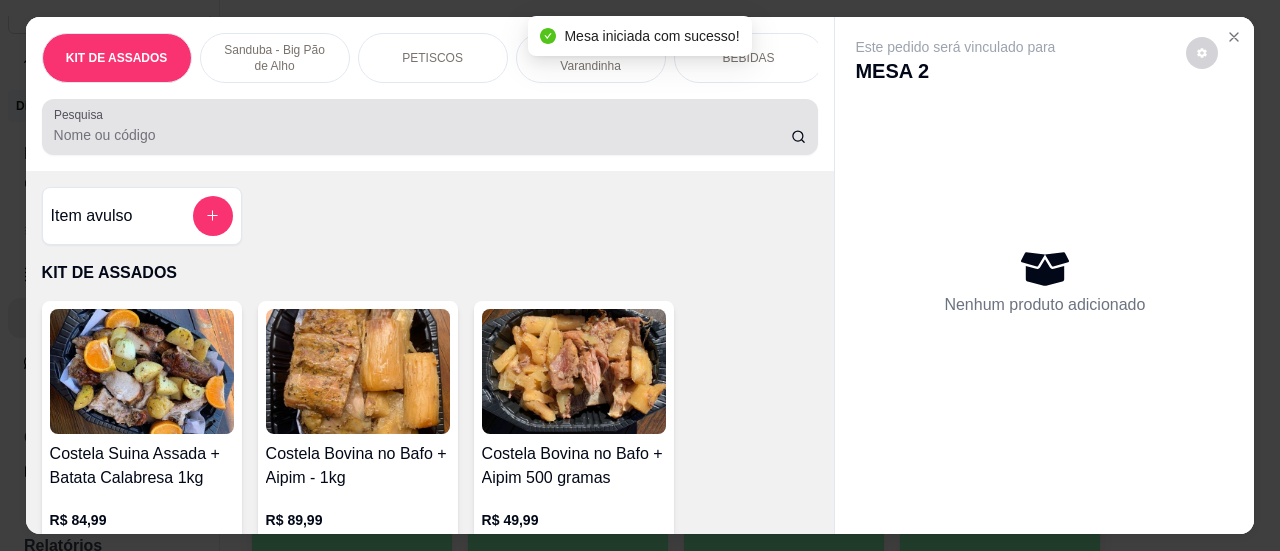 click on "Pesquisa" at bounding box center [422, 135] 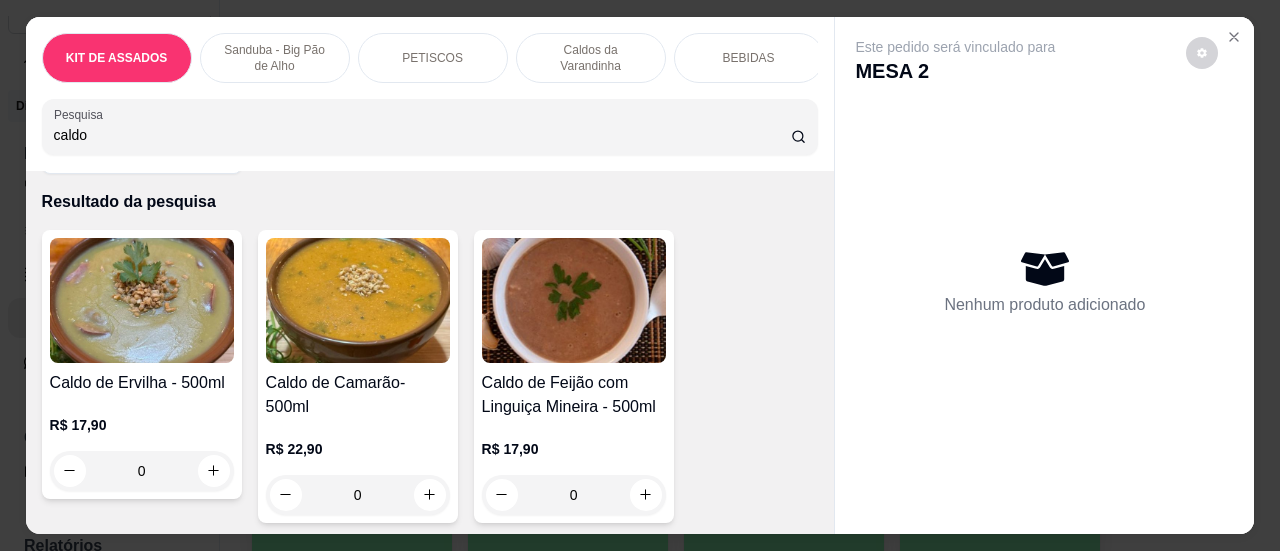 scroll, scrollTop: 100, scrollLeft: 0, axis: vertical 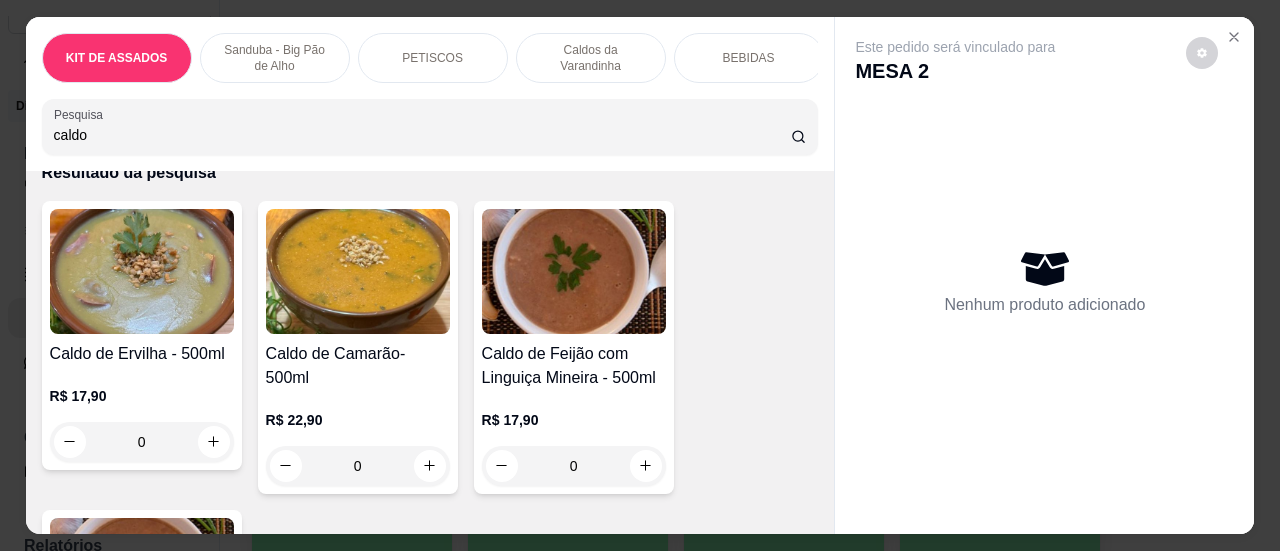 type on "caldo" 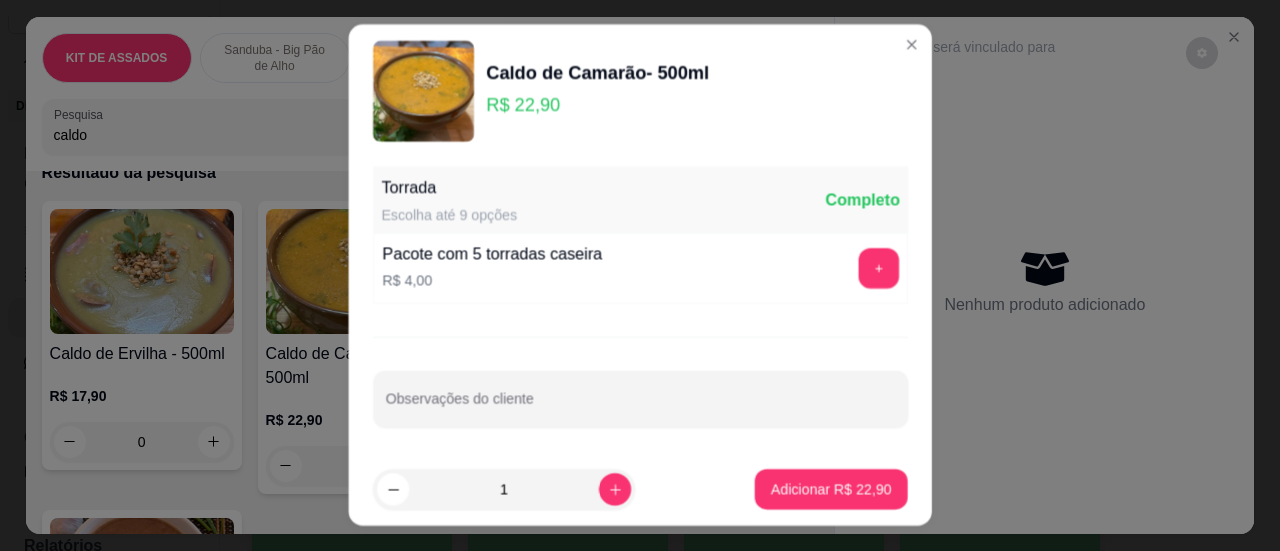 click on "1" at bounding box center (503, 490) 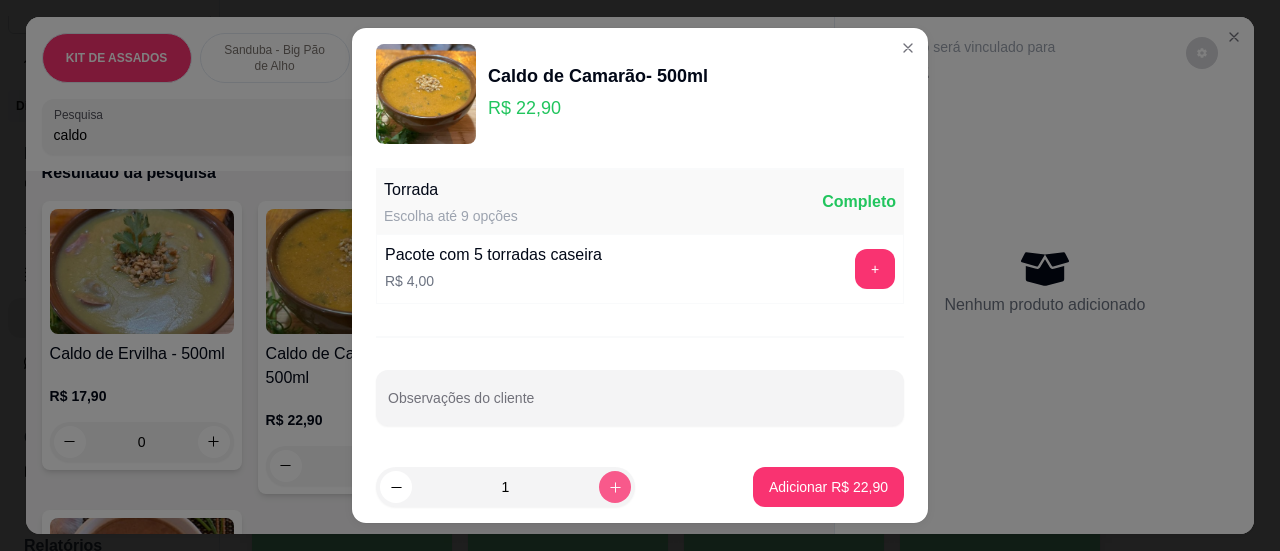 click 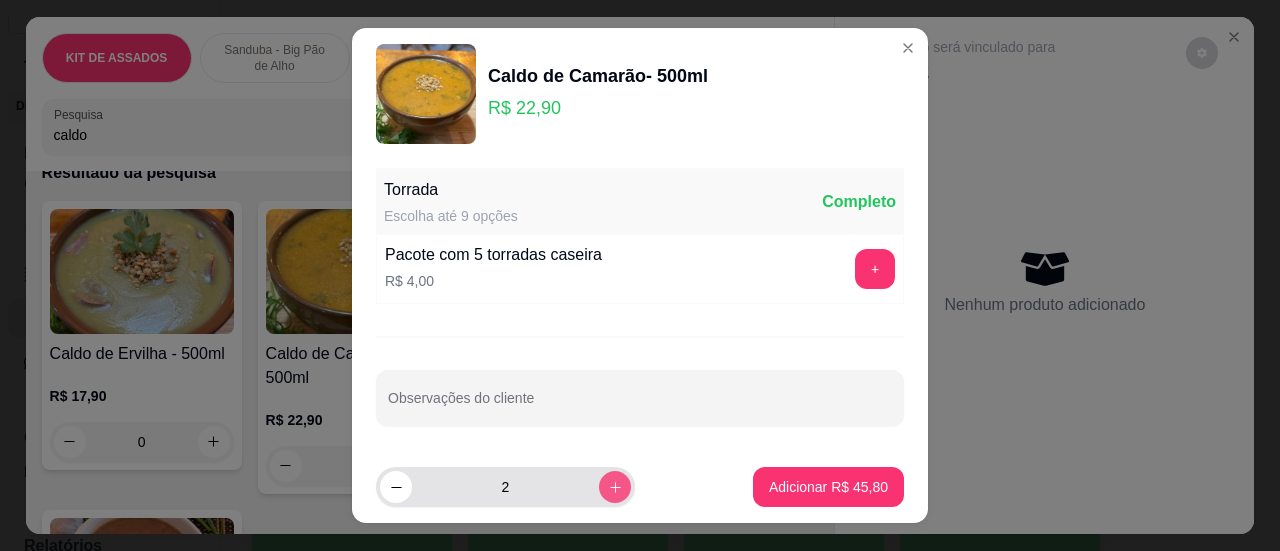 click 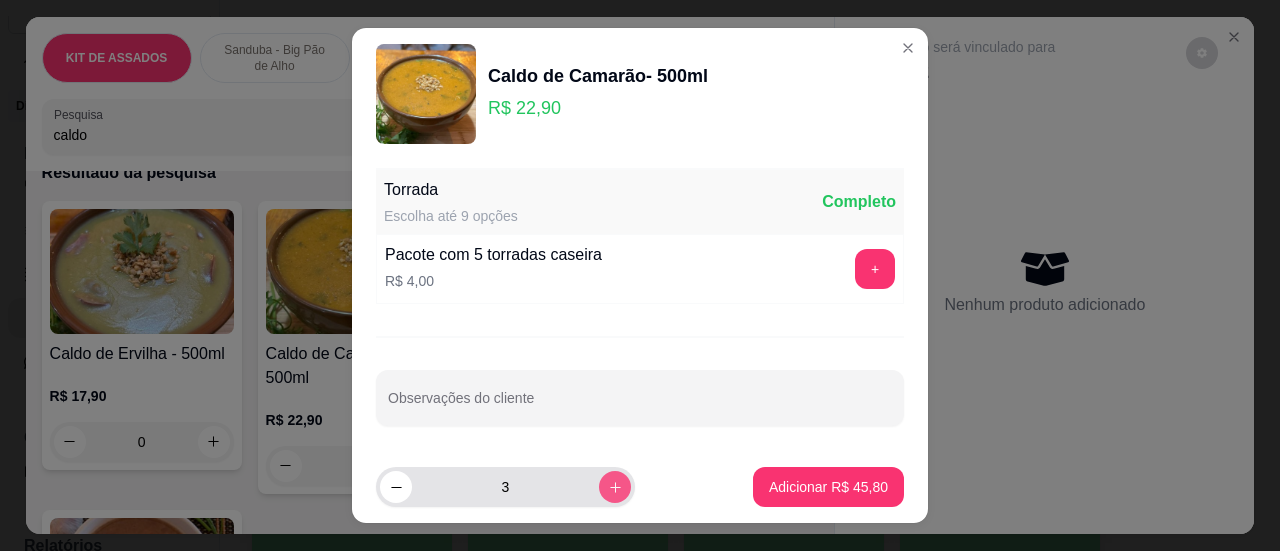 click 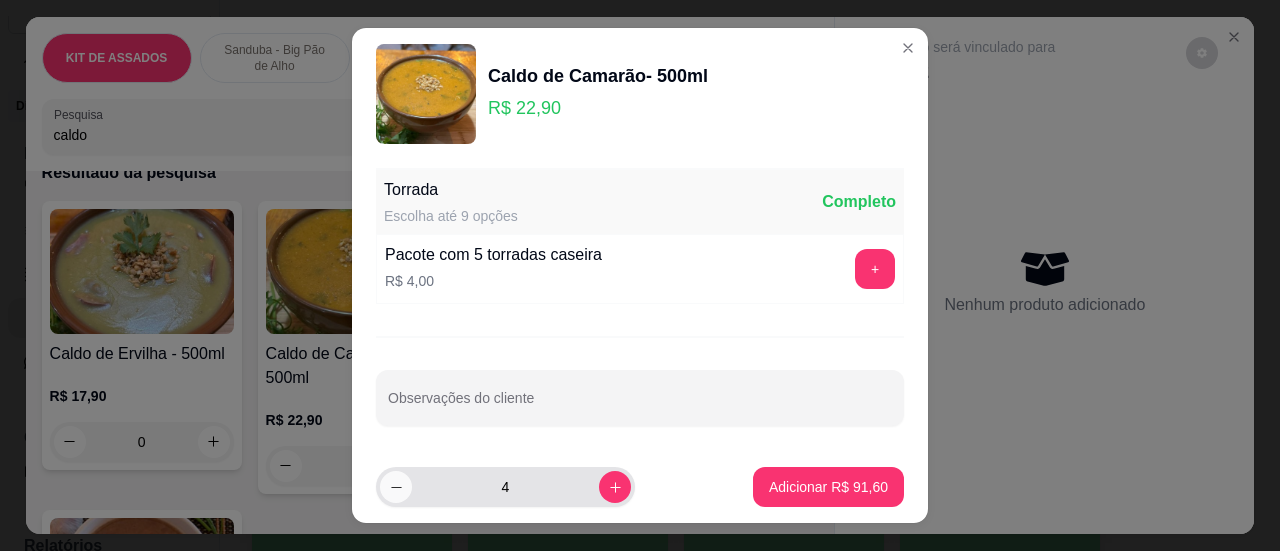 click 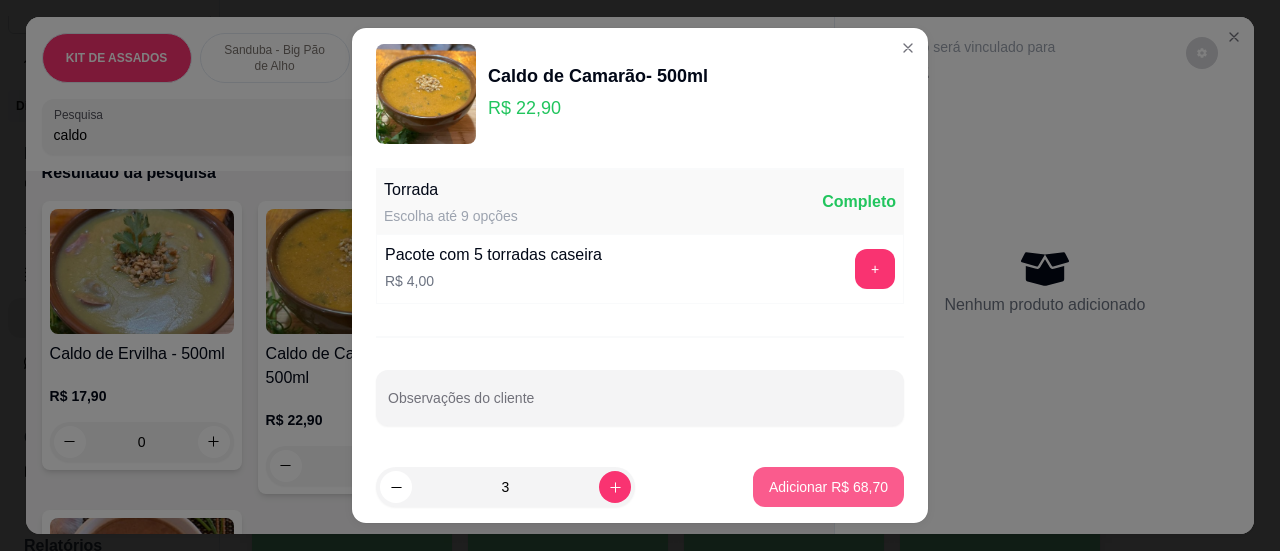 click on "Adicionar   R$ 68,70" at bounding box center (828, 487) 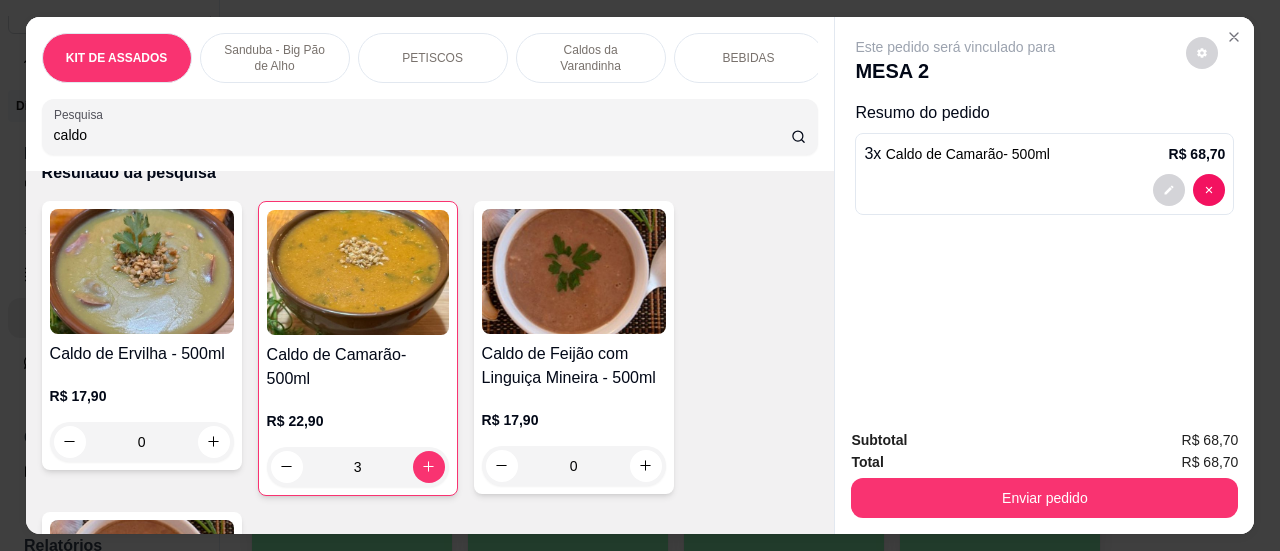 drag, startPoint x: 444, startPoint y: 141, endPoint x: 0, endPoint y: 167, distance: 444.76062 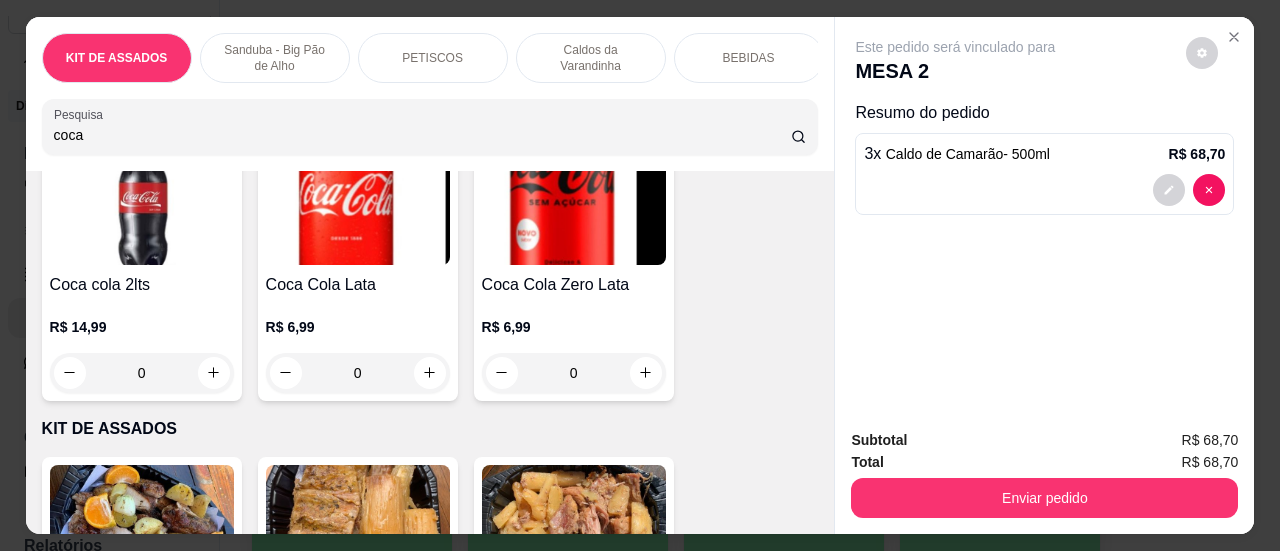 scroll, scrollTop: 200, scrollLeft: 0, axis: vertical 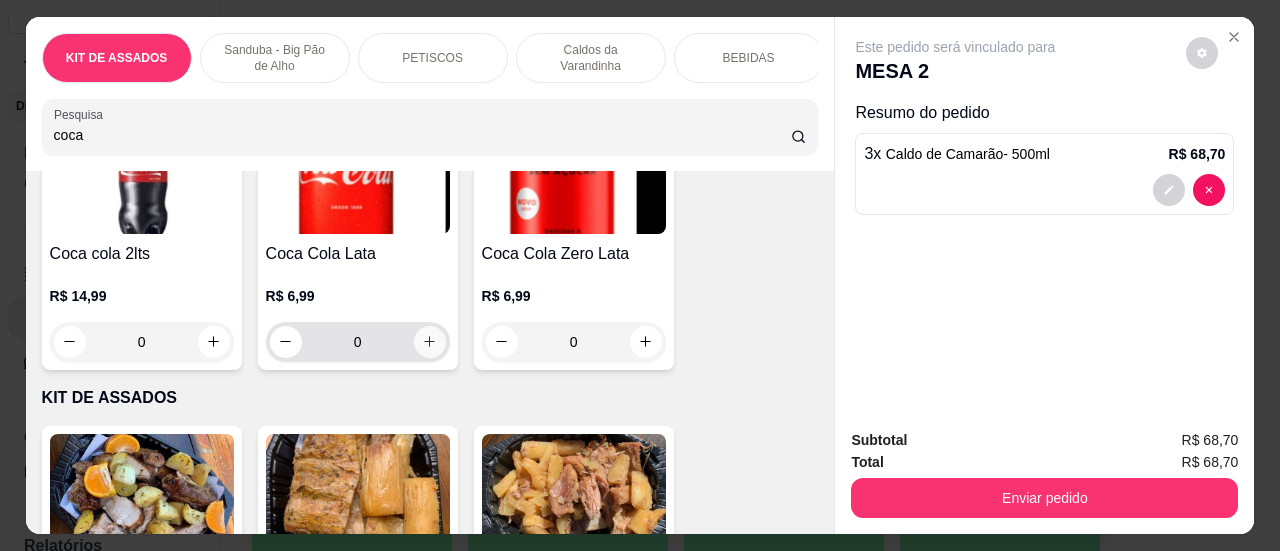 type on "coca" 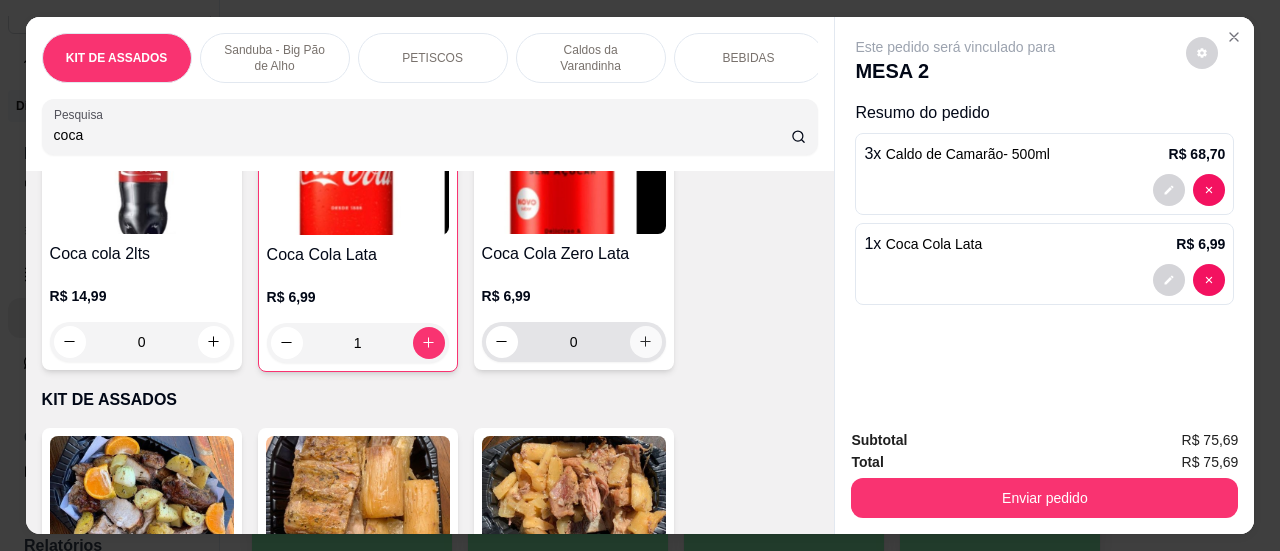 click at bounding box center [646, 342] 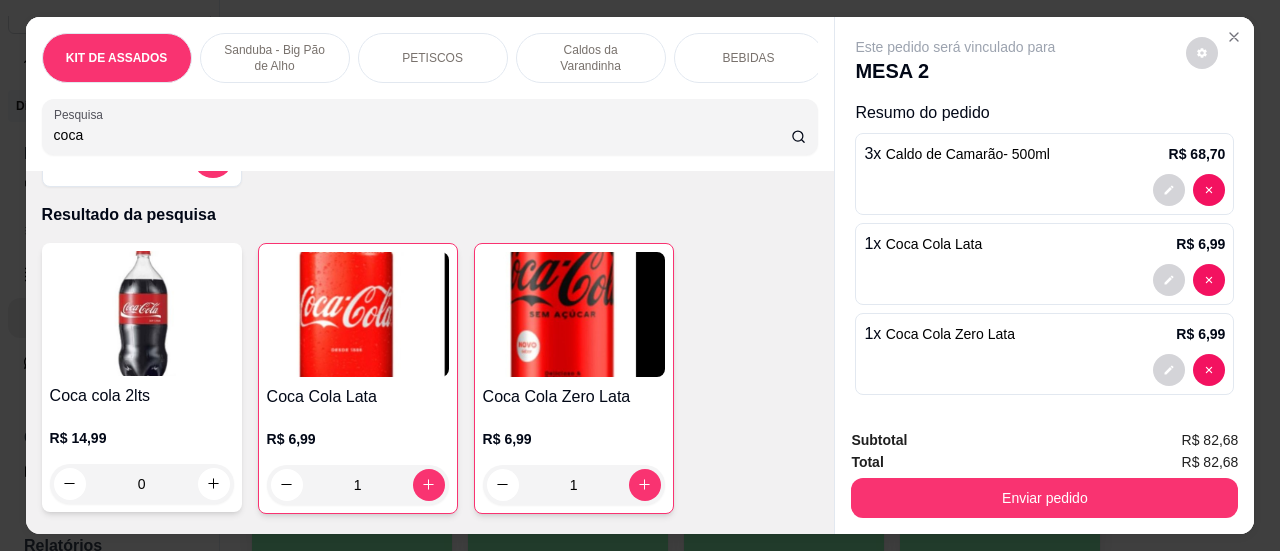 scroll, scrollTop: 0, scrollLeft: 0, axis: both 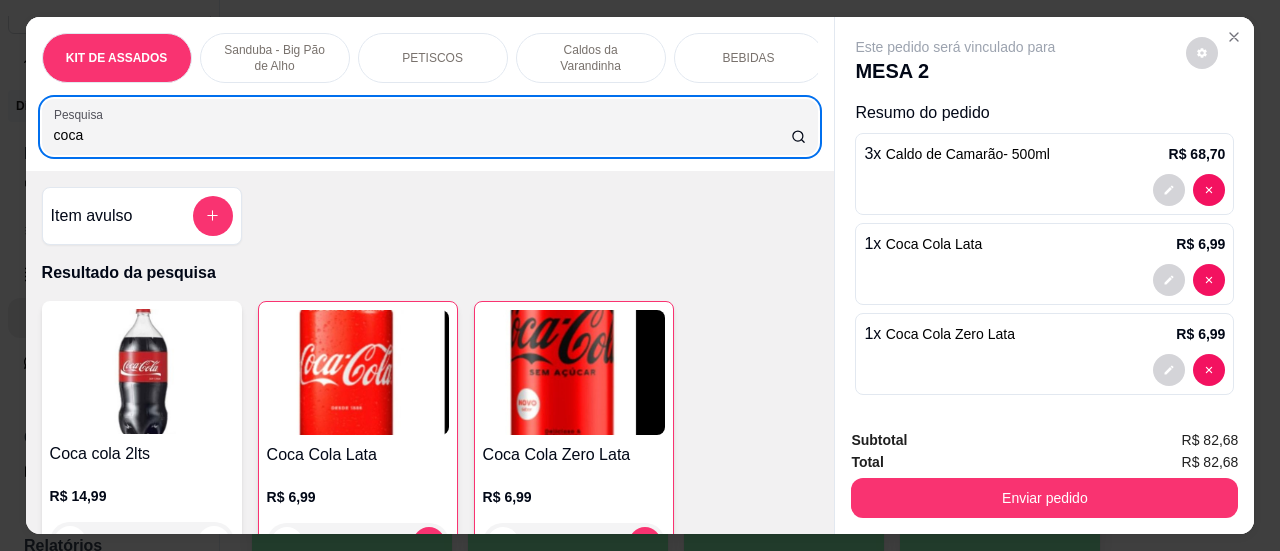 drag, startPoint x: 324, startPoint y: 156, endPoint x: 0, endPoint y: 128, distance: 325.2076 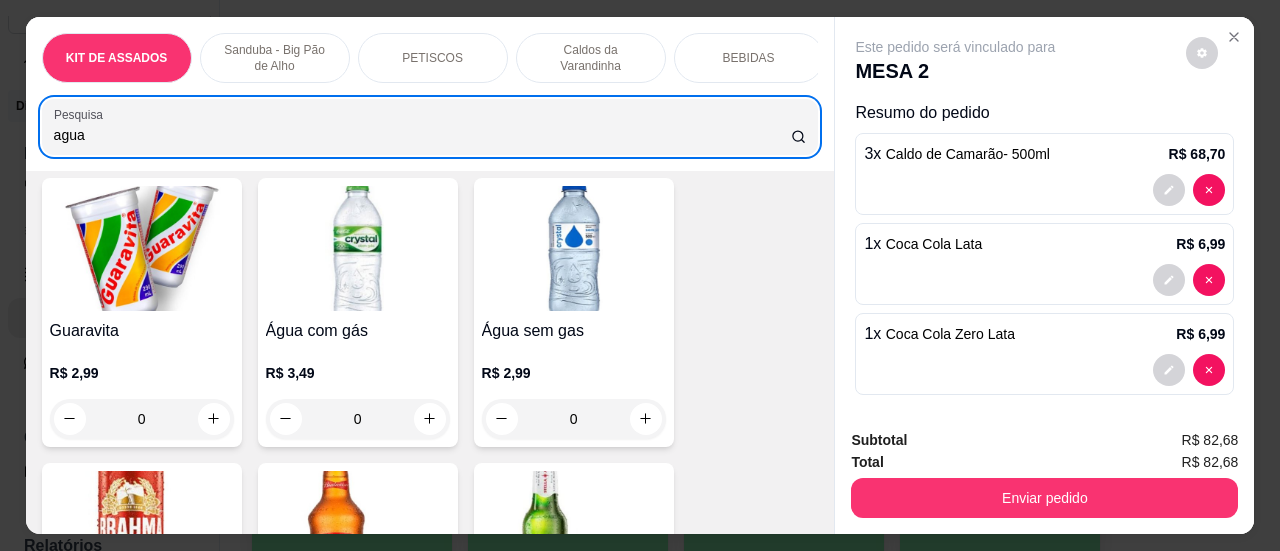 scroll, scrollTop: 3438, scrollLeft: 0, axis: vertical 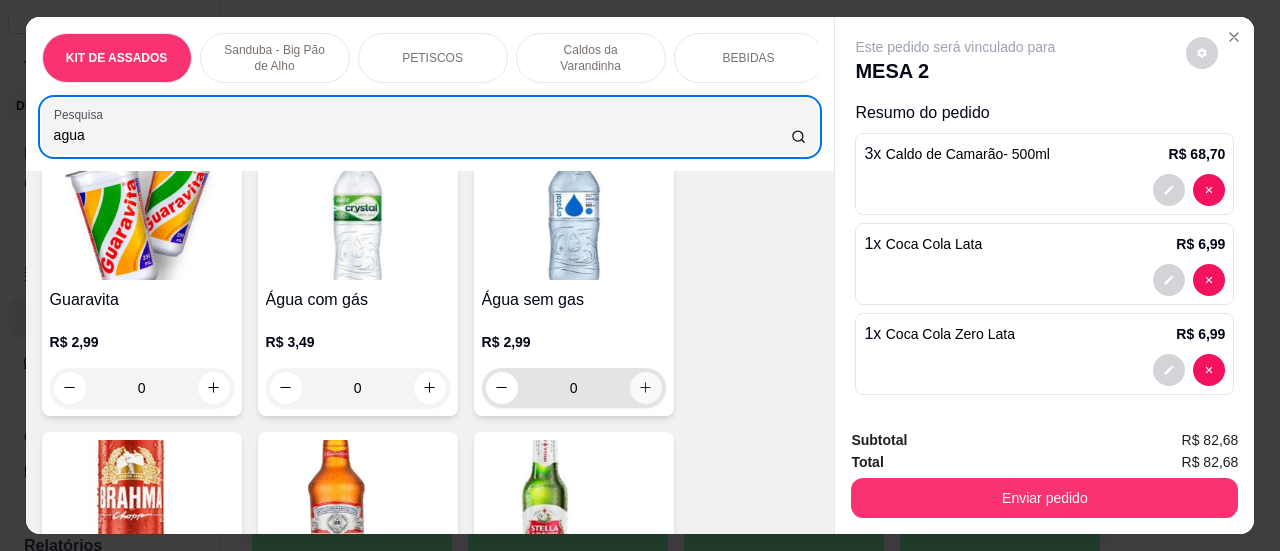type on "agua" 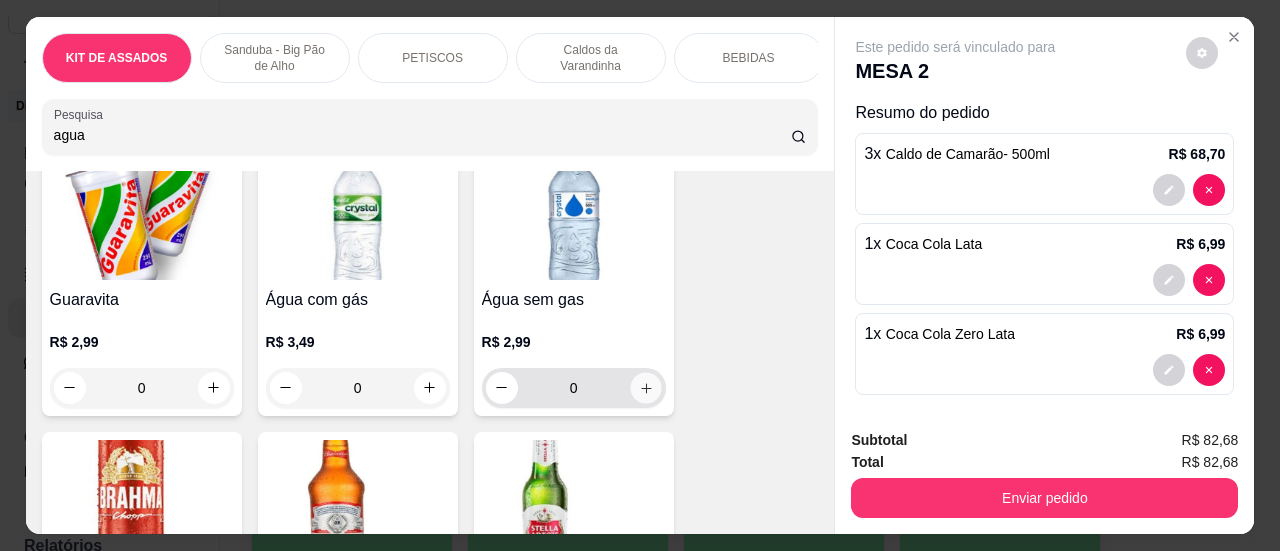 click 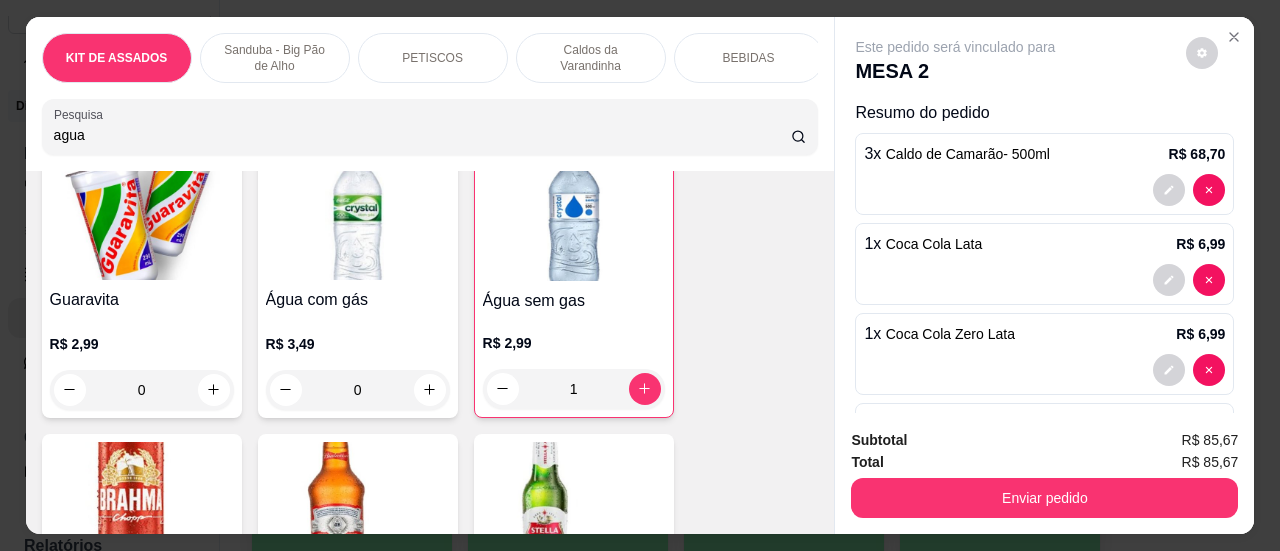 drag, startPoint x: 297, startPoint y: 135, endPoint x: 0, endPoint y: 127, distance: 297.10773 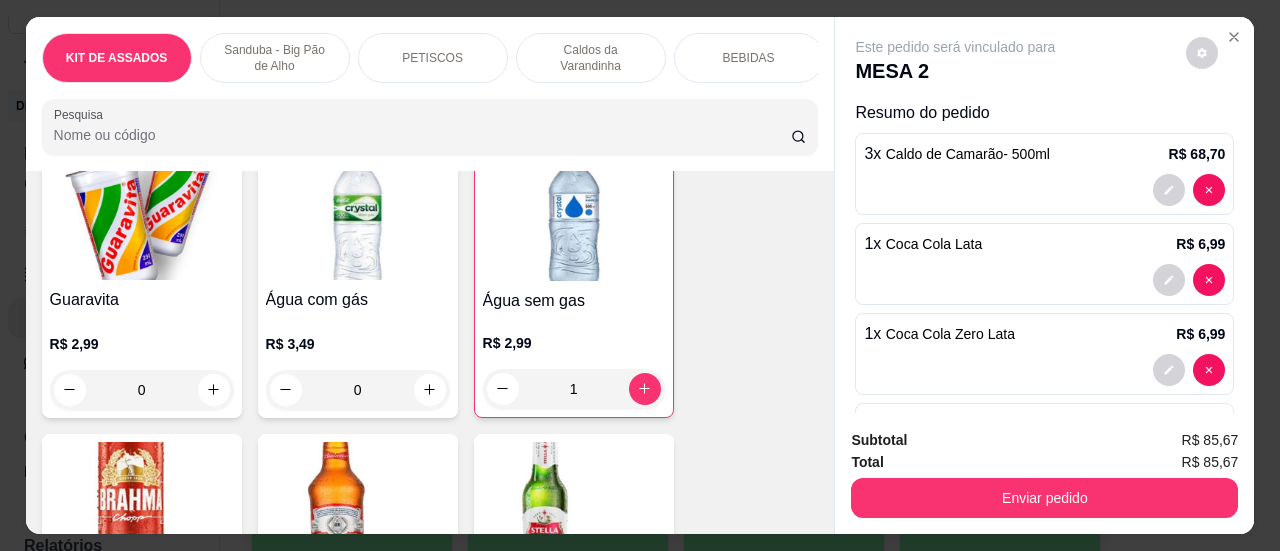 scroll, scrollTop: 3358, scrollLeft: 0, axis: vertical 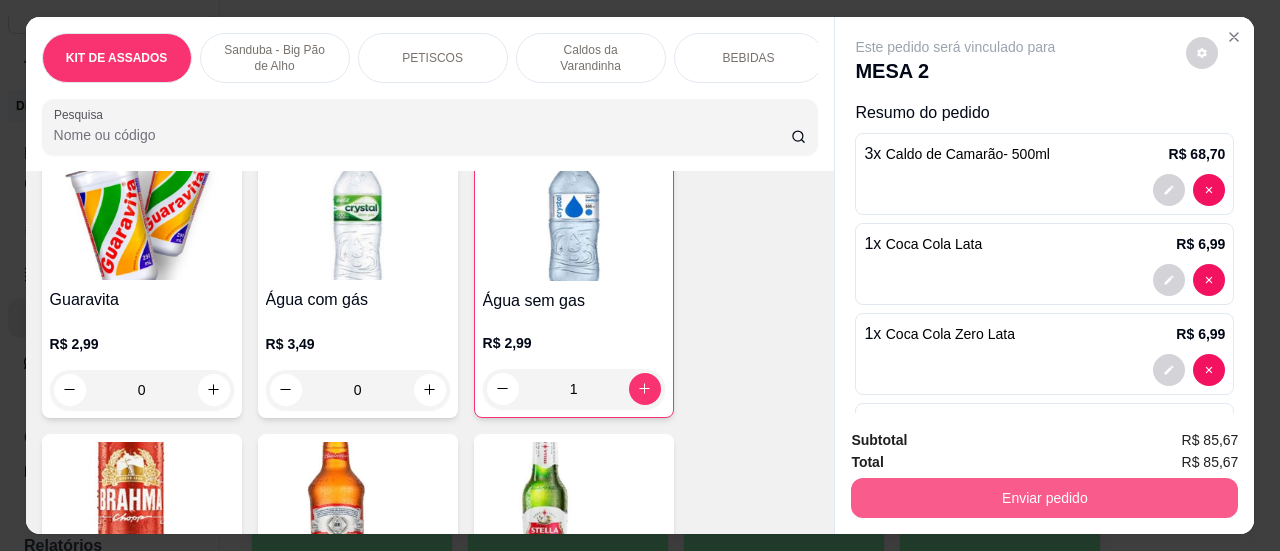 type 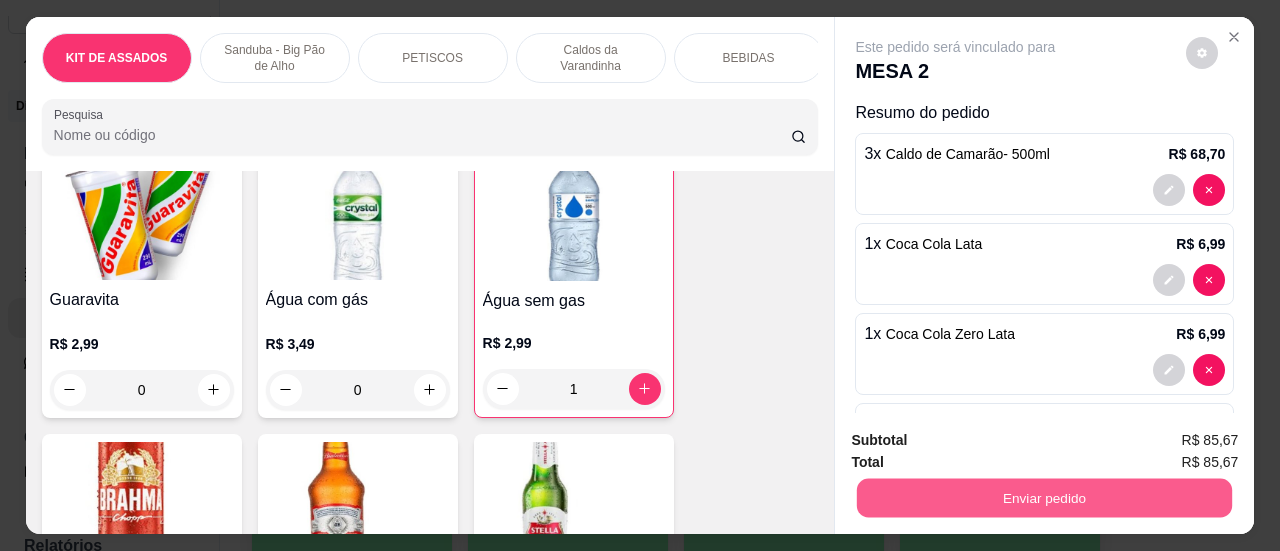 click on "Enviar pedido" at bounding box center (1044, 498) 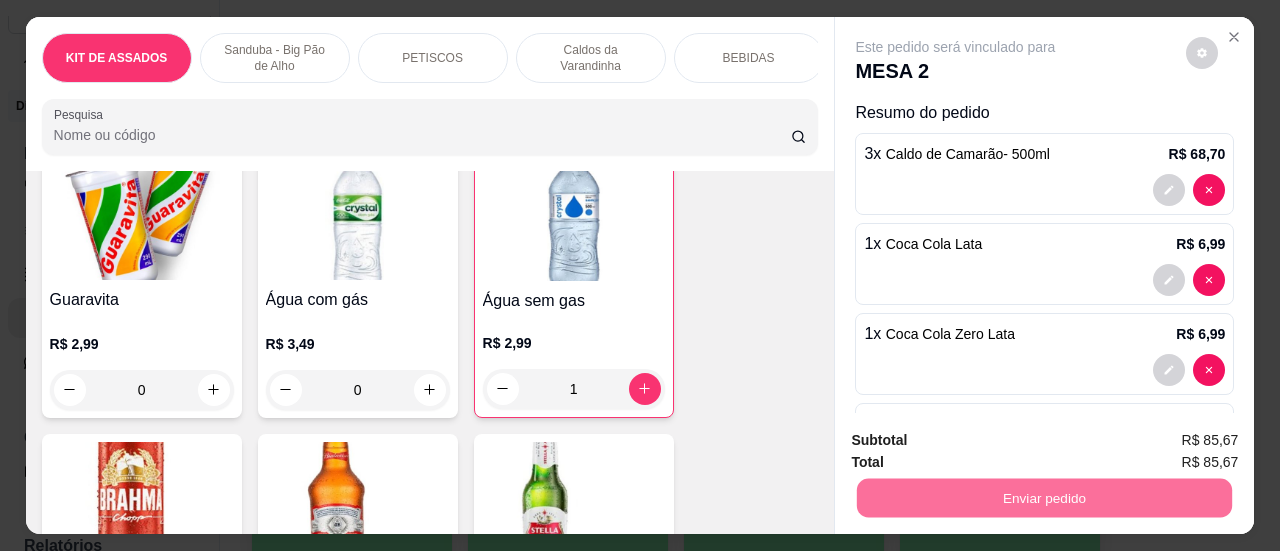 click on "Sim, quero registrar" at bounding box center [1168, 442] 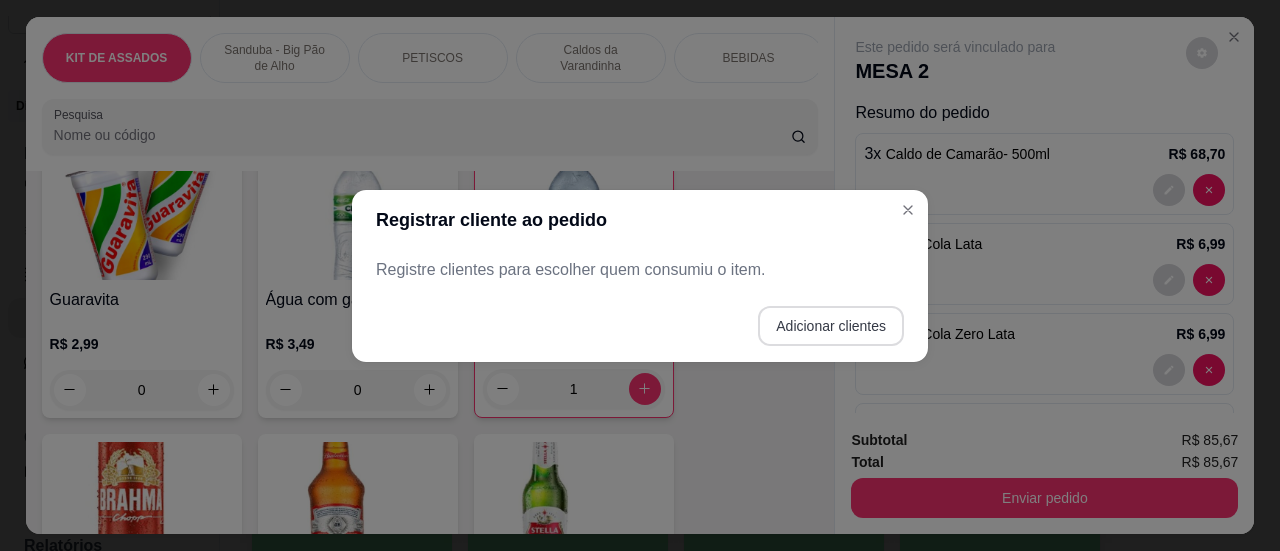 click on "Adicionar clientes" at bounding box center (831, 326) 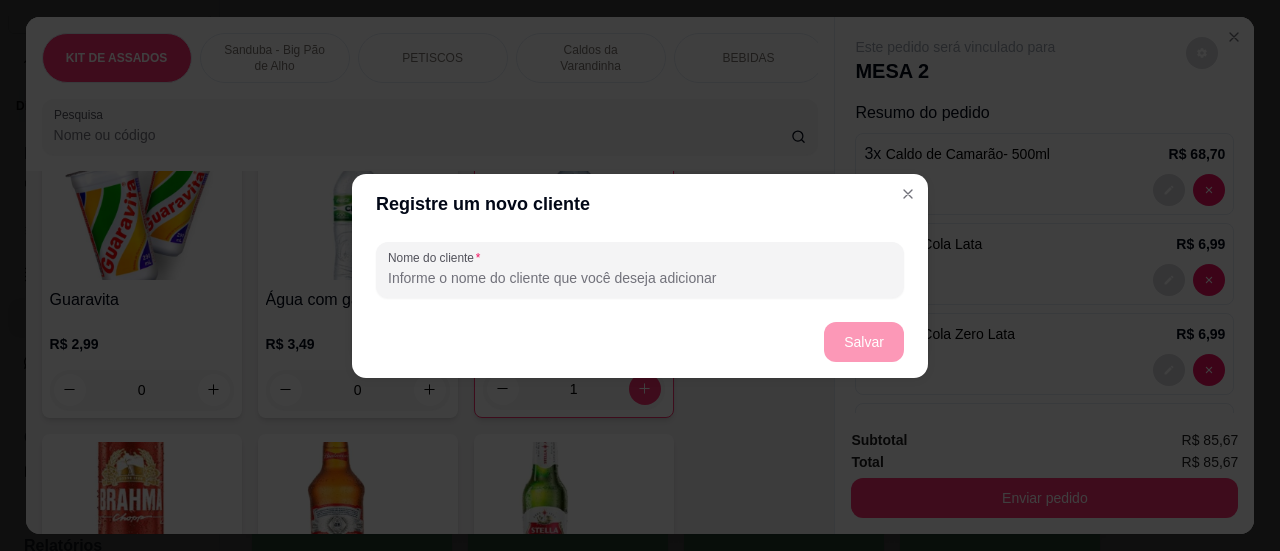 click on "Nome do cliente" at bounding box center (640, 278) 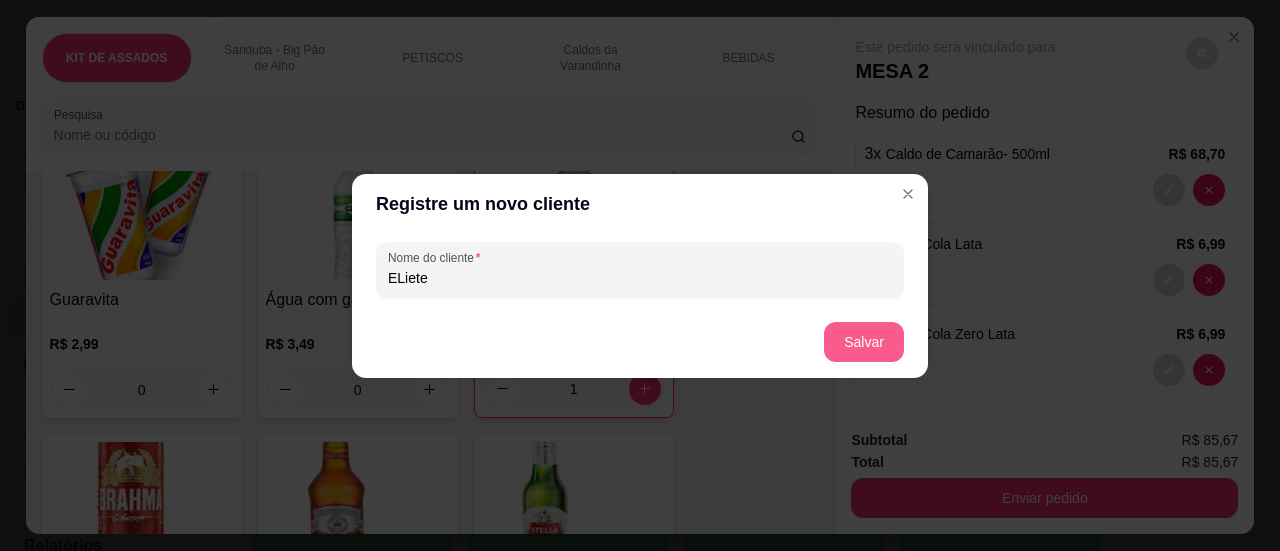type on "ELiete" 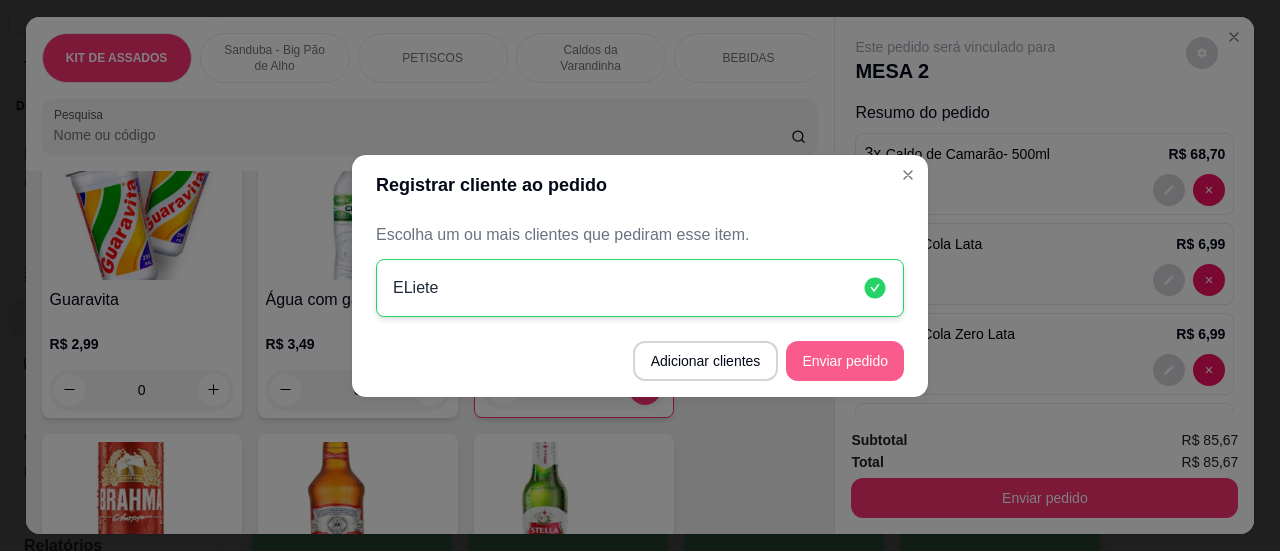 click on "Enviar pedido" at bounding box center [845, 361] 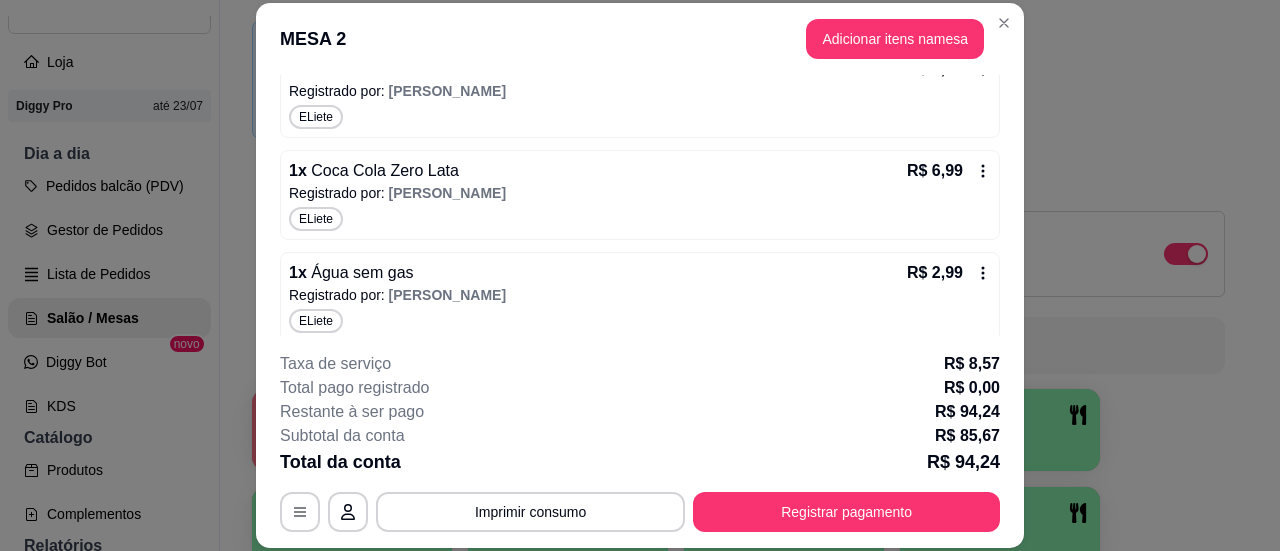 scroll, scrollTop: 409, scrollLeft: 0, axis: vertical 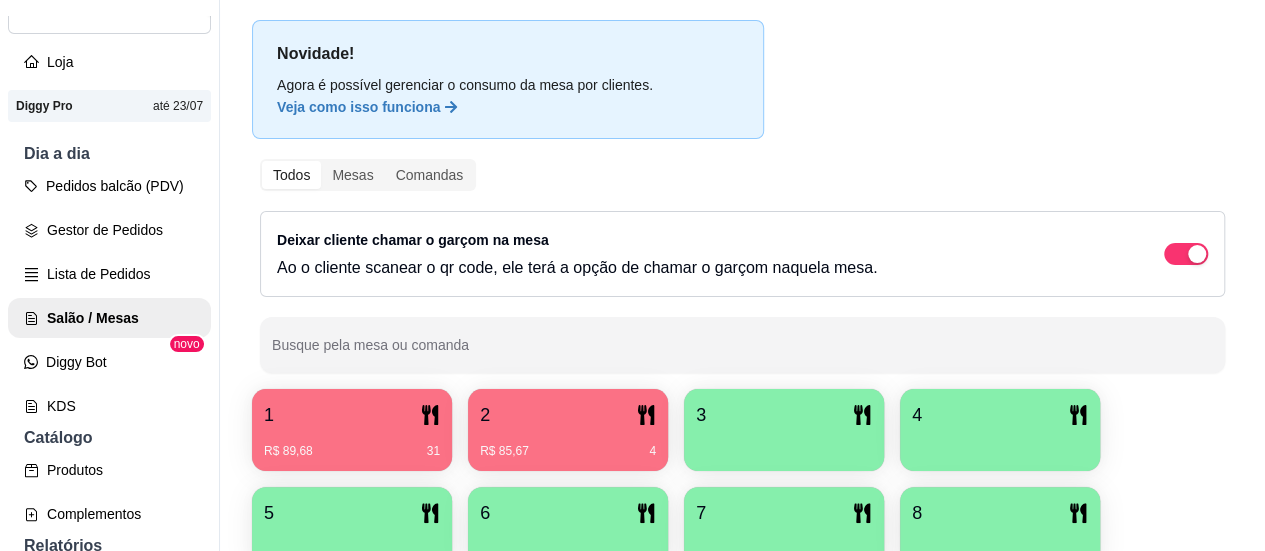 click on "1" at bounding box center [352, 415] 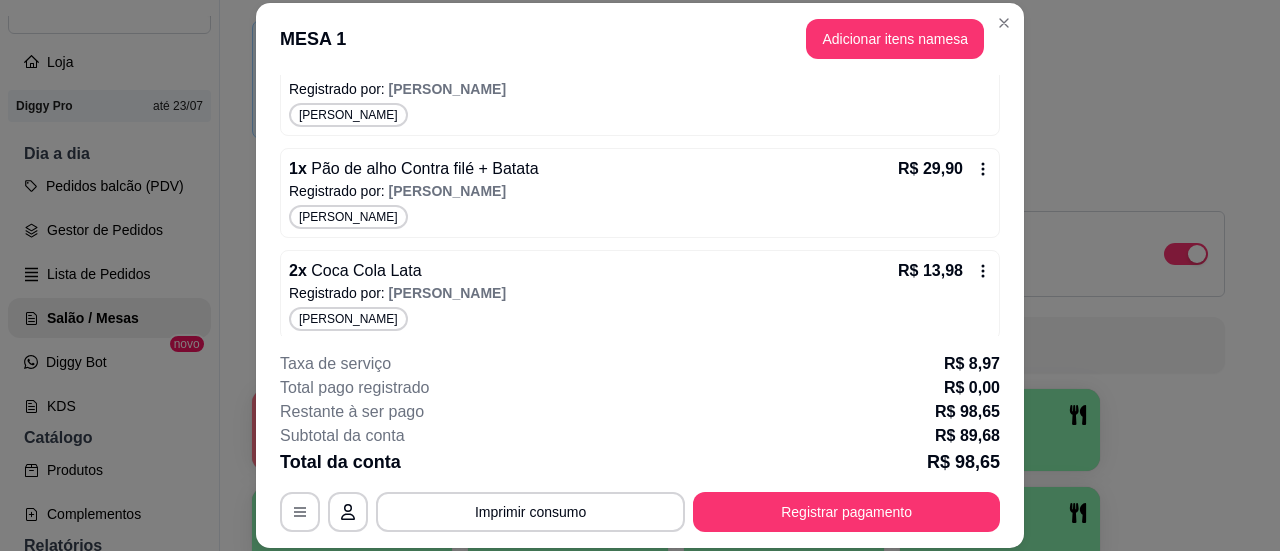 scroll, scrollTop: 308, scrollLeft: 0, axis: vertical 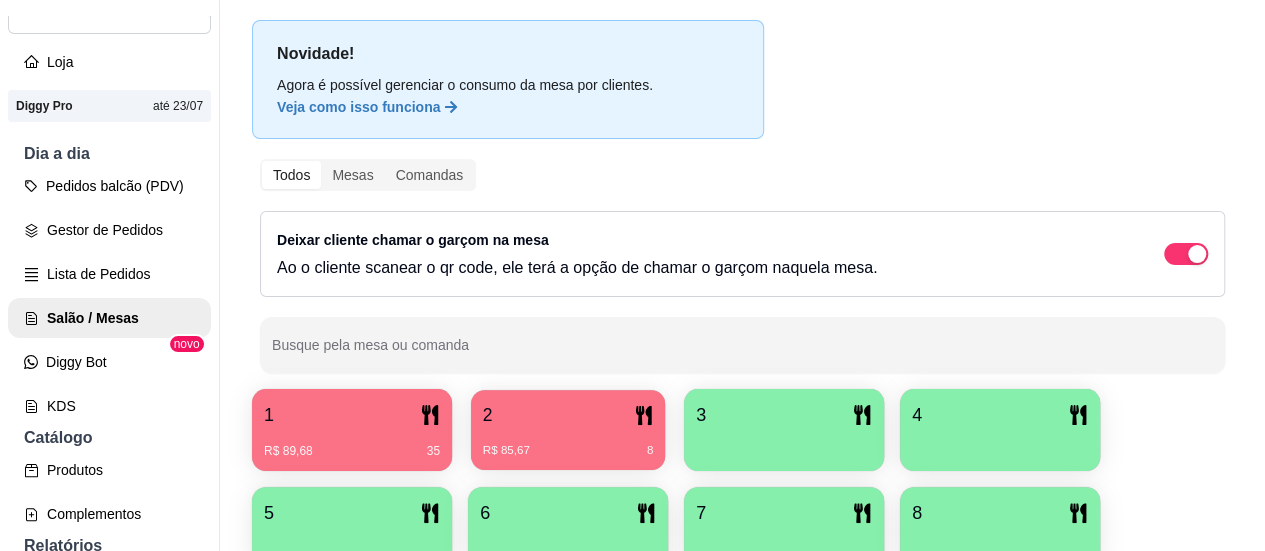 click on "2" at bounding box center [568, 415] 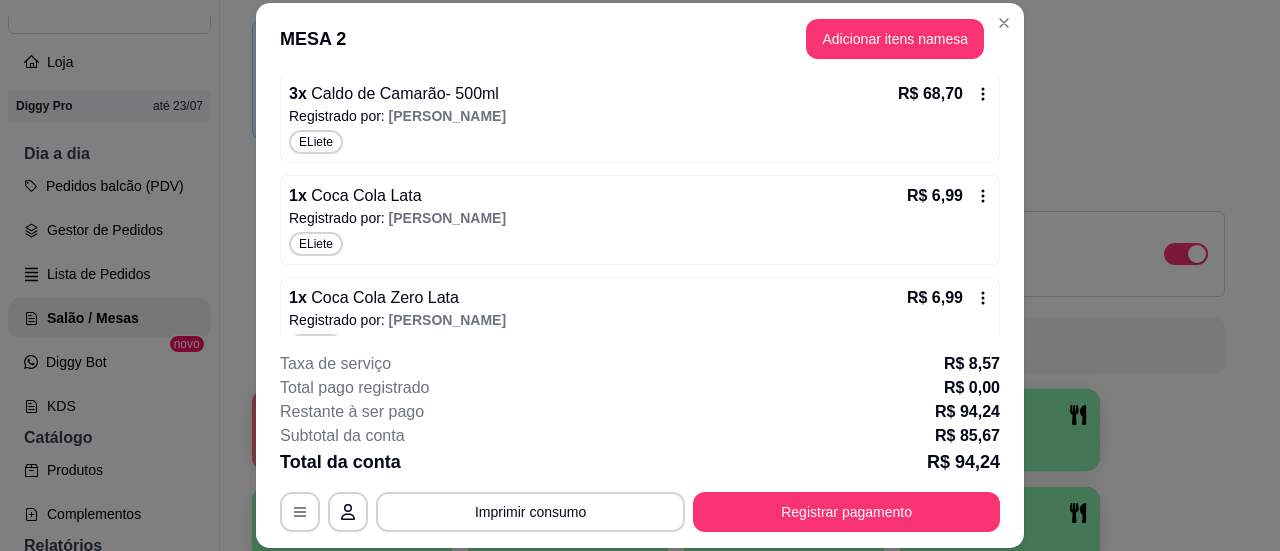 scroll, scrollTop: 300, scrollLeft: 0, axis: vertical 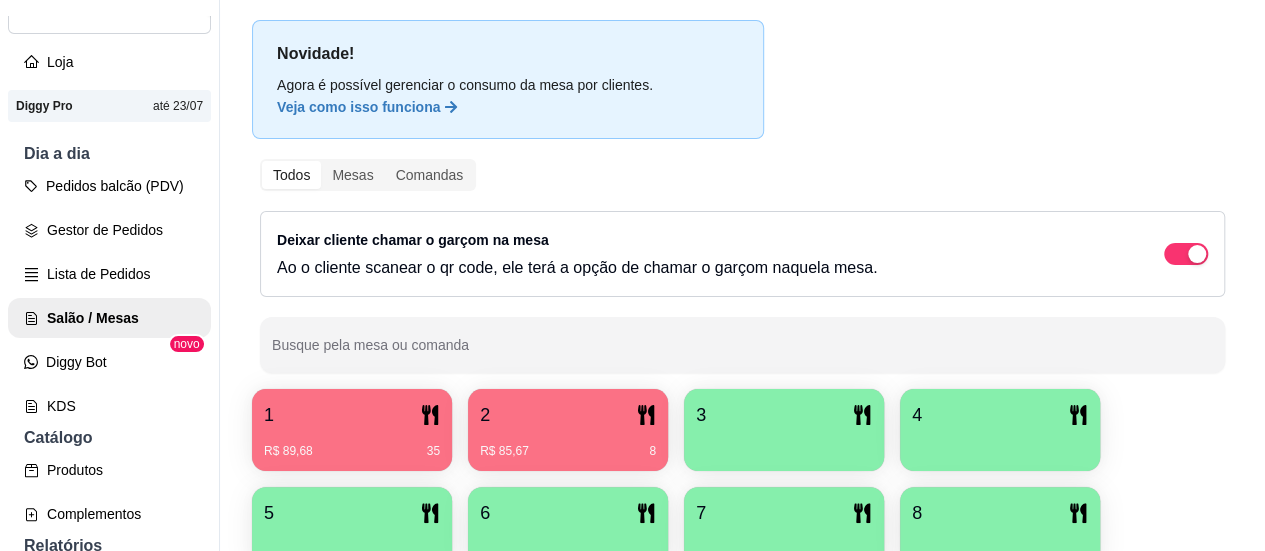click on "2" at bounding box center (568, 415) 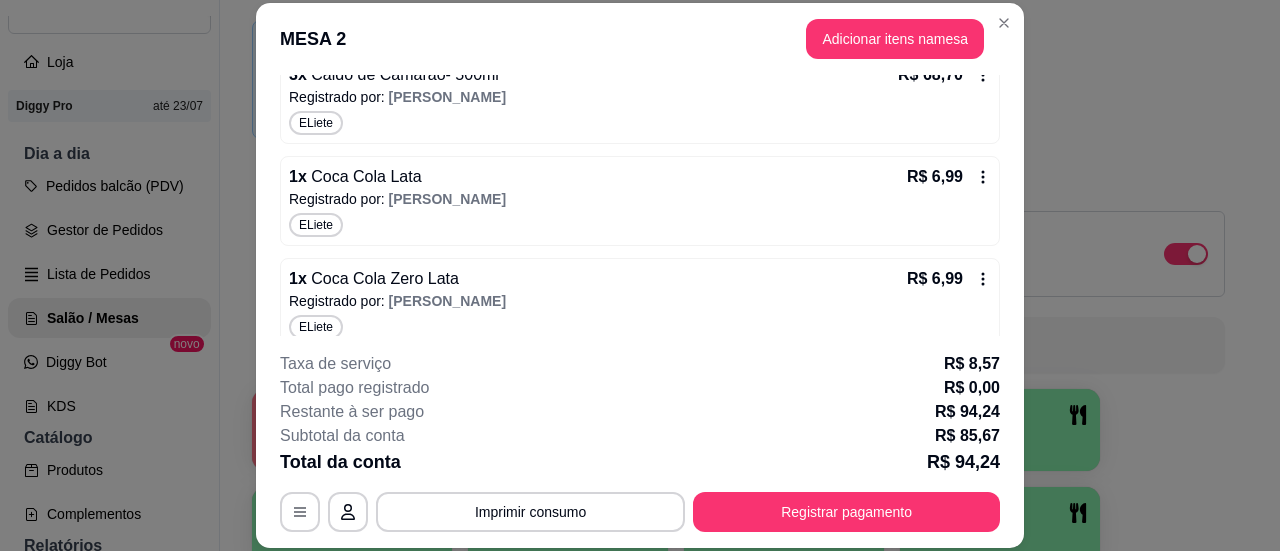scroll, scrollTop: 409, scrollLeft: 0, axis: vertical 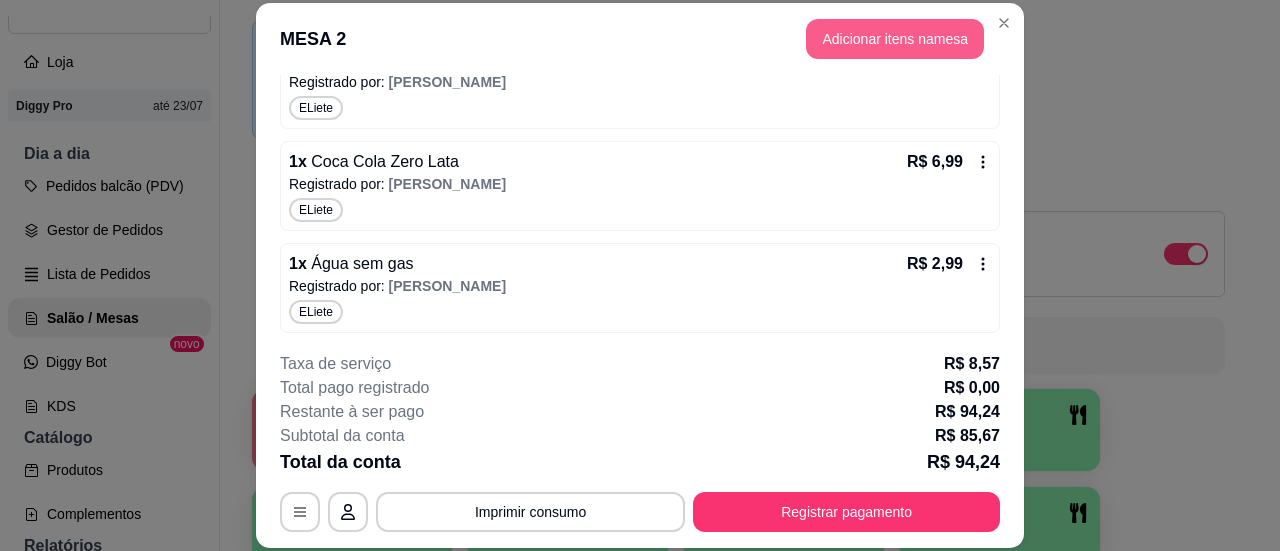 click on "Adicionar itens na  mesa" at bounding box center (895, 39) 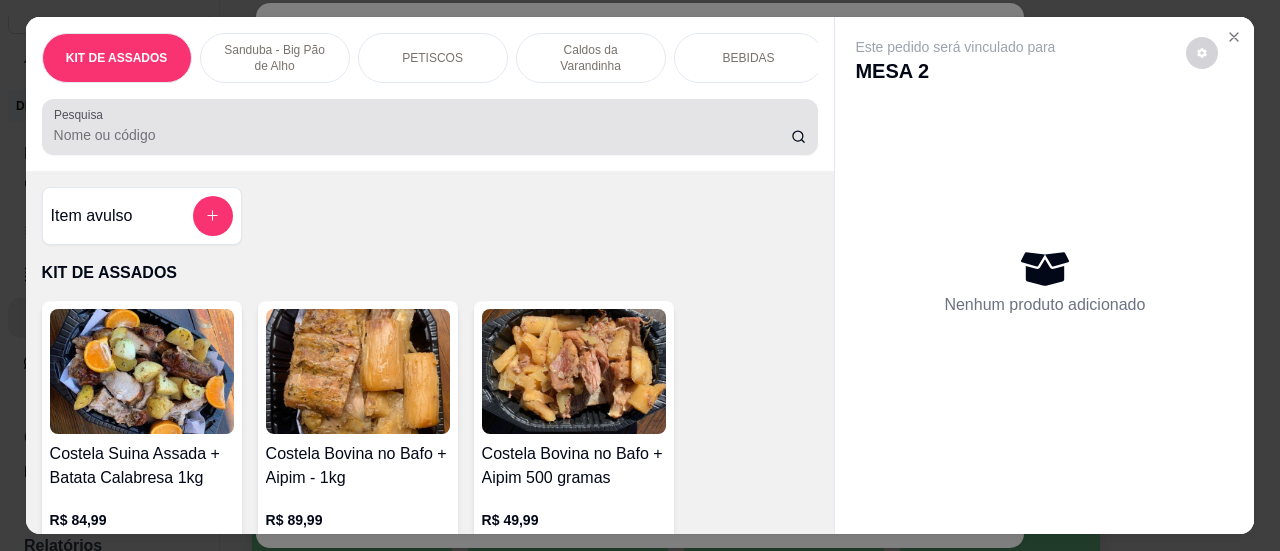 click on "Pesquisa" at bounding box center [422, 135] 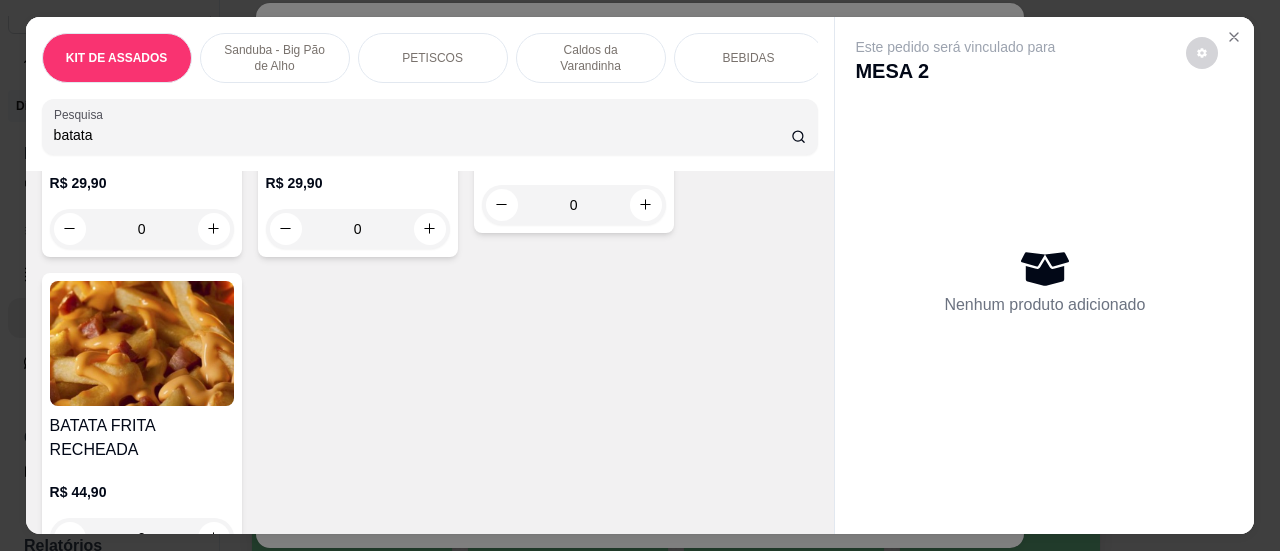 scroll, scrollTop: 1000, scrollLeft: 0, axis: vertical 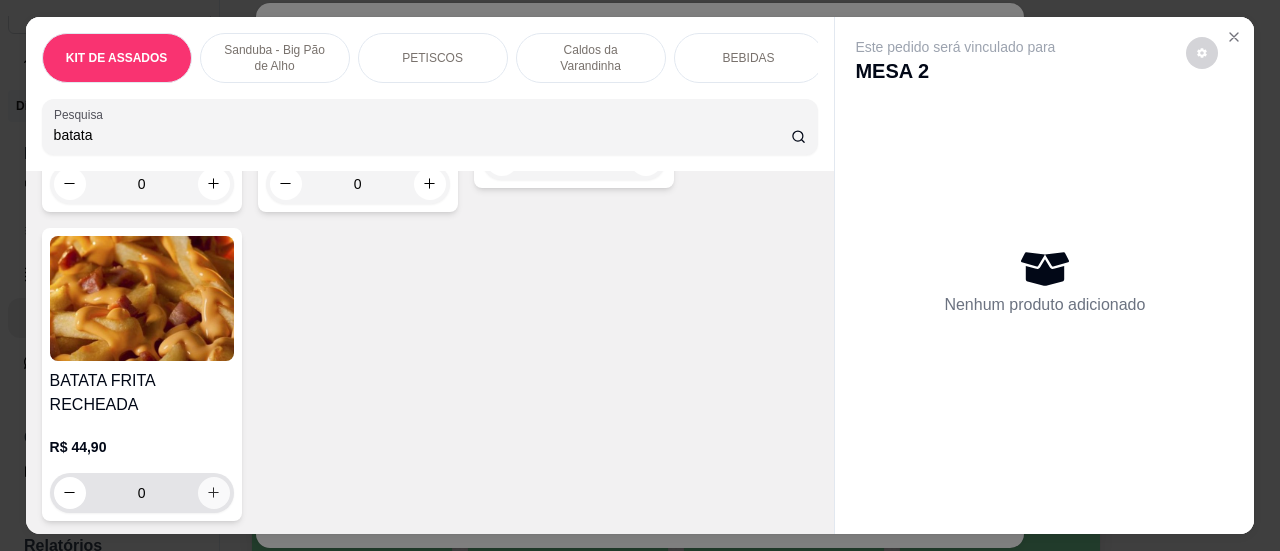 type on "batata" 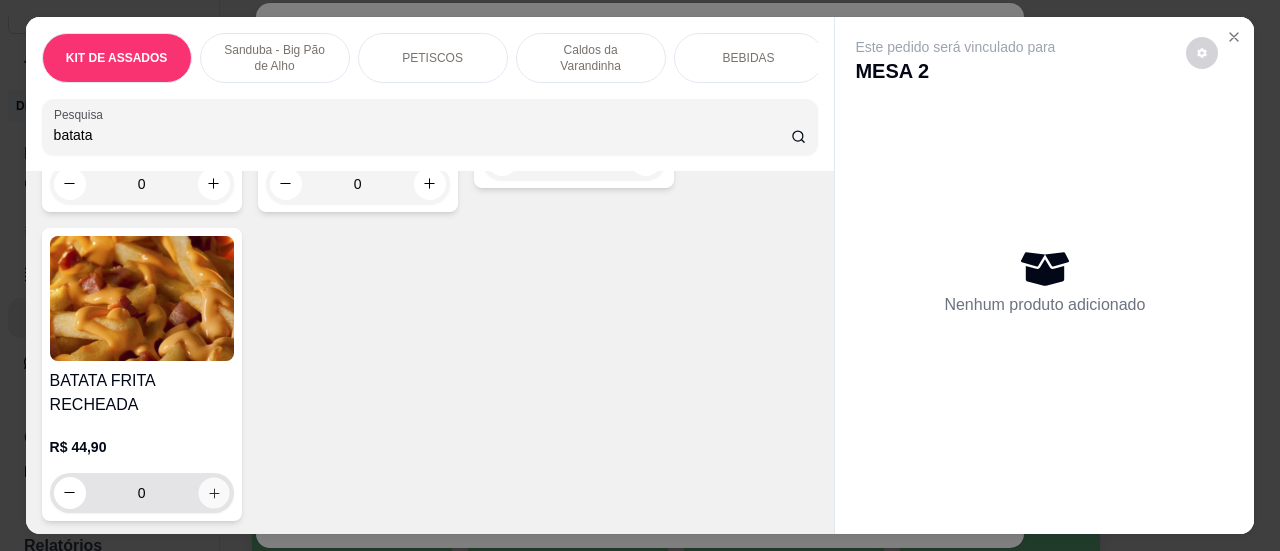 click 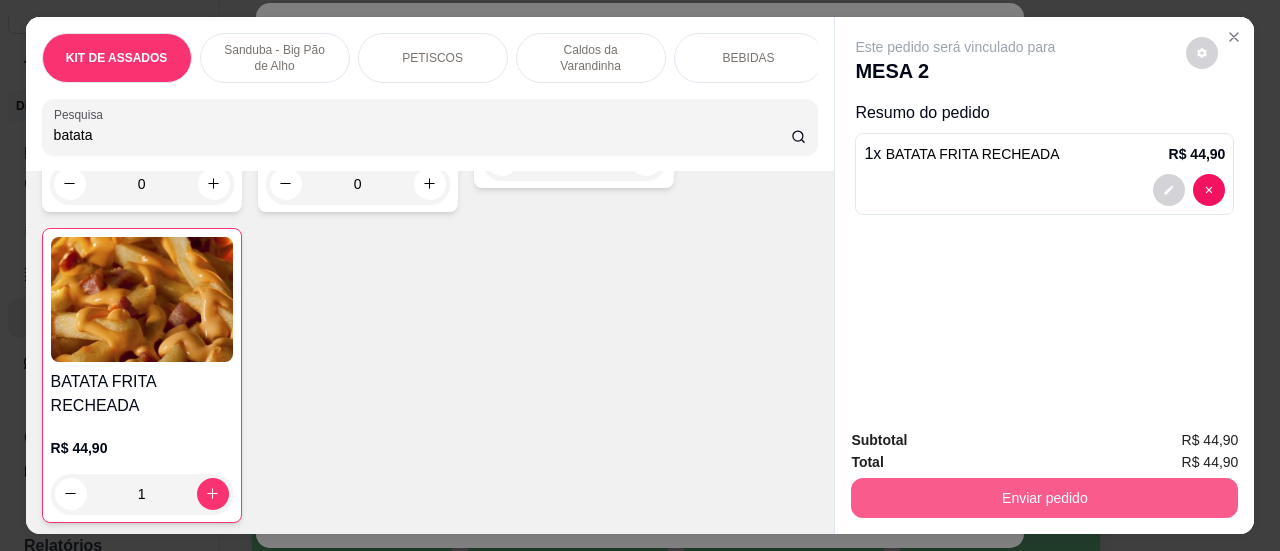 click on "Enviar pedido" at bounding box center (1044, 498) 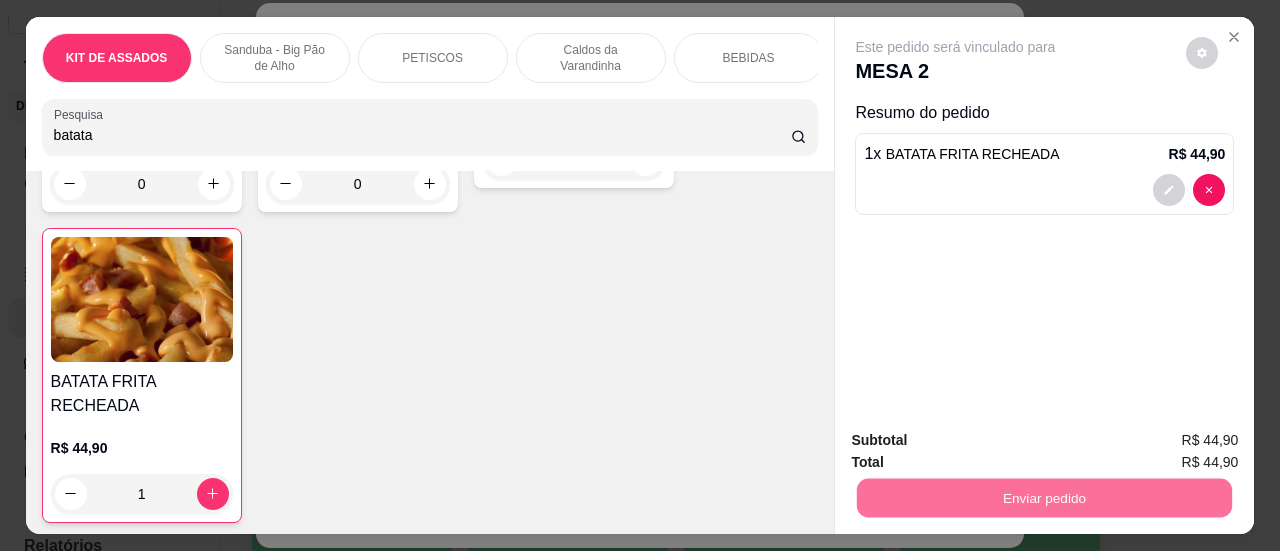 click on "Sim, quero registrar" at bounding box center (1168, 442) 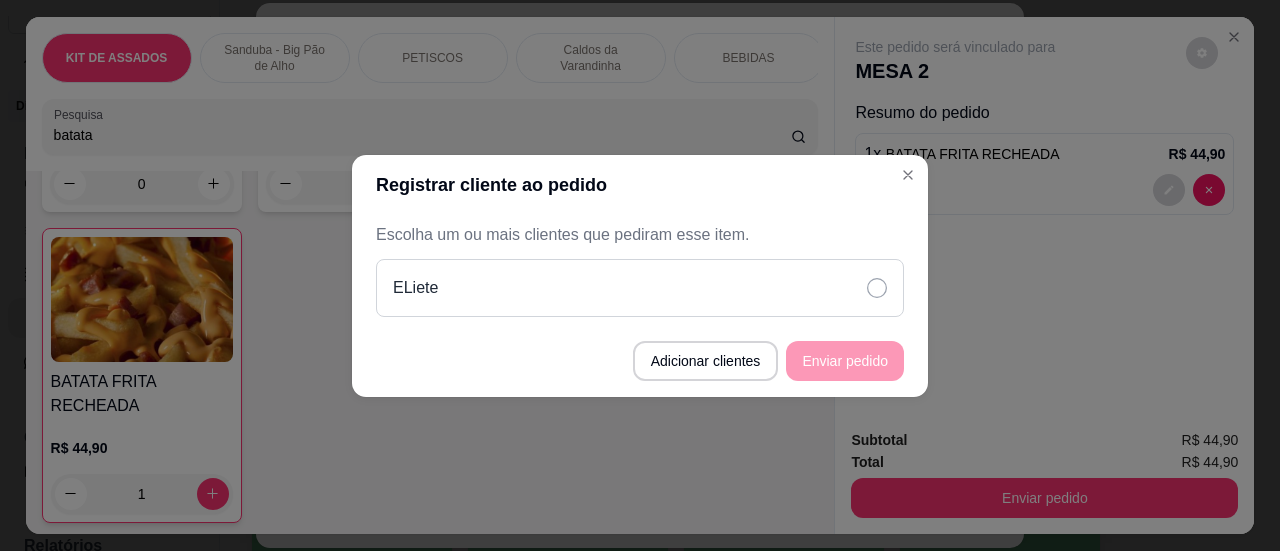 click on "ELiete" at bounding box center [640, 288] 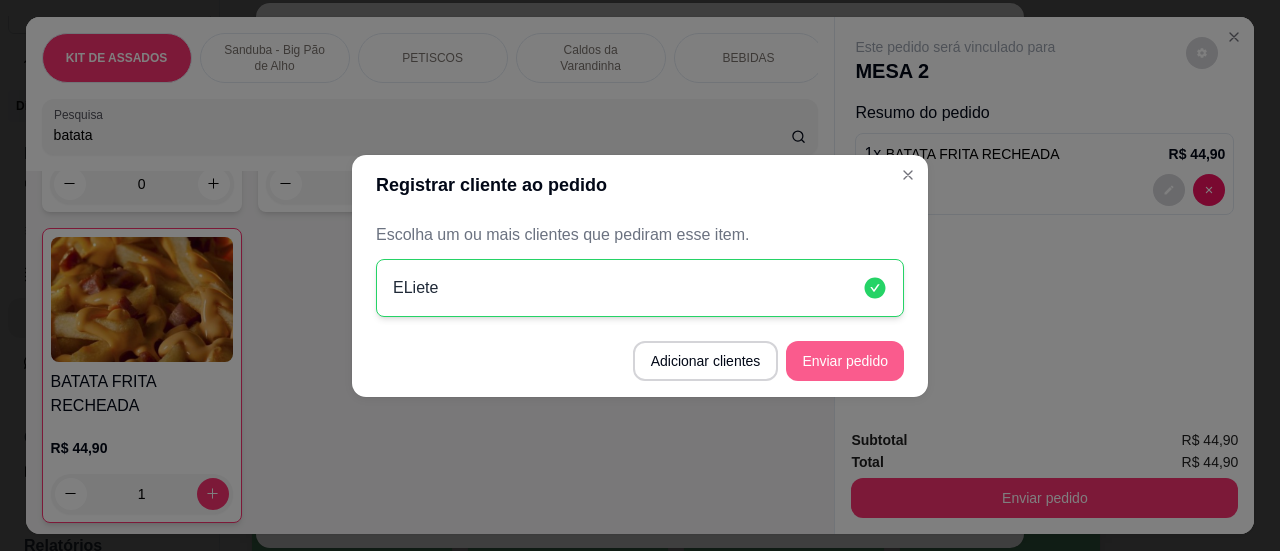 click on "Enviar pedido" at bounding box center [845, 361] 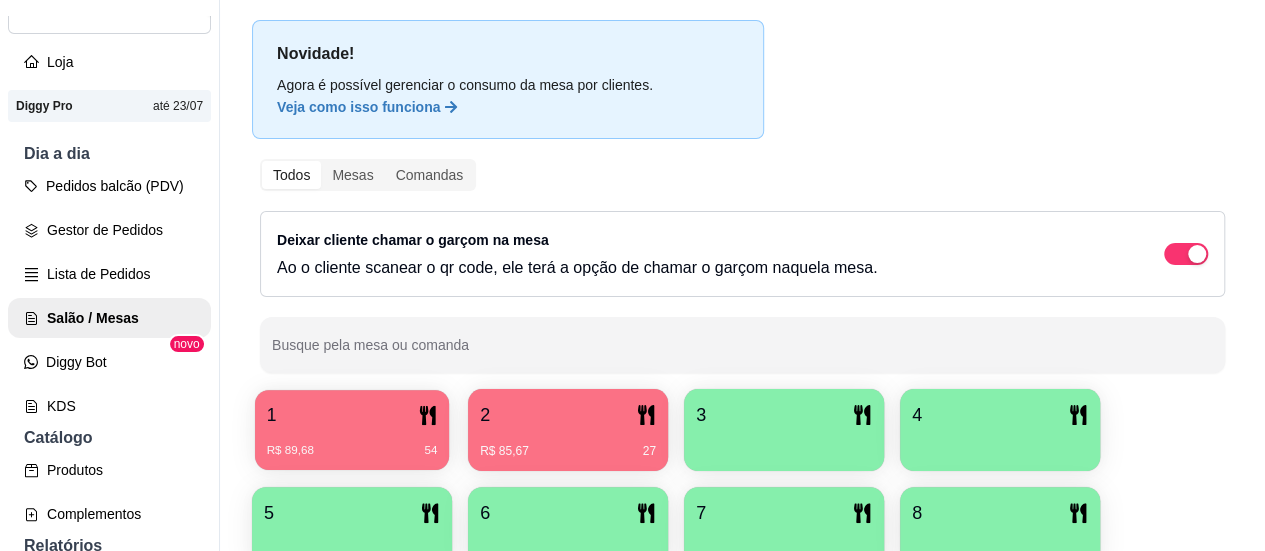 click on "R$ 89,68 54" at bounding box center (352, 443) 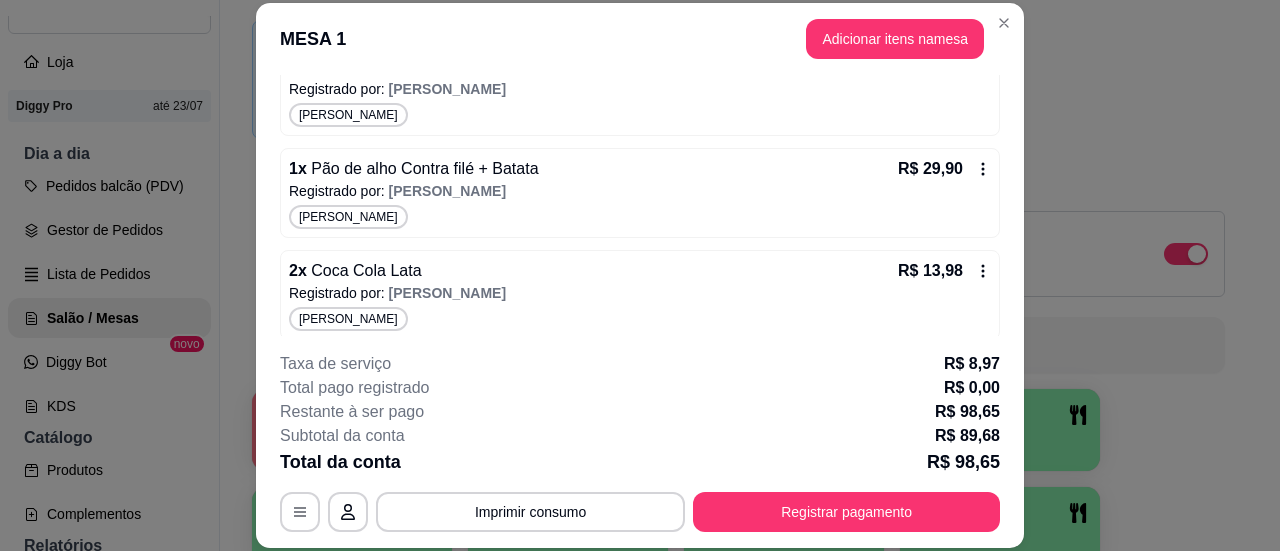 scroll, scrollTop: 308, scrollLeft: 0, axis: vertical 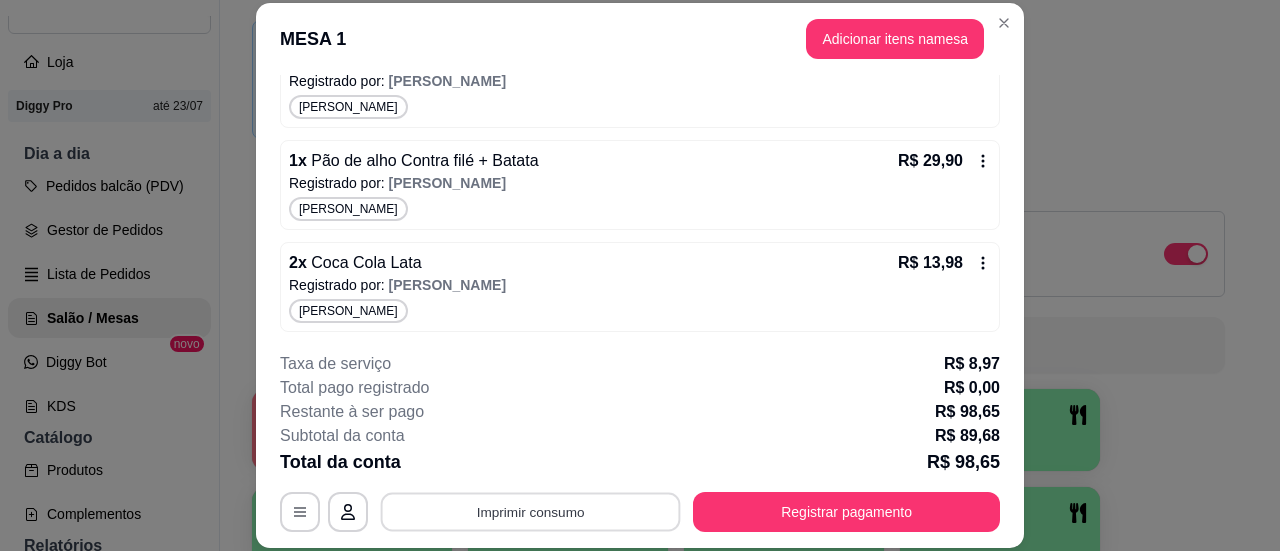 click on "Imprimir consumo" at bounding box center [531, 512] 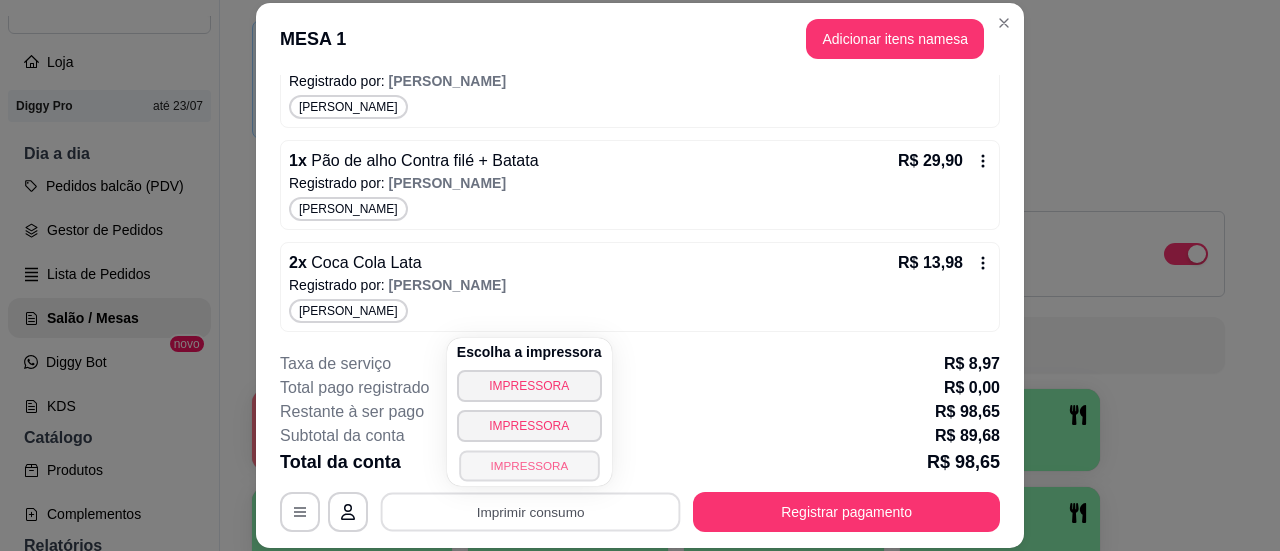 click on "IMPRESSORA" at bounding box center [529, 465] 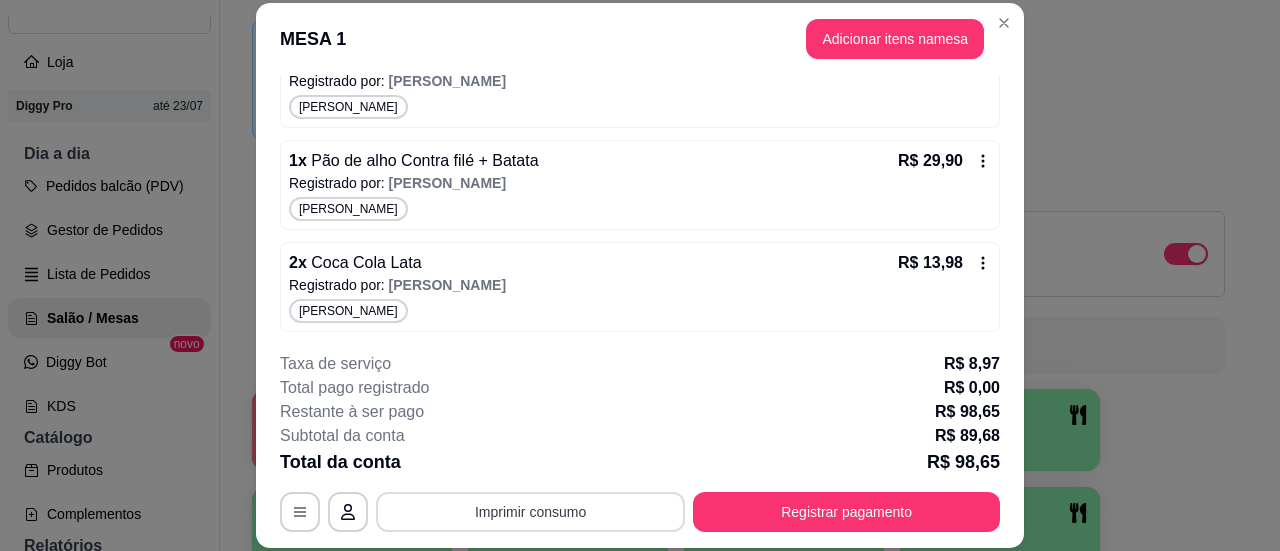 click on "Imprimir consumo" at bounding box center [530, 512] 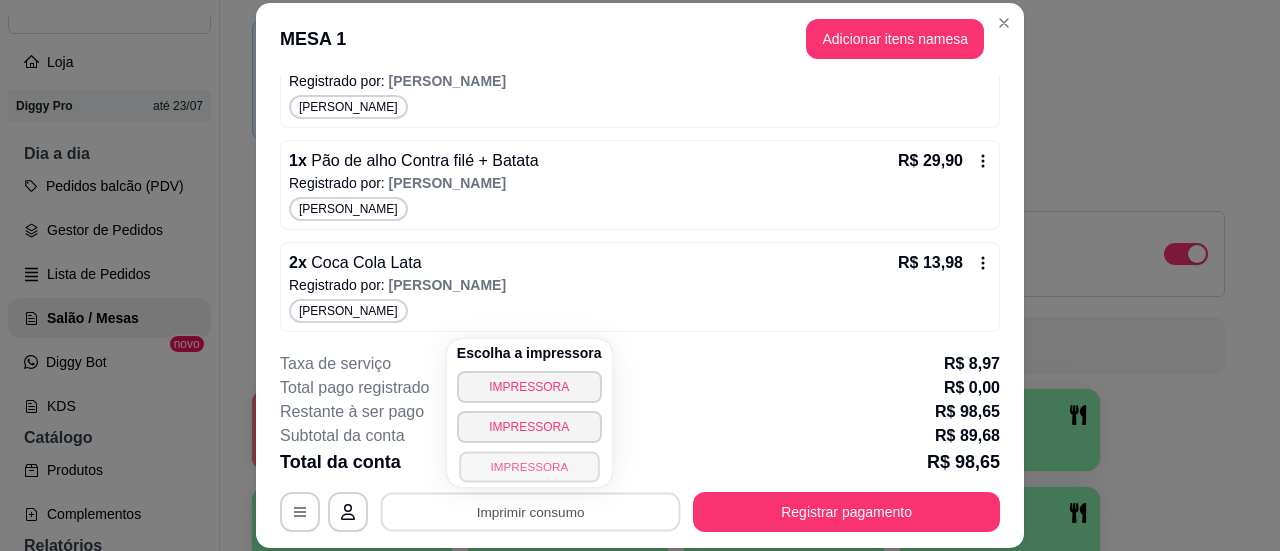 click on "IMPRESSORA" at bounding box center (529, 466) 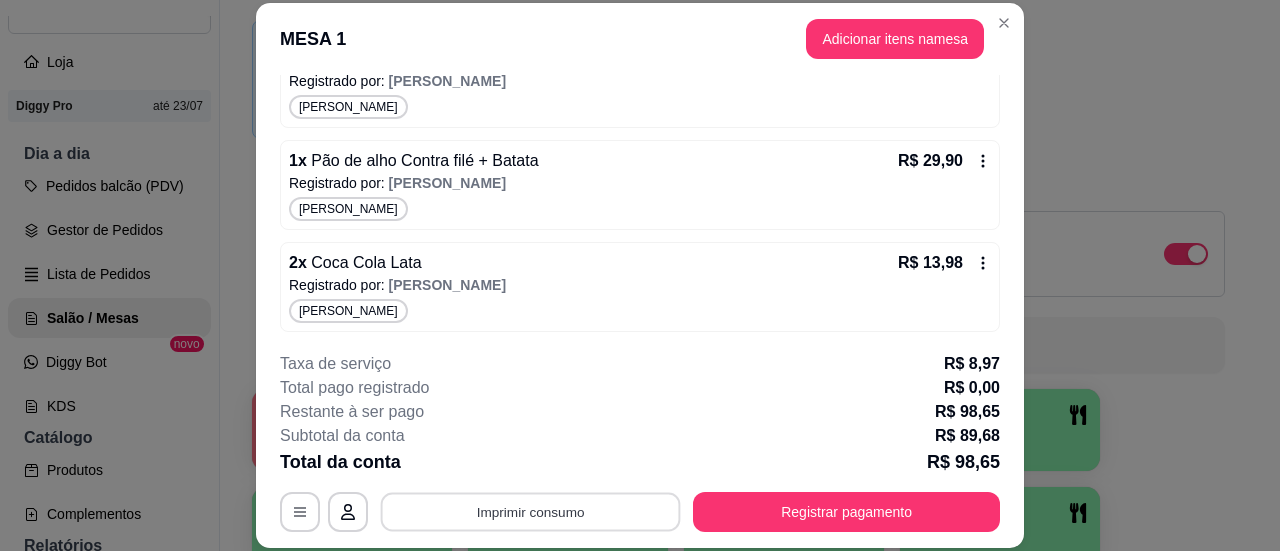 click on "Imprimir consumo" at bounding box center [531, 512] 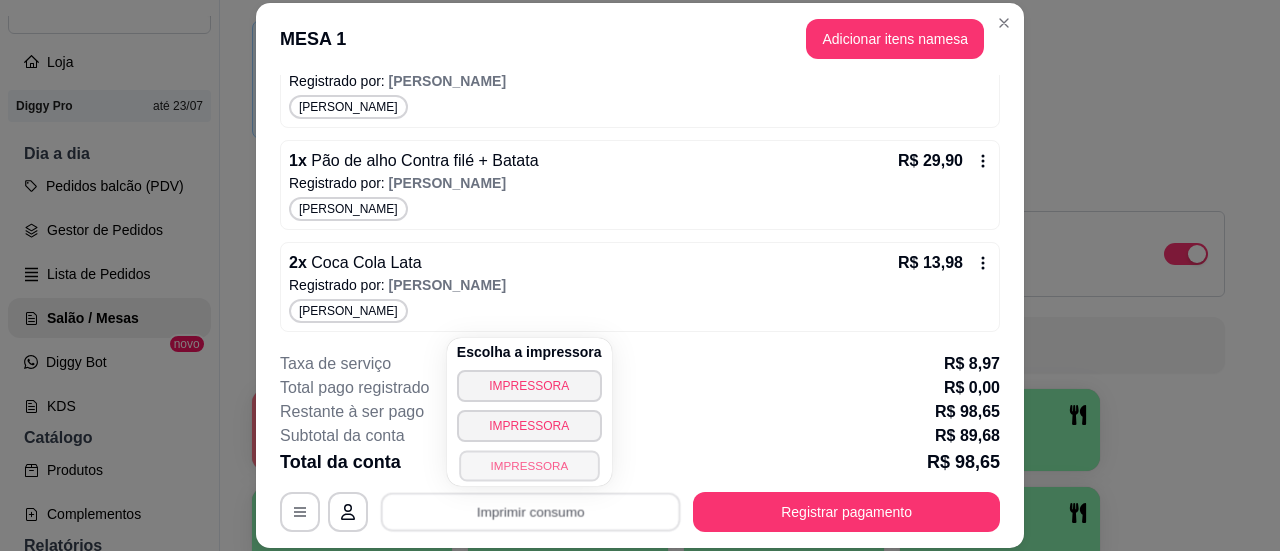 click on "IMPRESSORA" at bounding box center [529, 465] 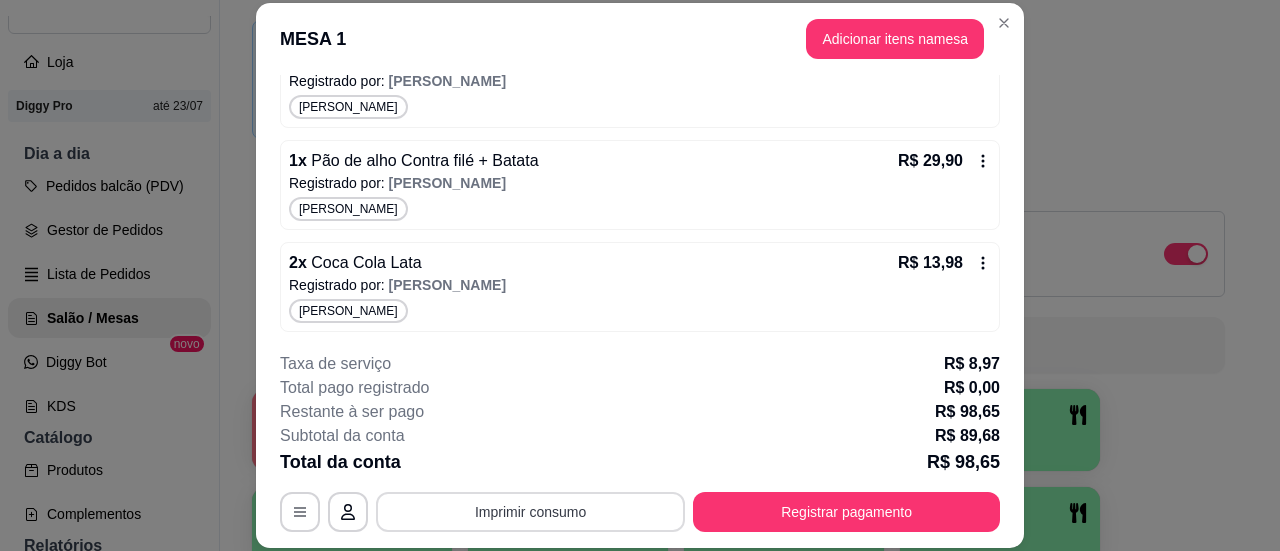 click on "Imprimir consumo" at bounding box center (530, 512) 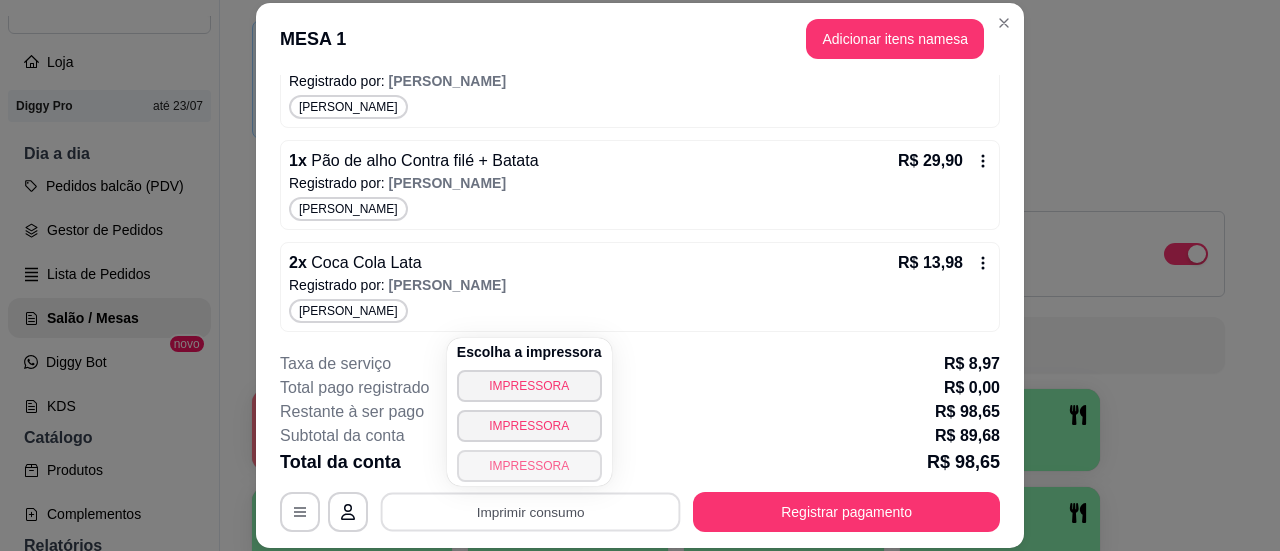 click on "IMPRESSORA" at bounding box center (529, 466) 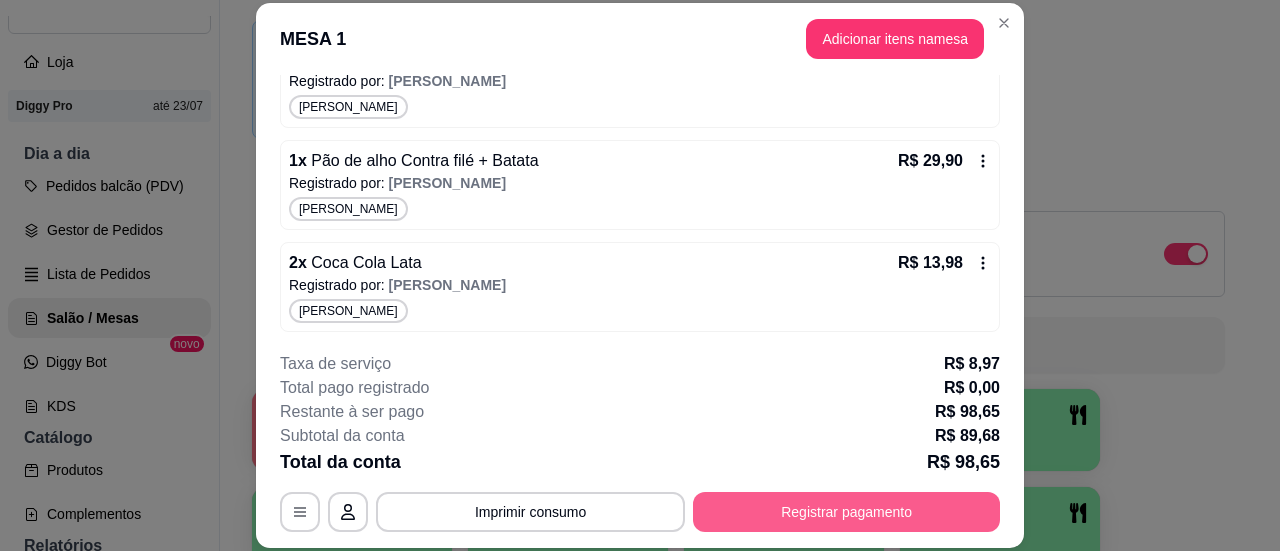 click on "Registrar pagamento" at bounding box center (846, 512) 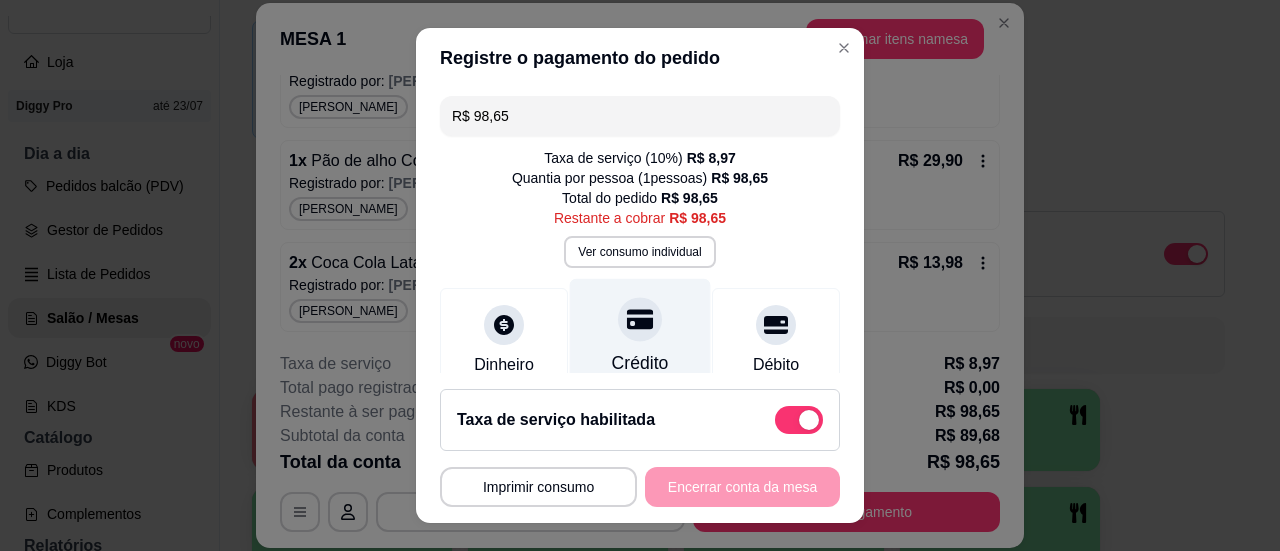click on "Crédito" at bounding box center (640, 336) 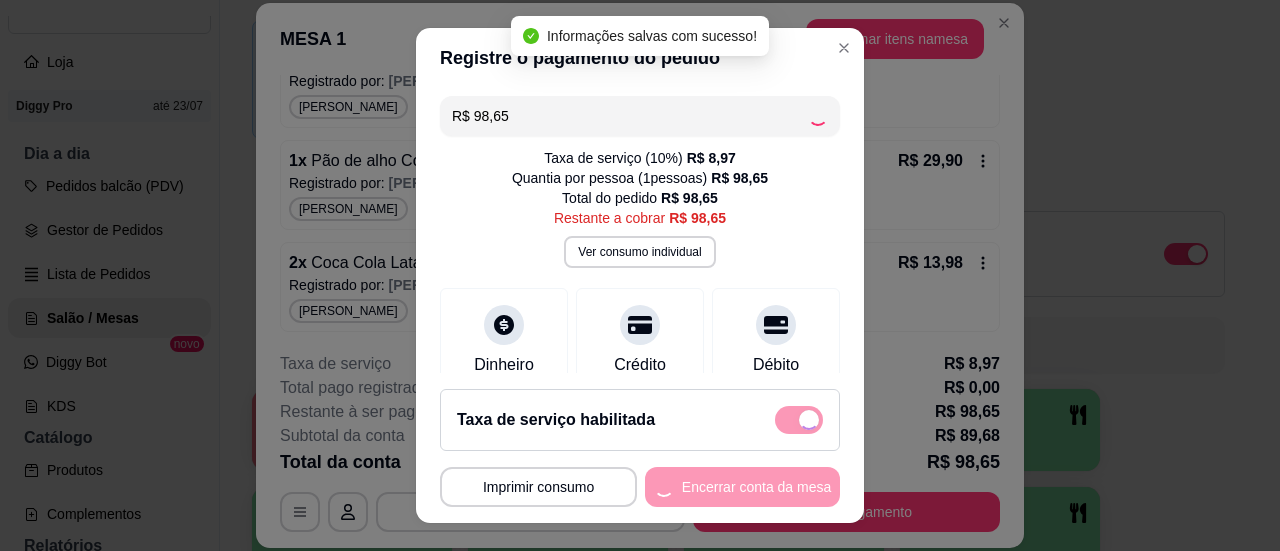 type on "R$ 0,00" 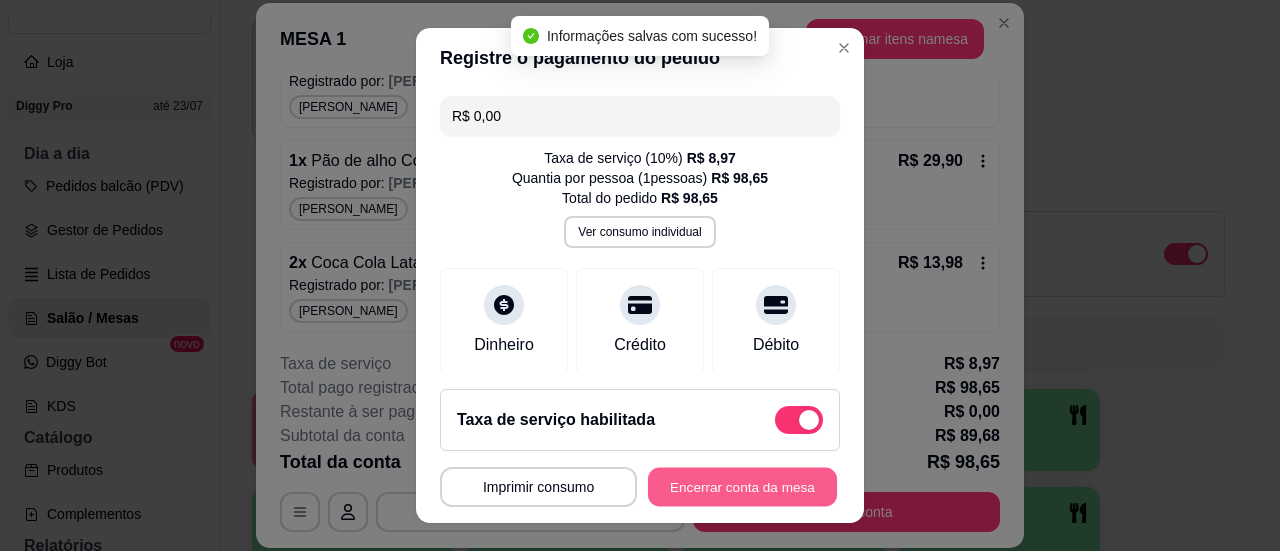 click on "Encerrar conta da mesa" at bounding box center (742, 487) 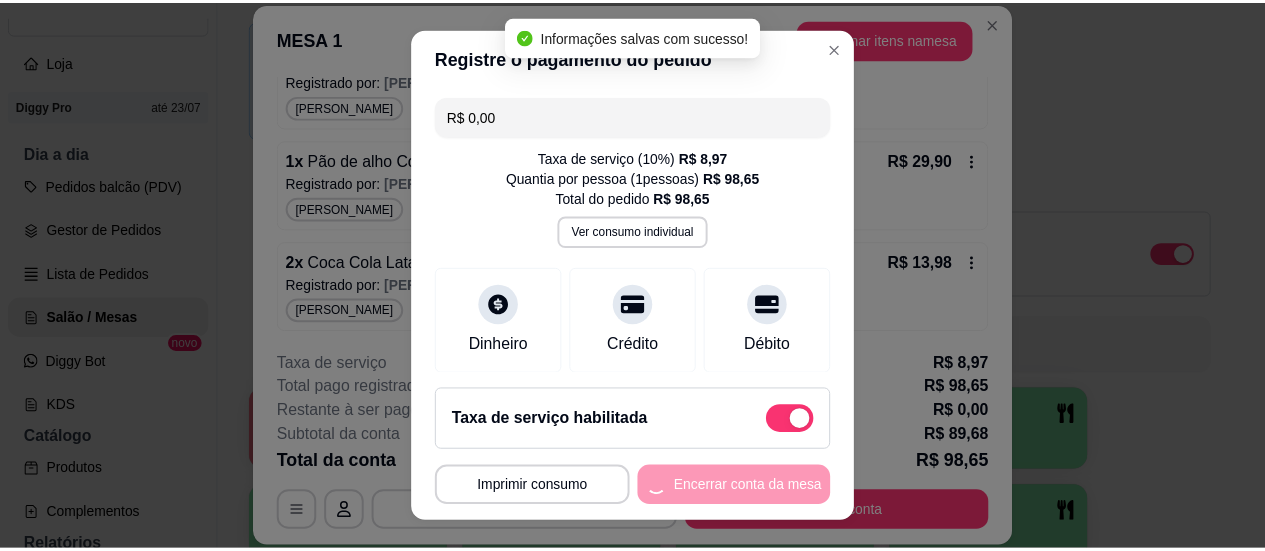 scroll, scrollTop: 0, scrollLeft: 0, axis: both 